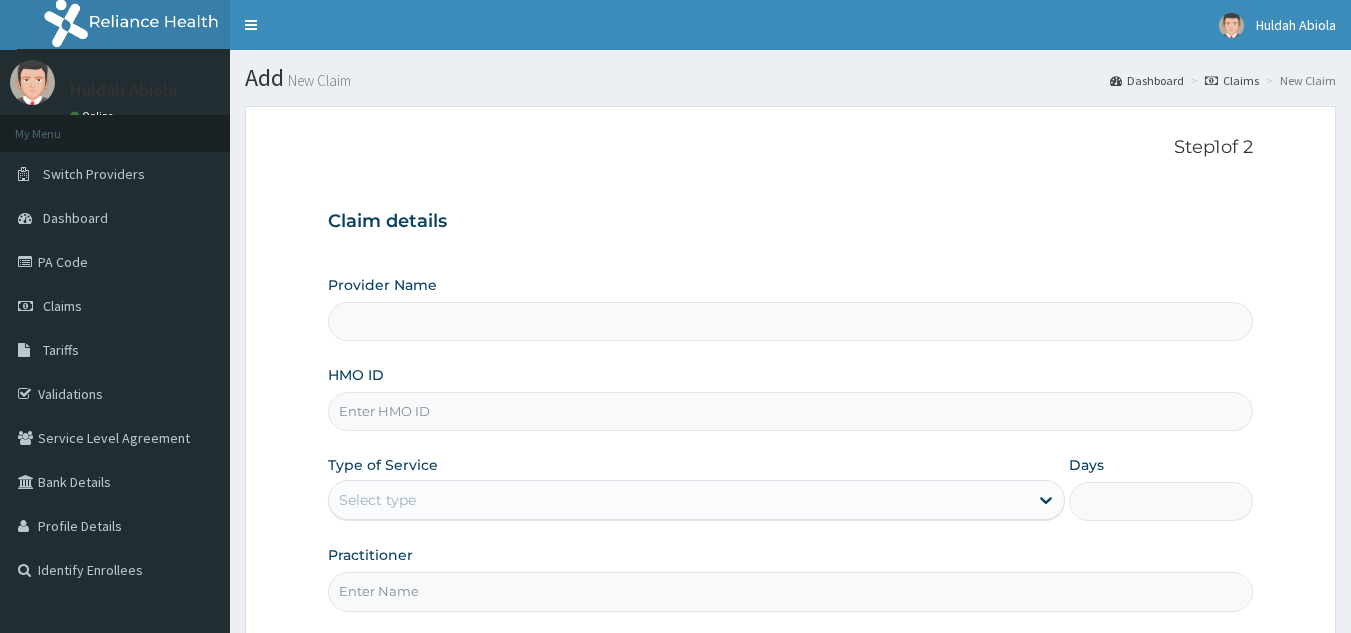 scroll, scrollTop: 0, scrollLeft: 0, axis: both 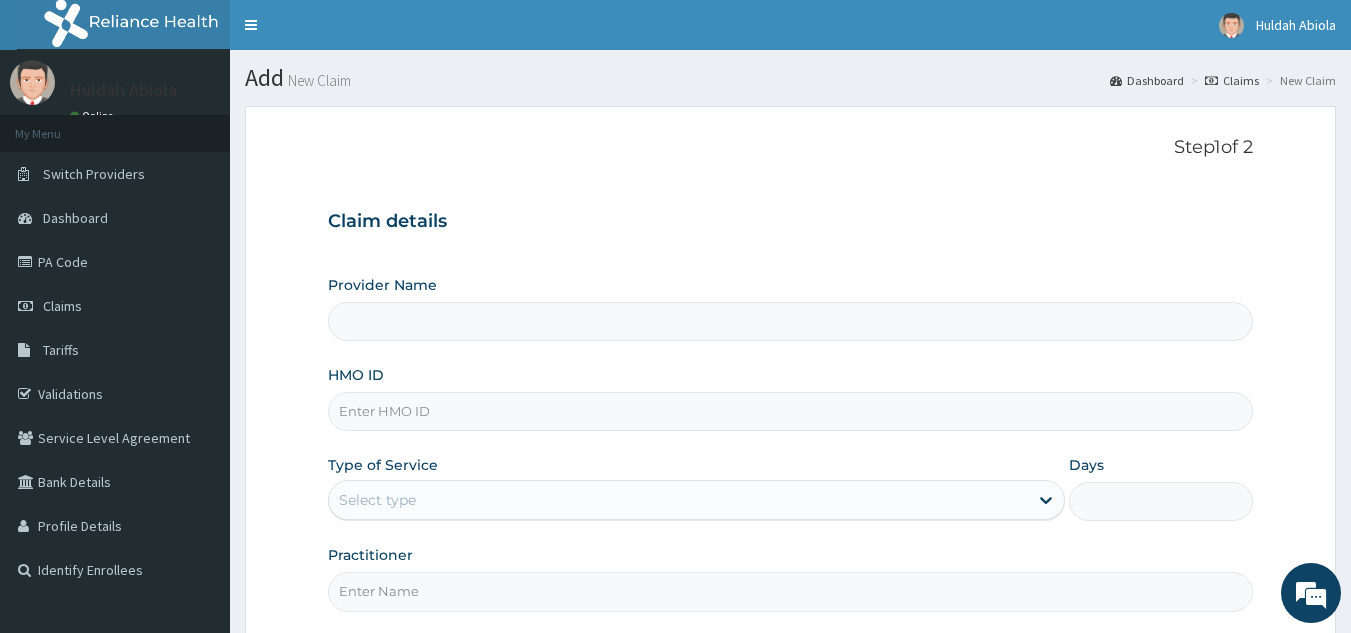 type on "Reliance Family Clinics (RFC) - Lekki" 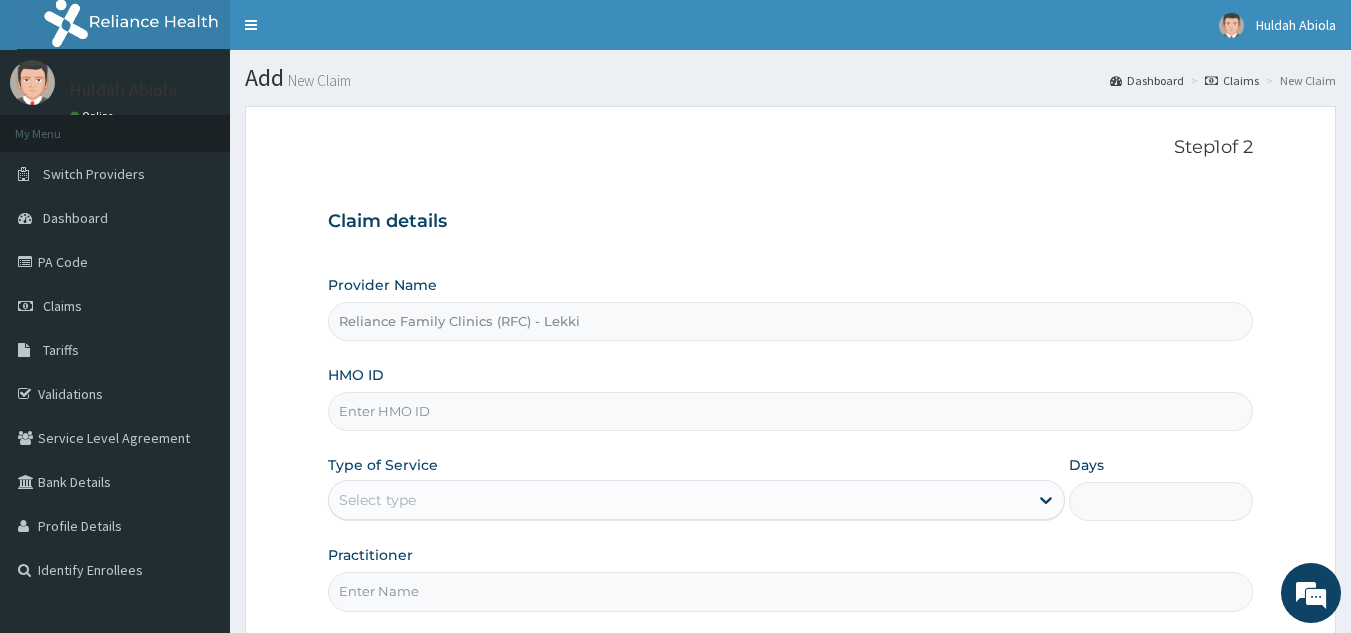 click on "HMO ID" at bounding box center (791, 411) 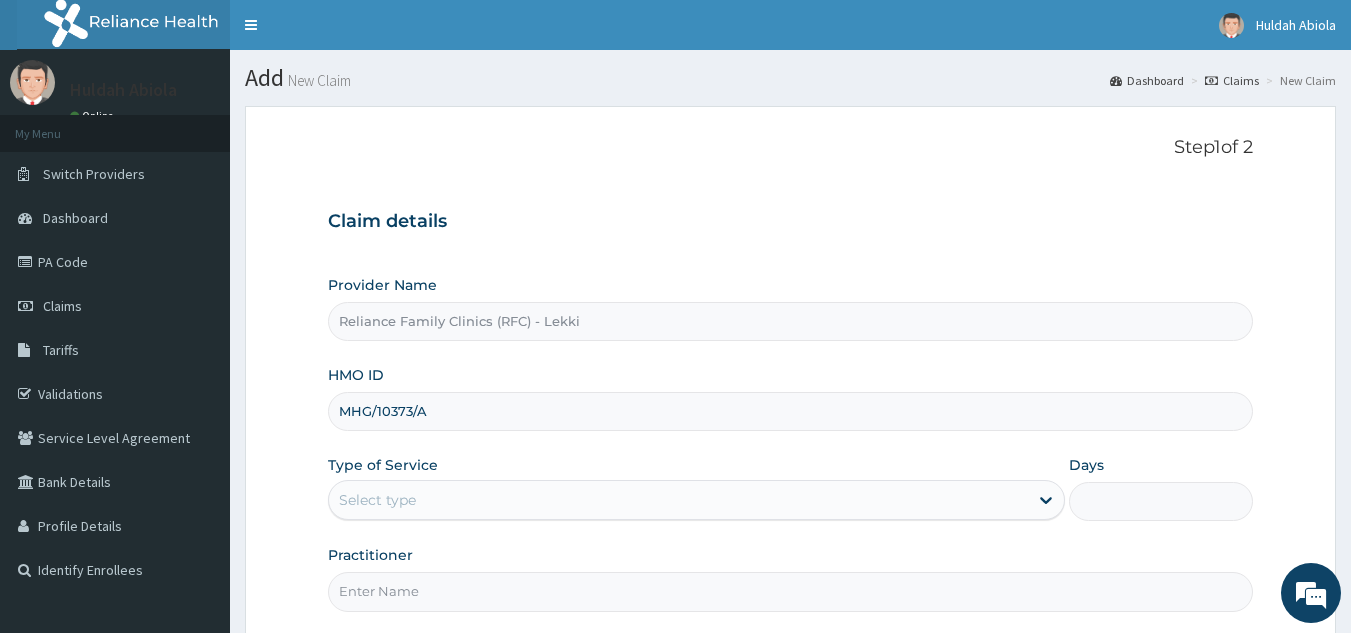 type on "MHG/10373/A" 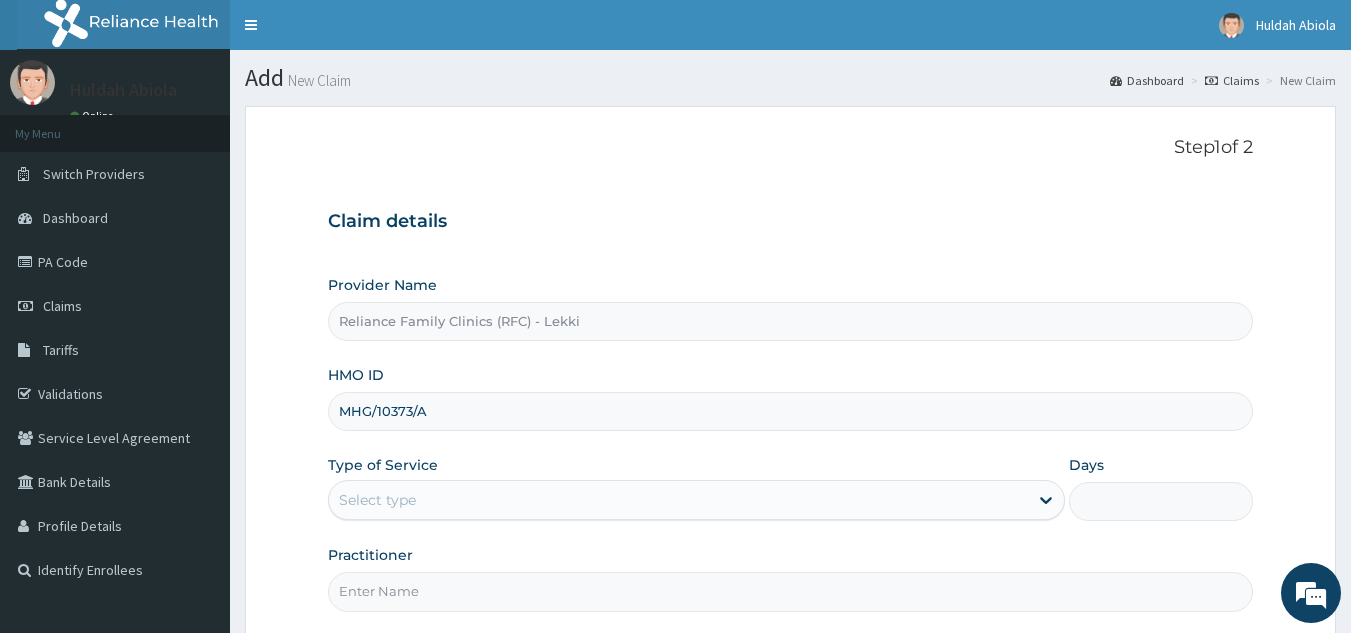 scroll, scrollTop: 0, scrollLeft: 0, axis: both 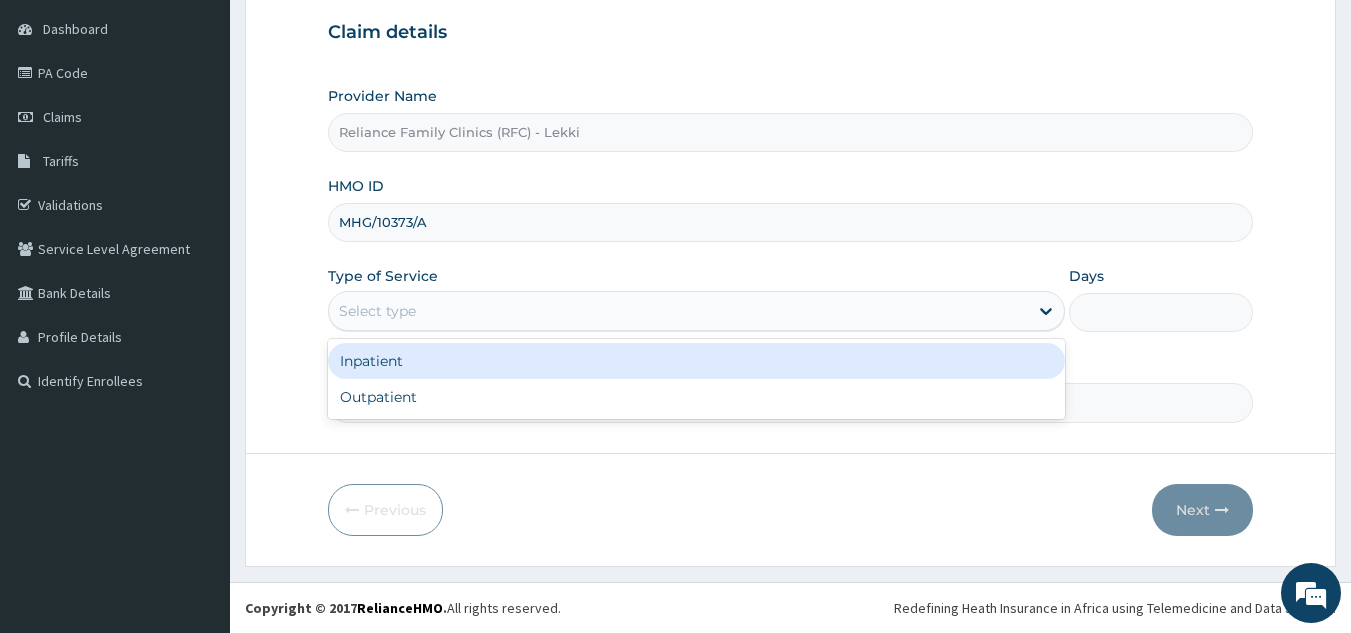 click on "Outpatient" at bounding box center (696, 397) 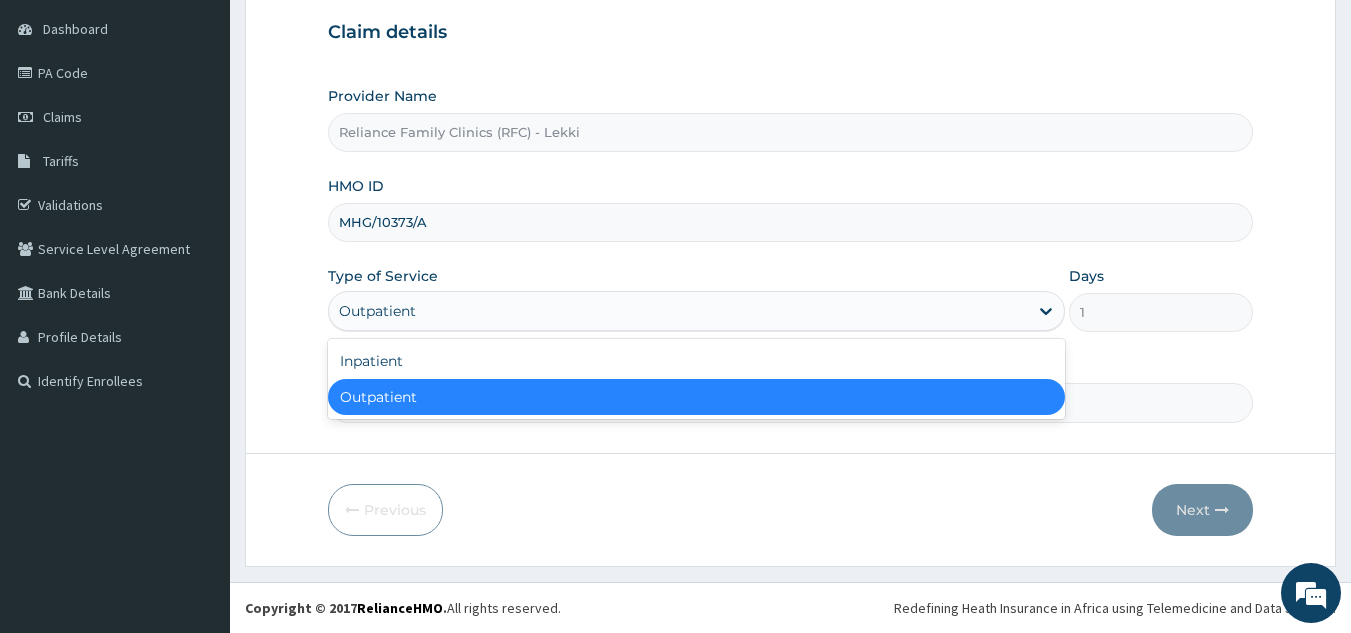 click on "Practitioner" at bounding box center (791, 402) 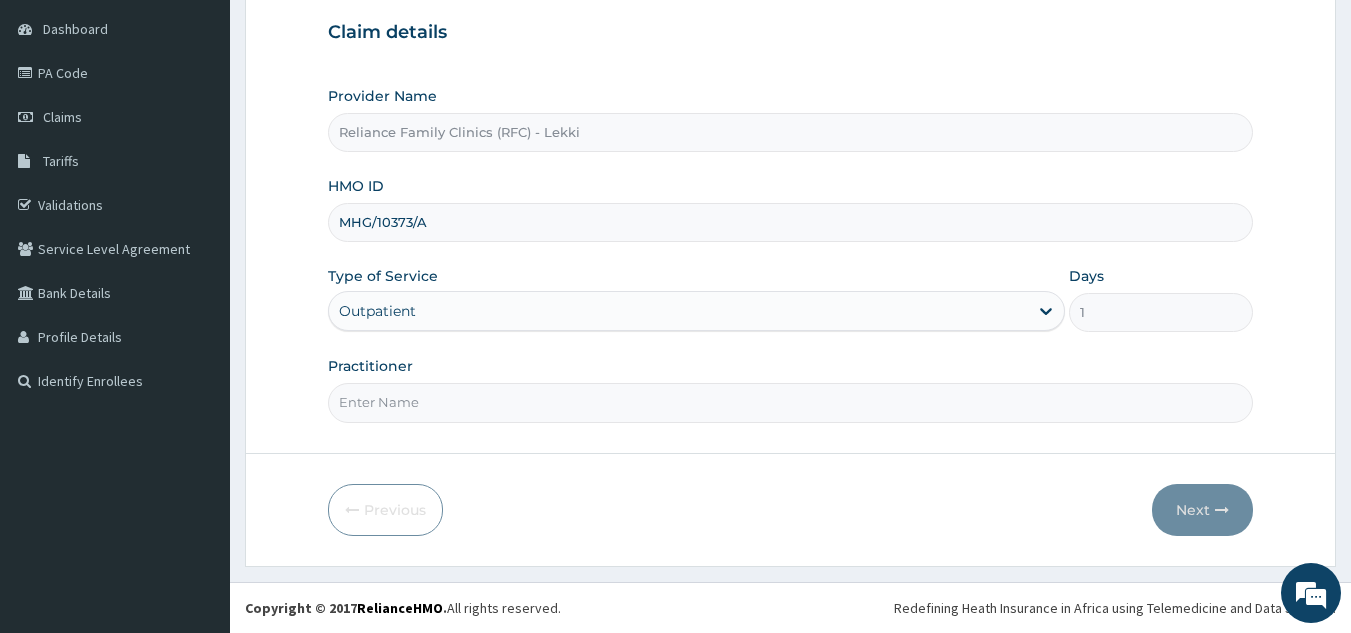 click on "Practitioner" at bounding box center [791, 402] 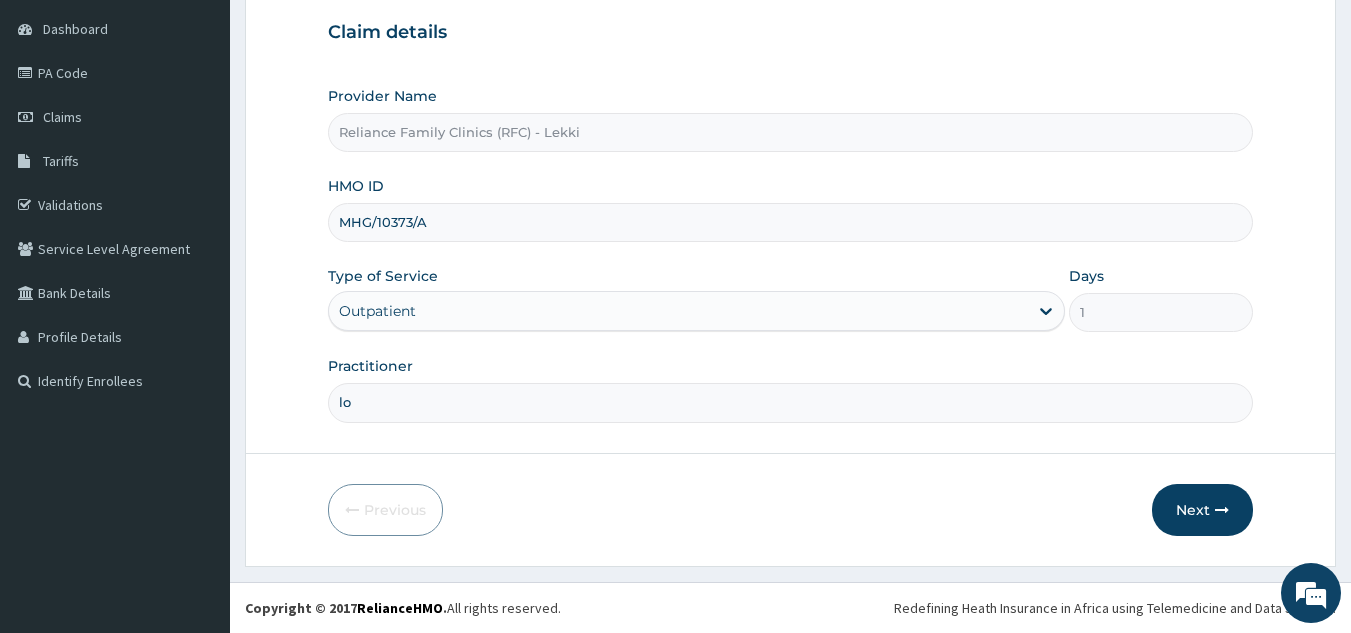 type on "l" 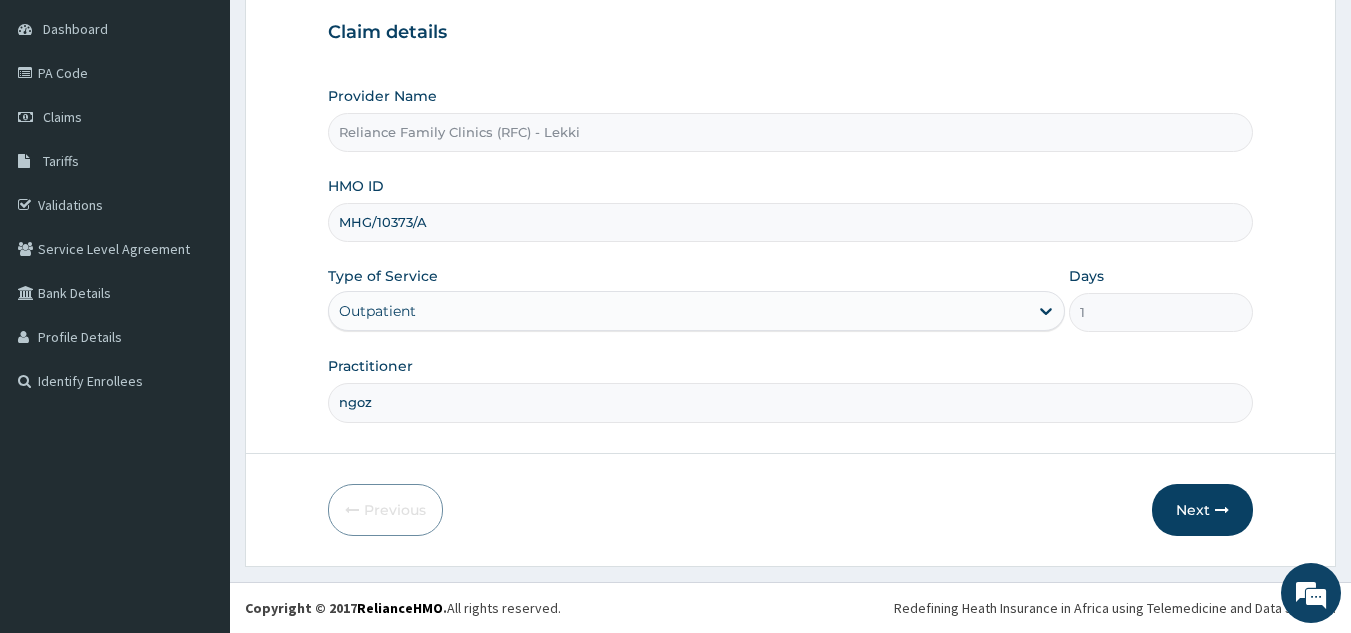 type on "ngozi" 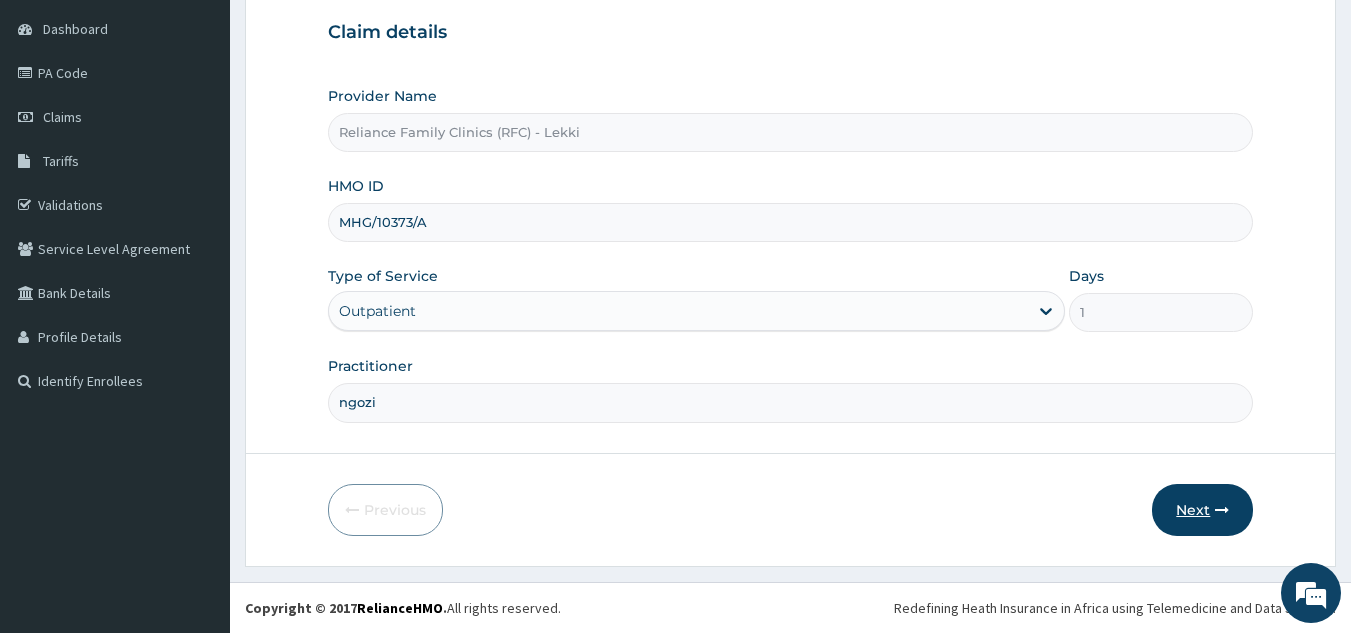 click on "Next" at bounding box center (1202, 510) 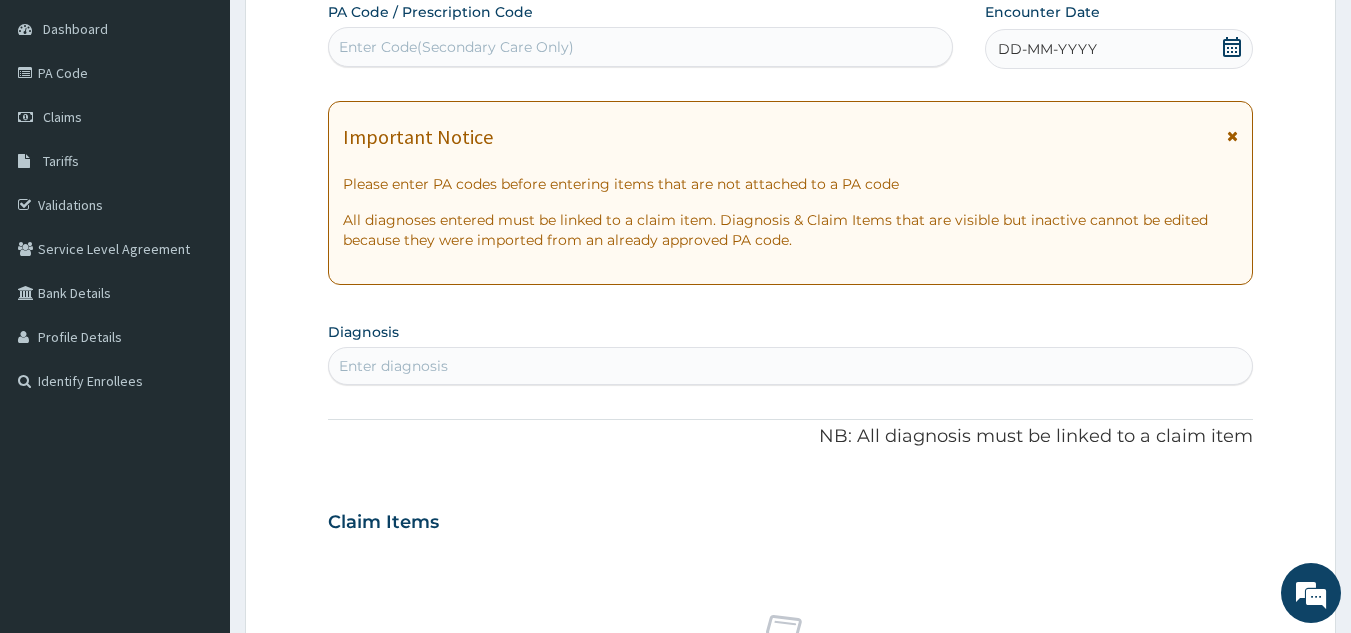 click on "DD-MM-YYYY" at bounding box center [1119, 49] 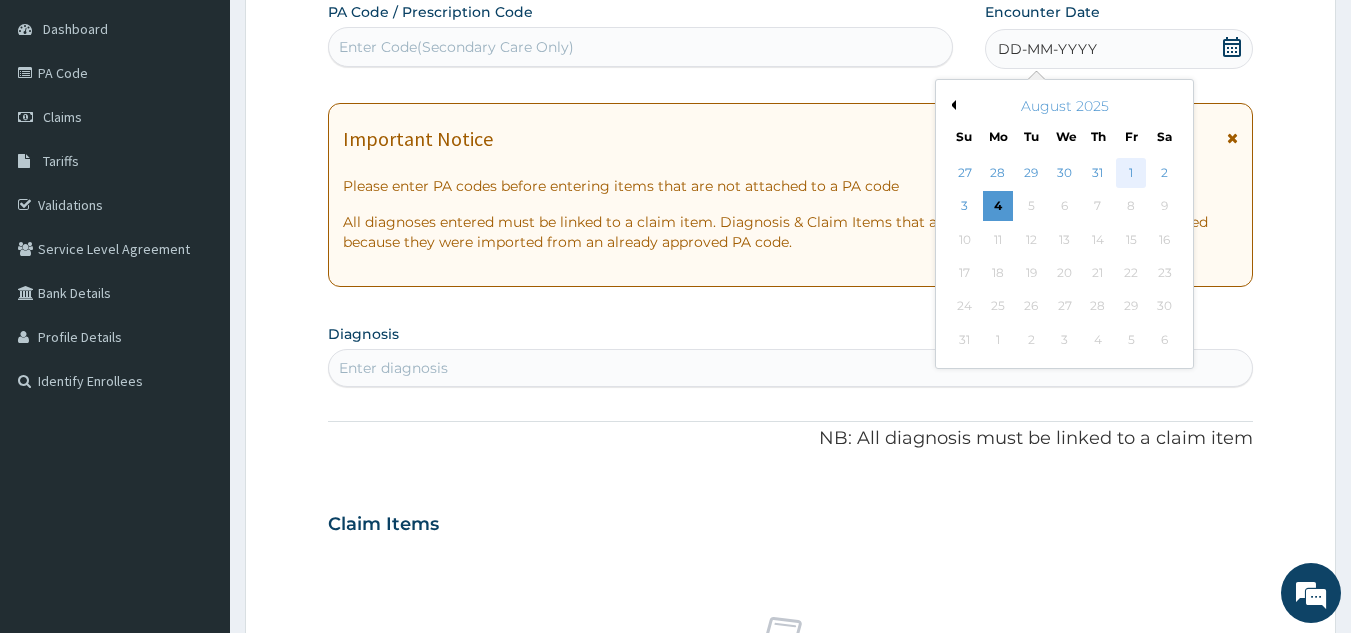 click on "1" at bounding box center [1131, 173] 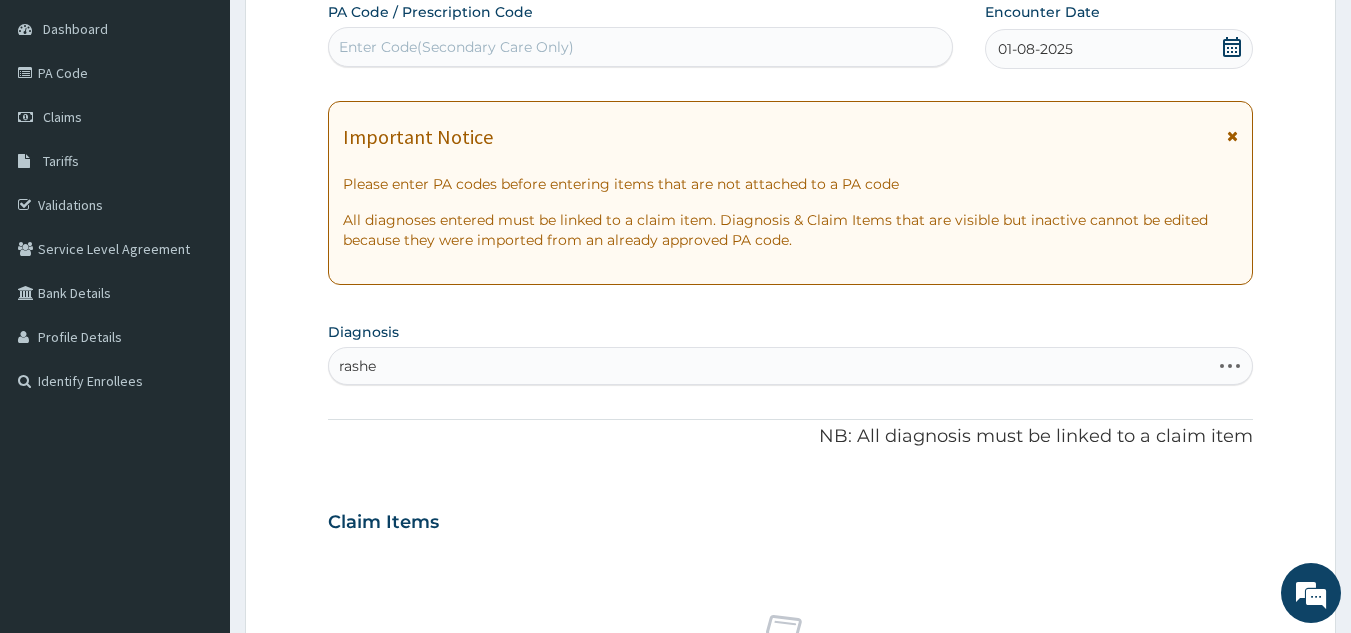 type on "rashes" 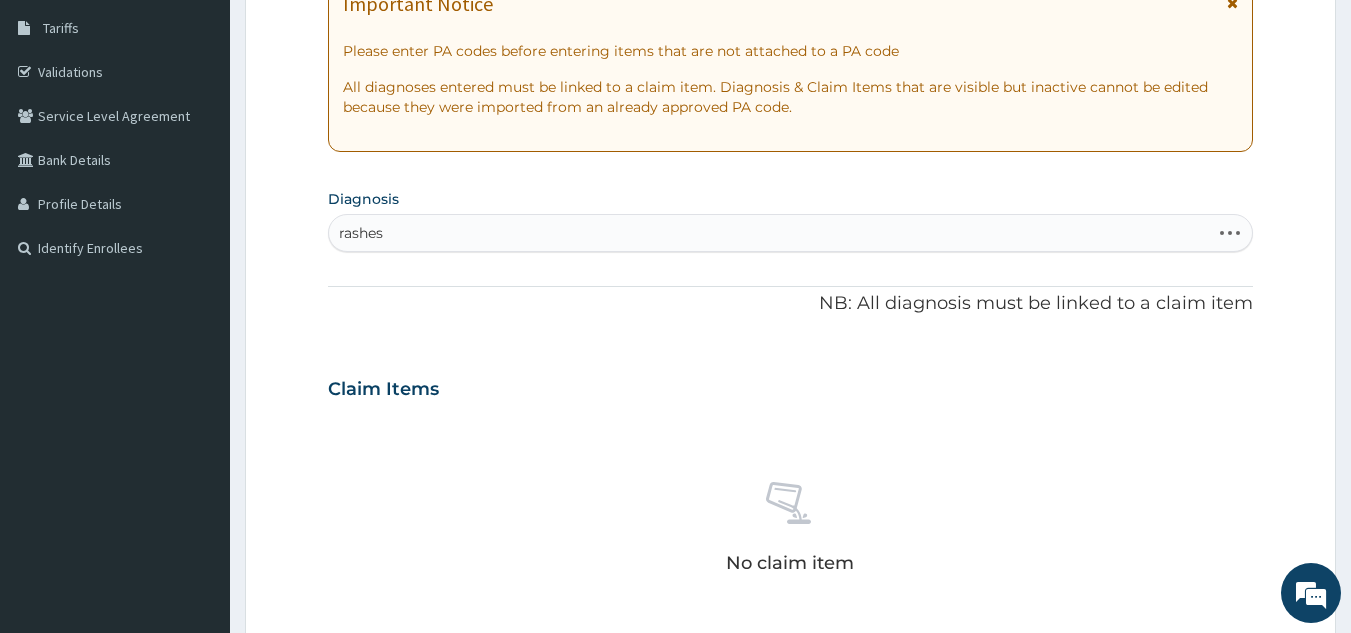 scroll, scrollTop: 323, scrollLeft: 0, axis: vertical 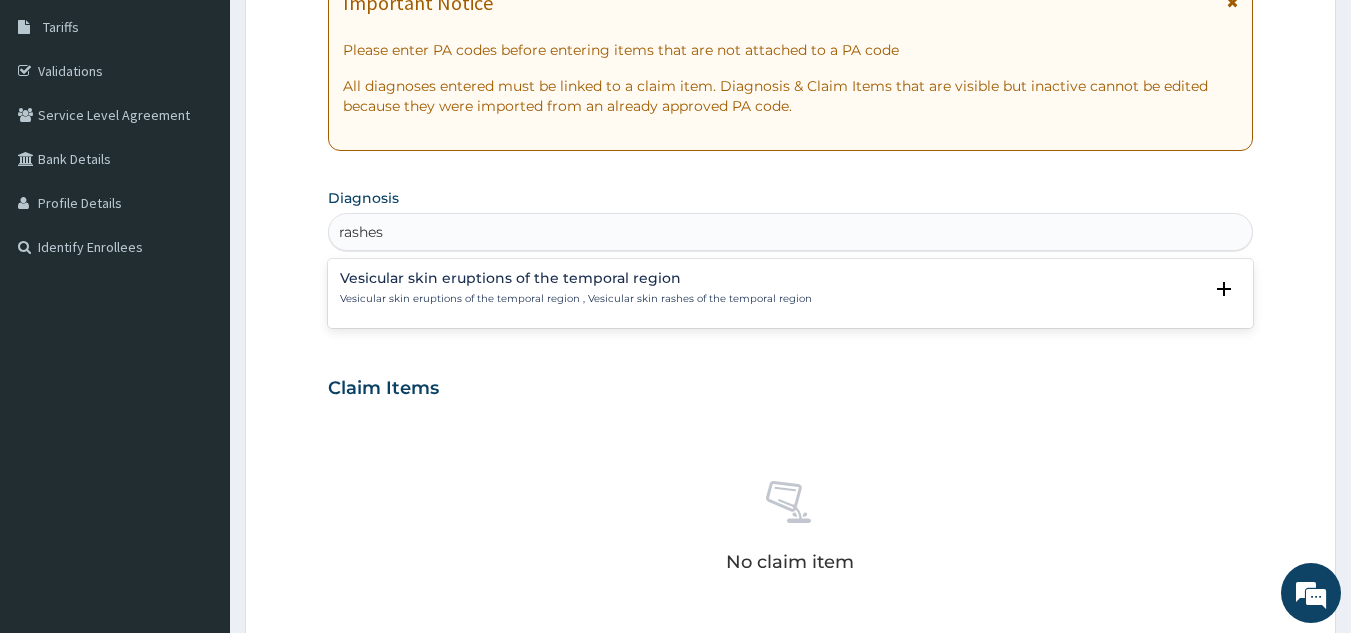 click on "Vesicular skin eruptions of the temporal region" at bounding box center [576, 278] 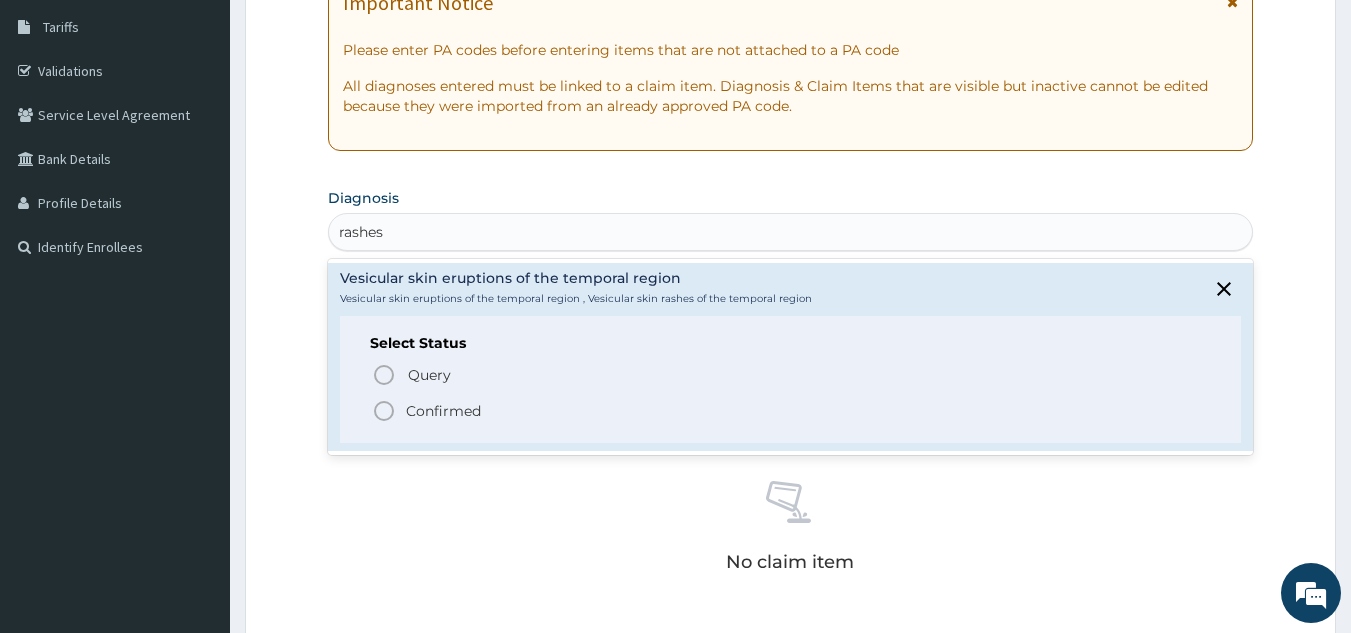 click on "Confirmed" at bounding box center [443, 411] 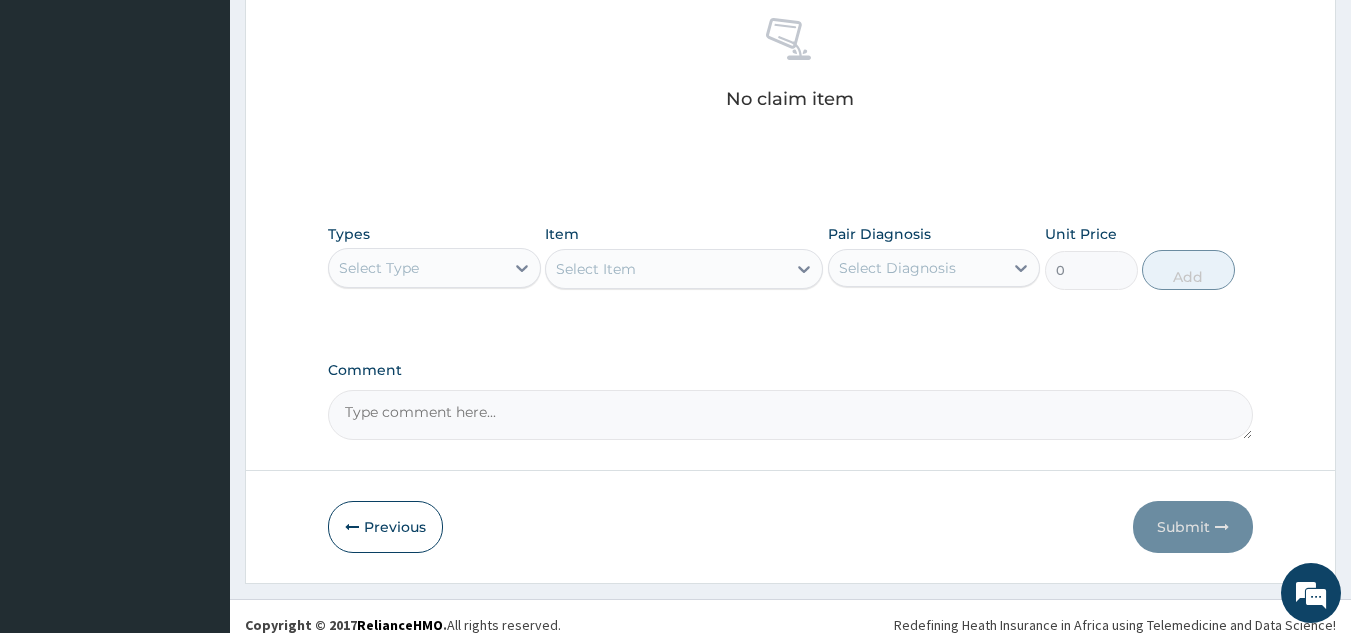 scroll, scrollTop: 809, scrollLeft: 0, axis: vertical 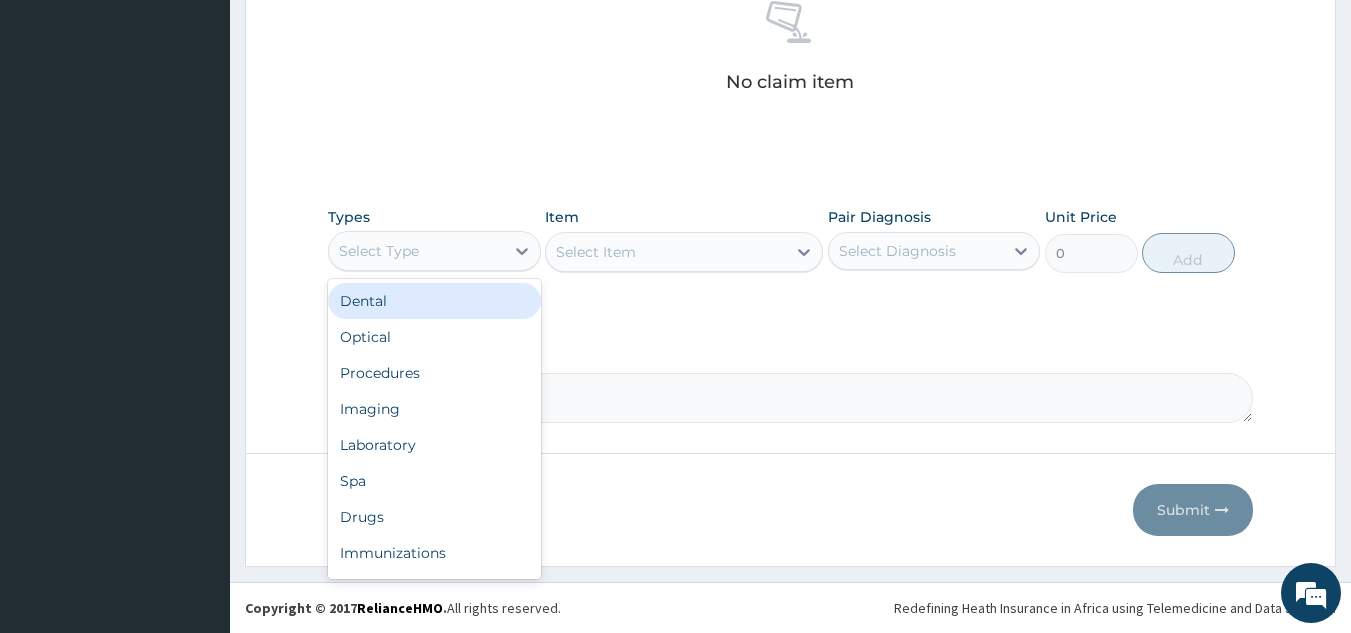 click on "Procedures" at bounding box center (434, 373) 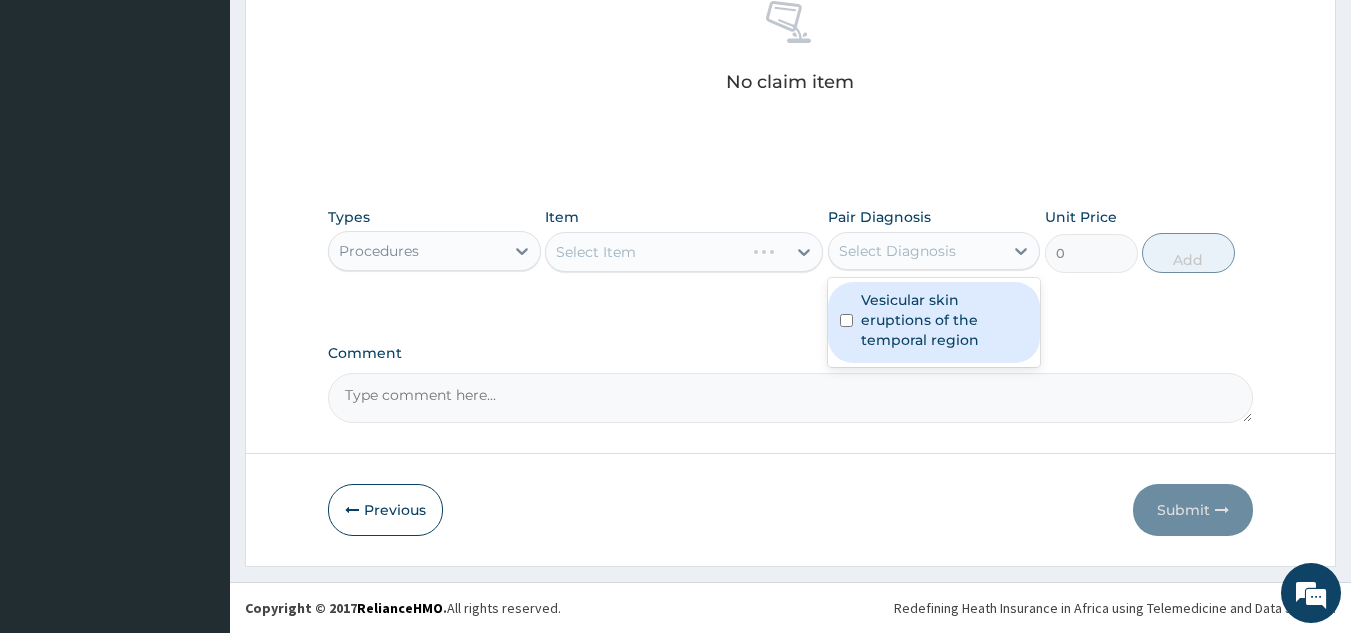 click on "Vesicular skin eruptions of the temporal region" at bounding box center [945, 320] 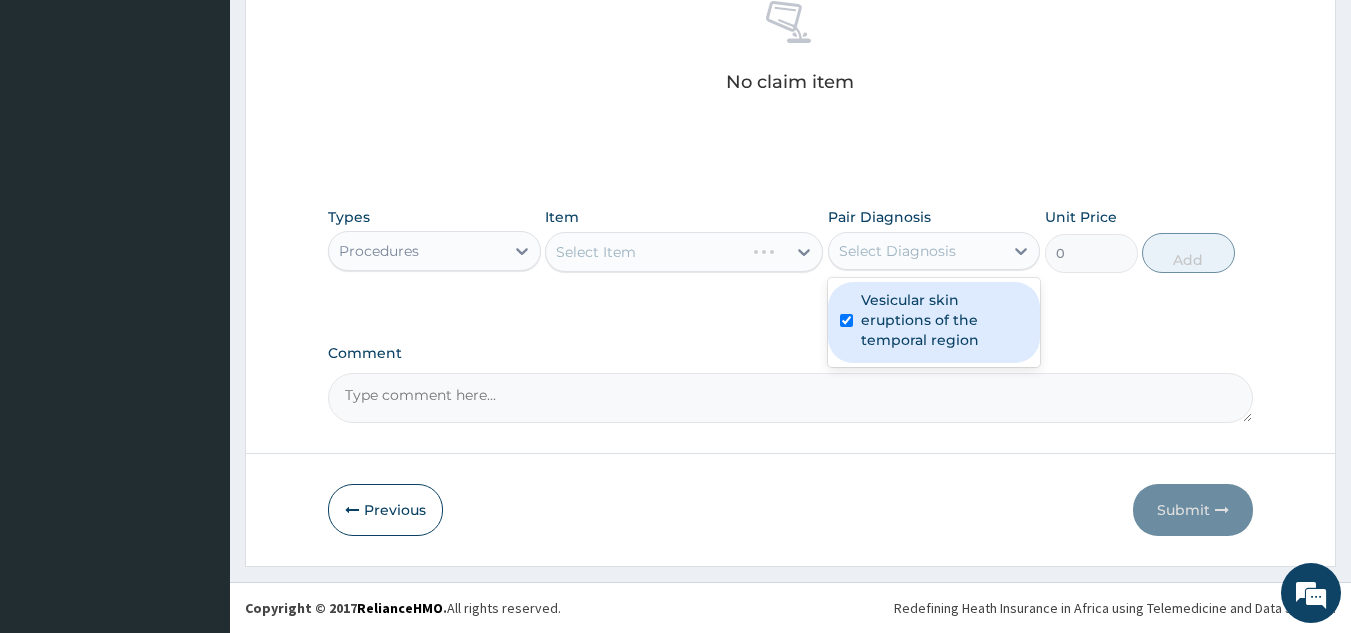 checkbox on "true" 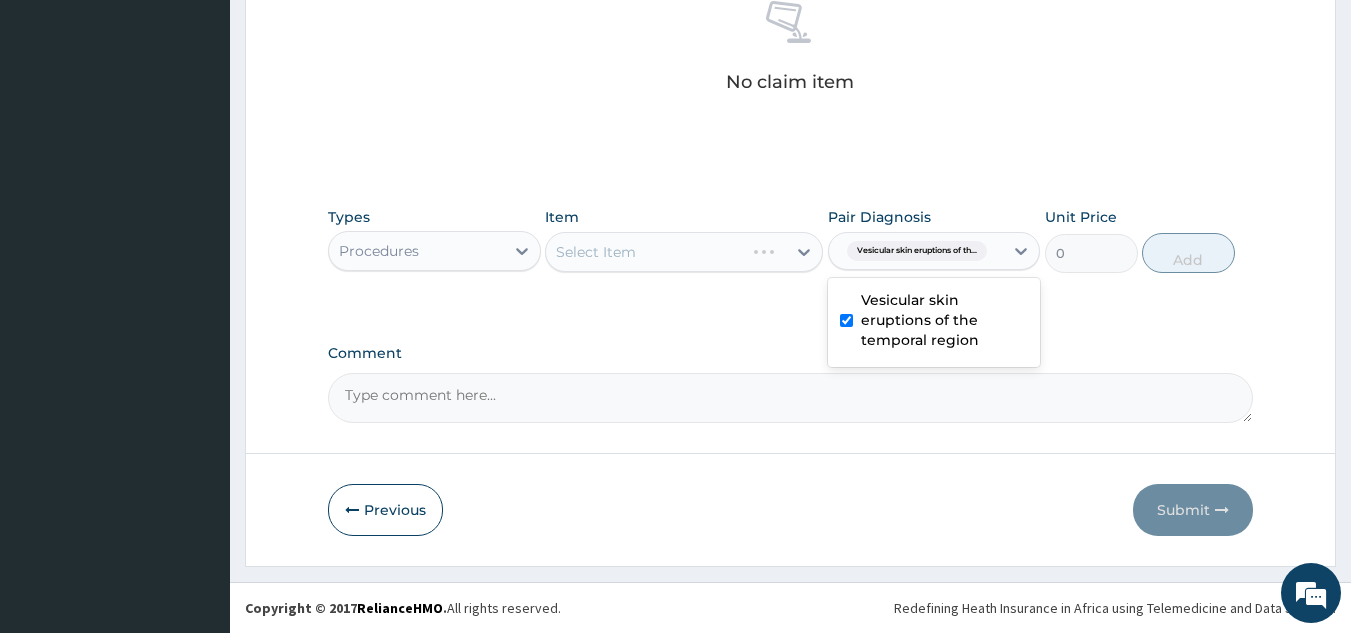 click on "Types Procedures Item Select Item Pair Diagnosis option Vesicular skin eruptions of the temporal region, selected. option Vesicular skin eruptions of the temporal region selected, 1 of 1. 1 result available. Use Up and Down to choose options, press Enter to select the currently focused option, press Escape to exit the menu, press Tab to select the option and exit the menu. Vesicular skin eruptions of th... Vesicular skin eruptions of the temporal region Unit Price 0 Add" at bounding box center (791, 240) 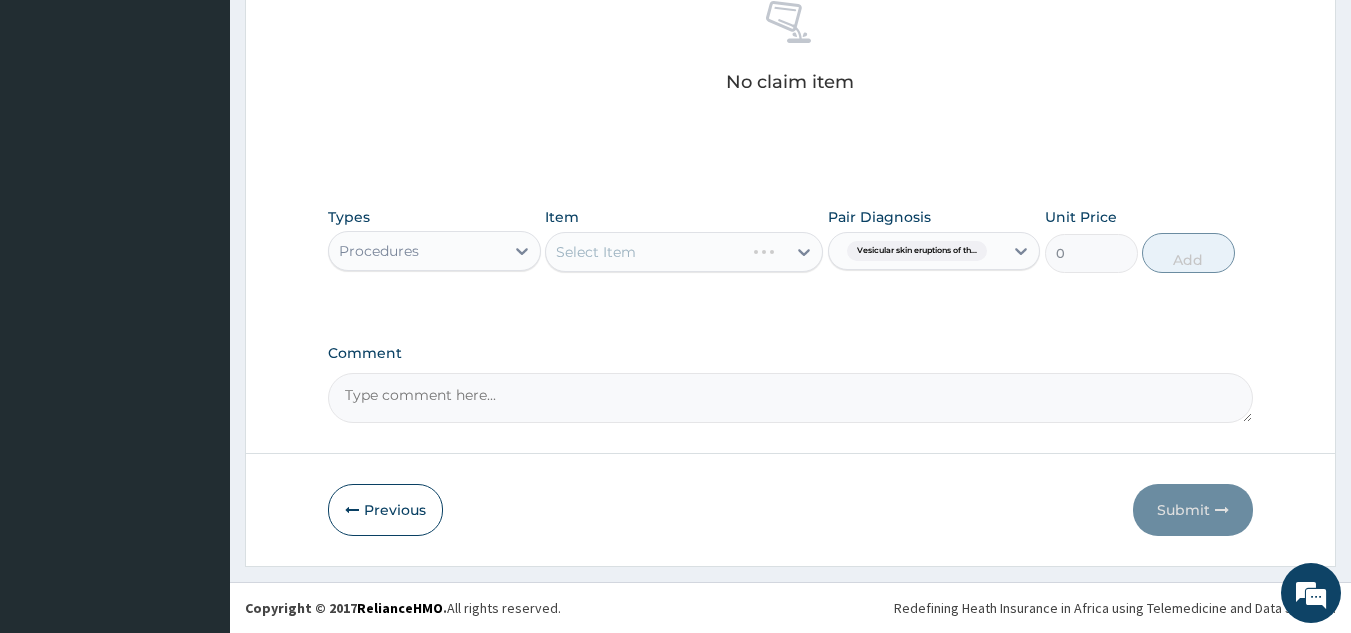click on "Types Procedures Item Select Item Pair Diagnosis Vesicular skin eruptions of th... Unit Price 0 Add" at bounding box center [791, 240] 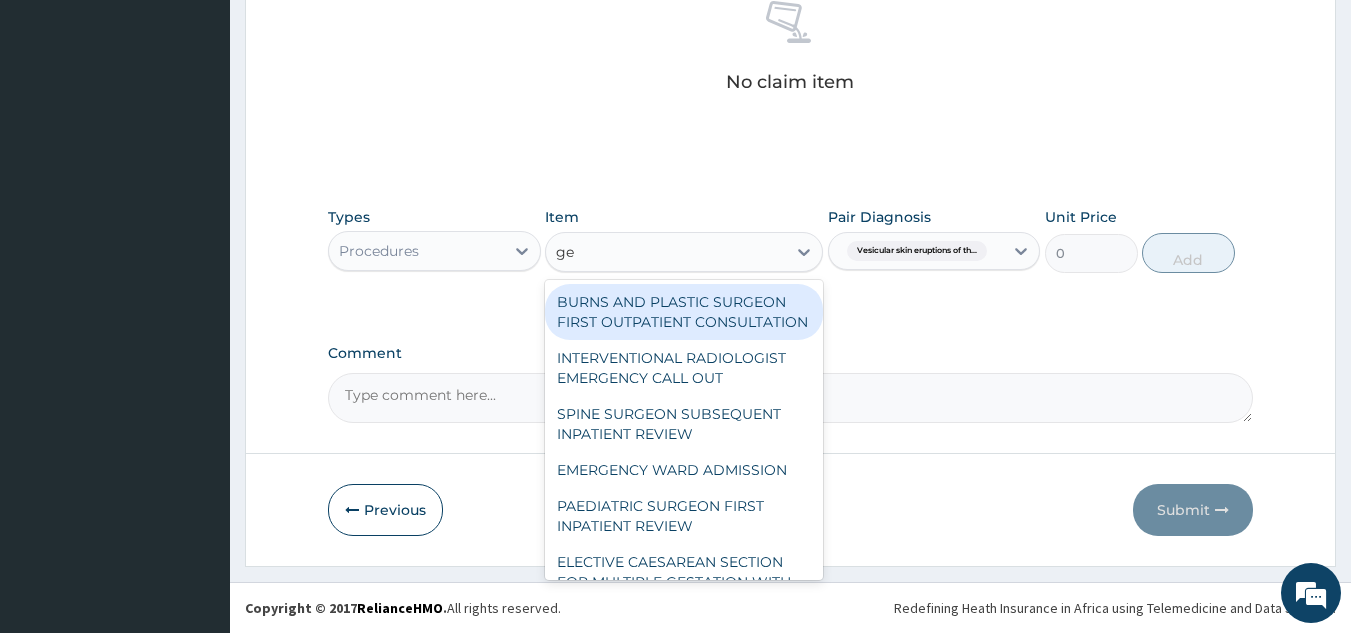 type on "g" 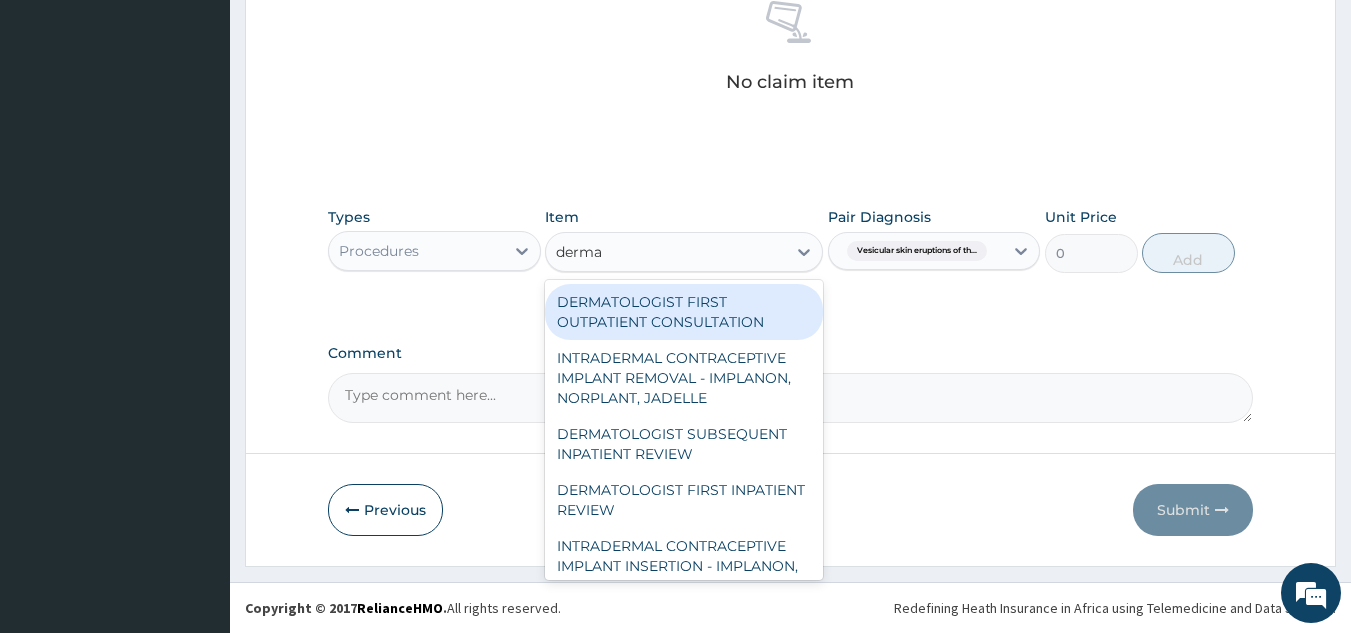 type on "dermat" 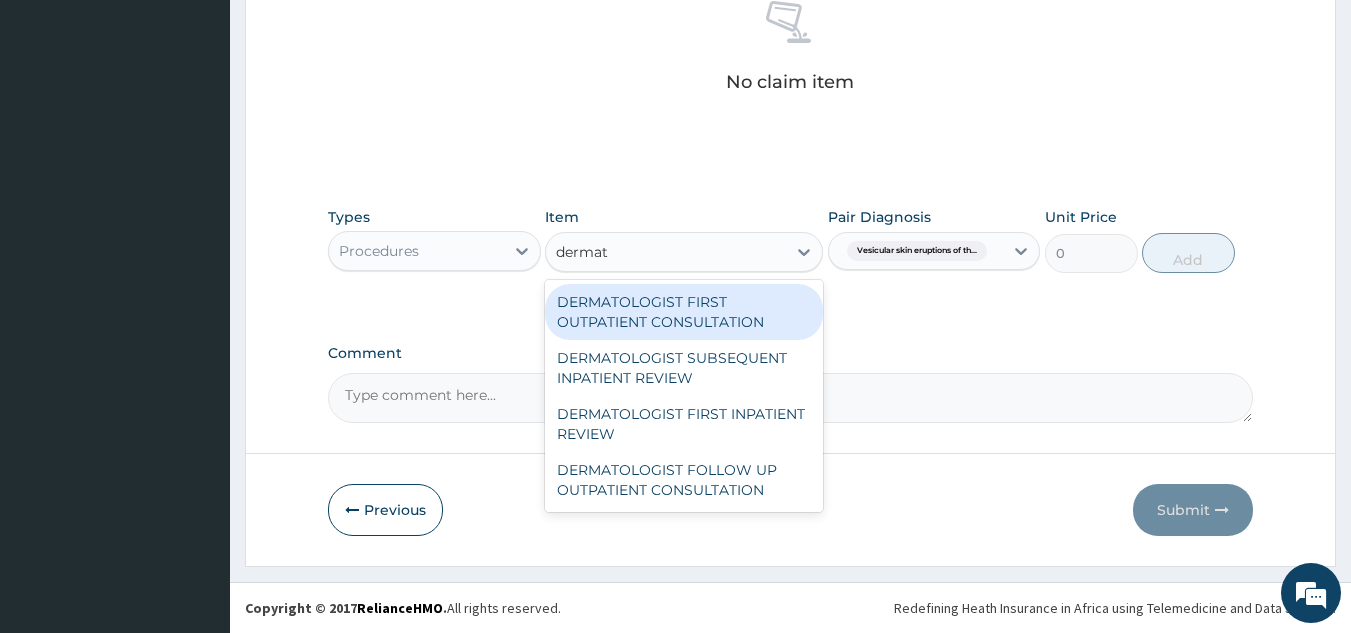 click on "DERMATOLOGIST FIRST OUTPATIENT CONSULTATION" at bounding box center [684, 312] 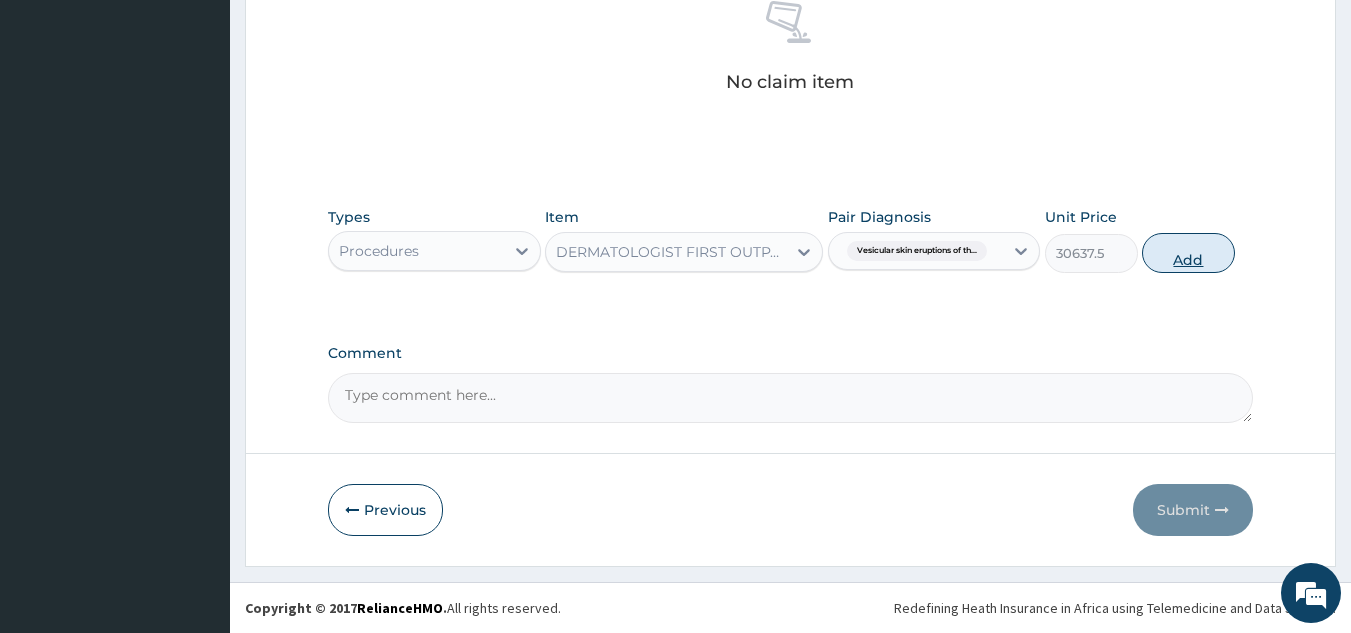 click on "Add" at bounding box center (1188, 253) 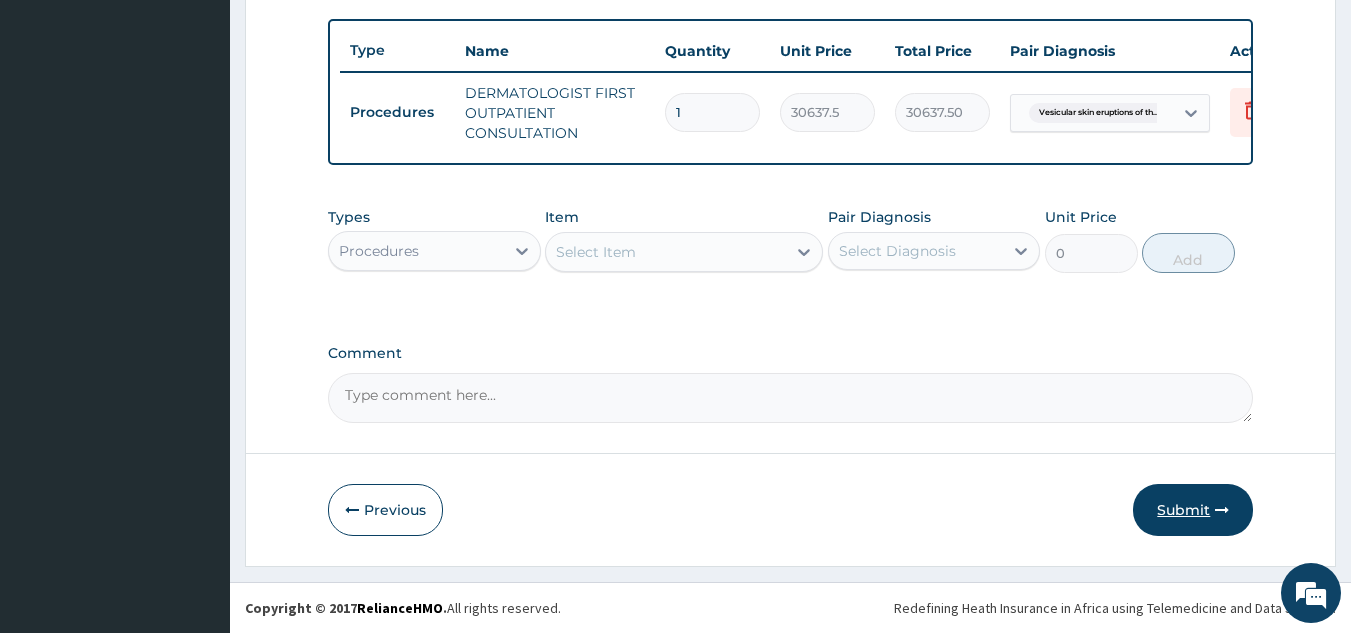 click on "Submit" at bounding box center (1193, 510) 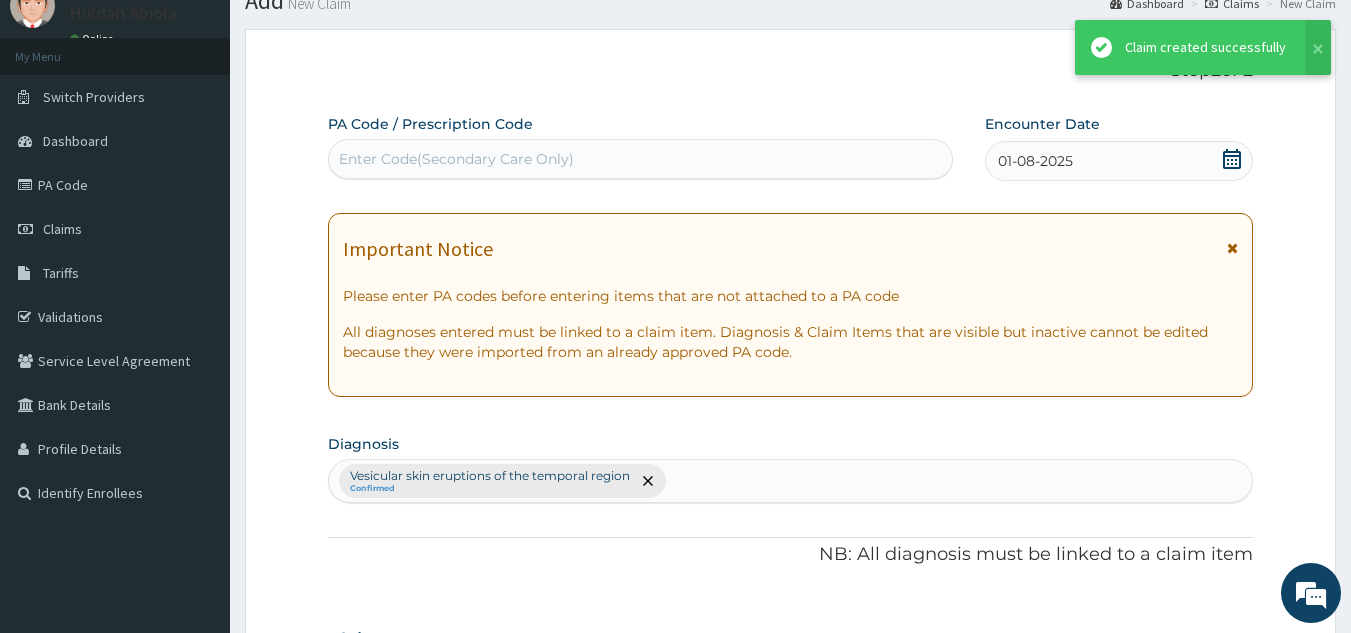 scroll, scrollTop: 740, scrollLeft: 0, axis: vertical 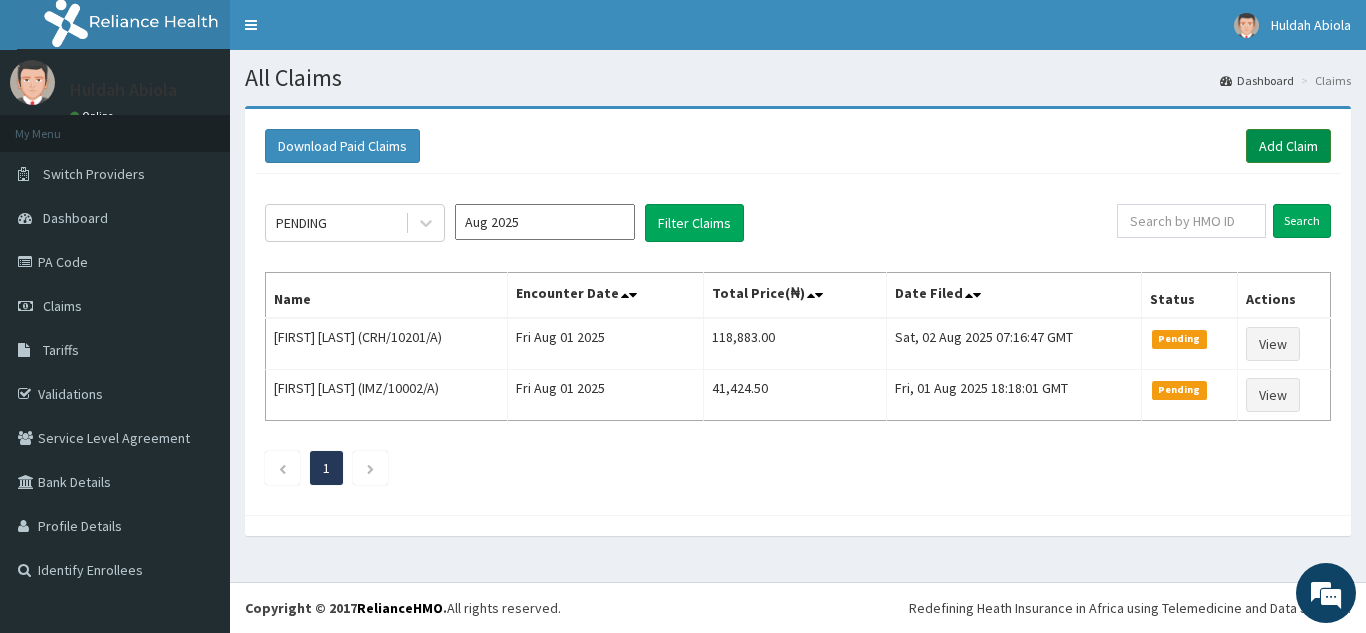 click on "Add Claim" at bounding box center (1288, 146) 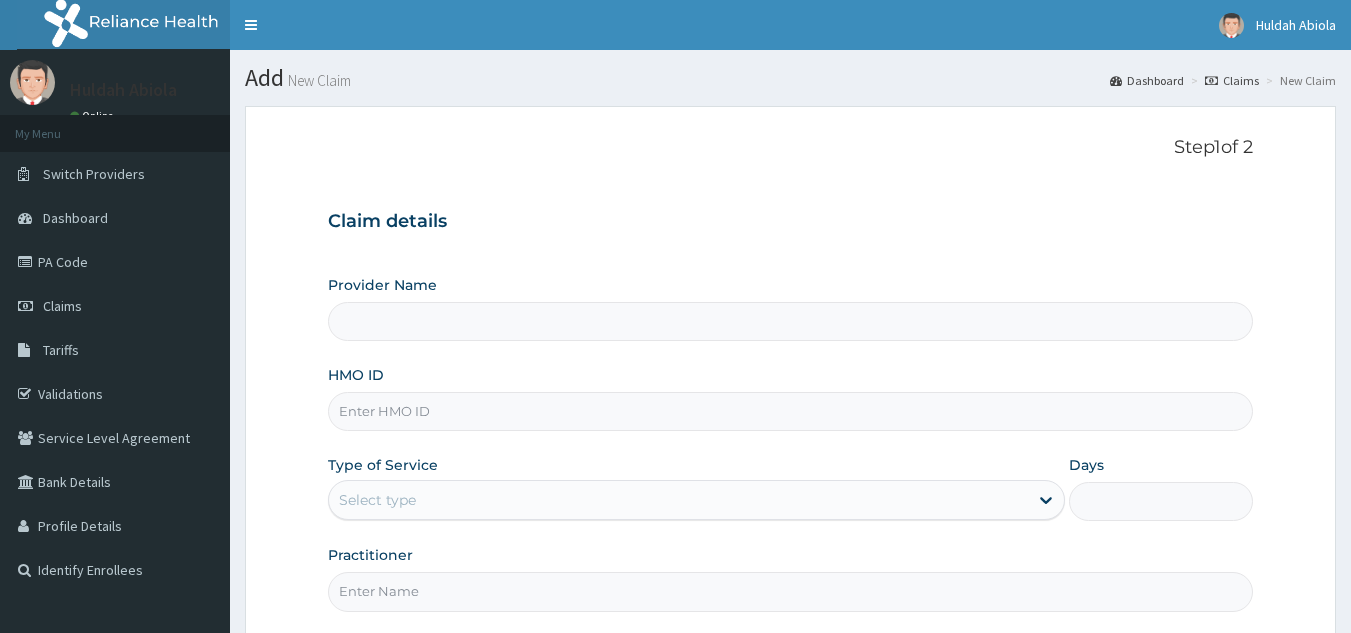 scroll, scrollTop: 0, scrollLeft: 0, axis: both 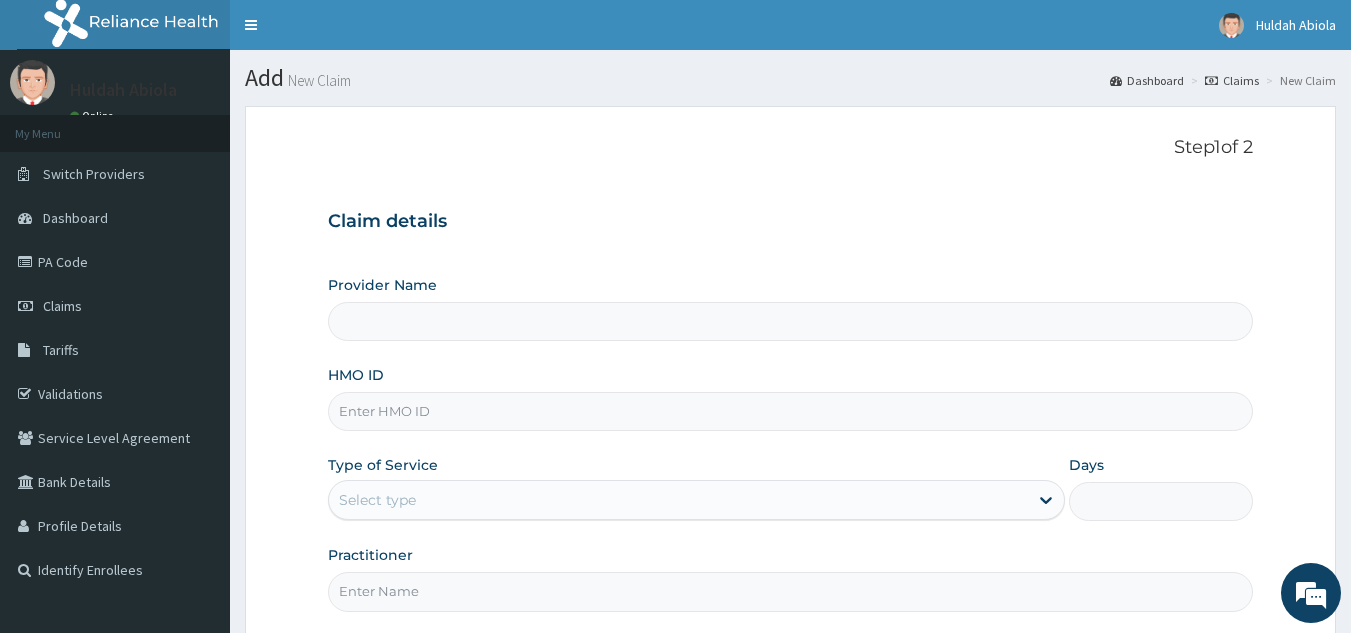 click on "HMO ID" at bounding box center [791, 411] 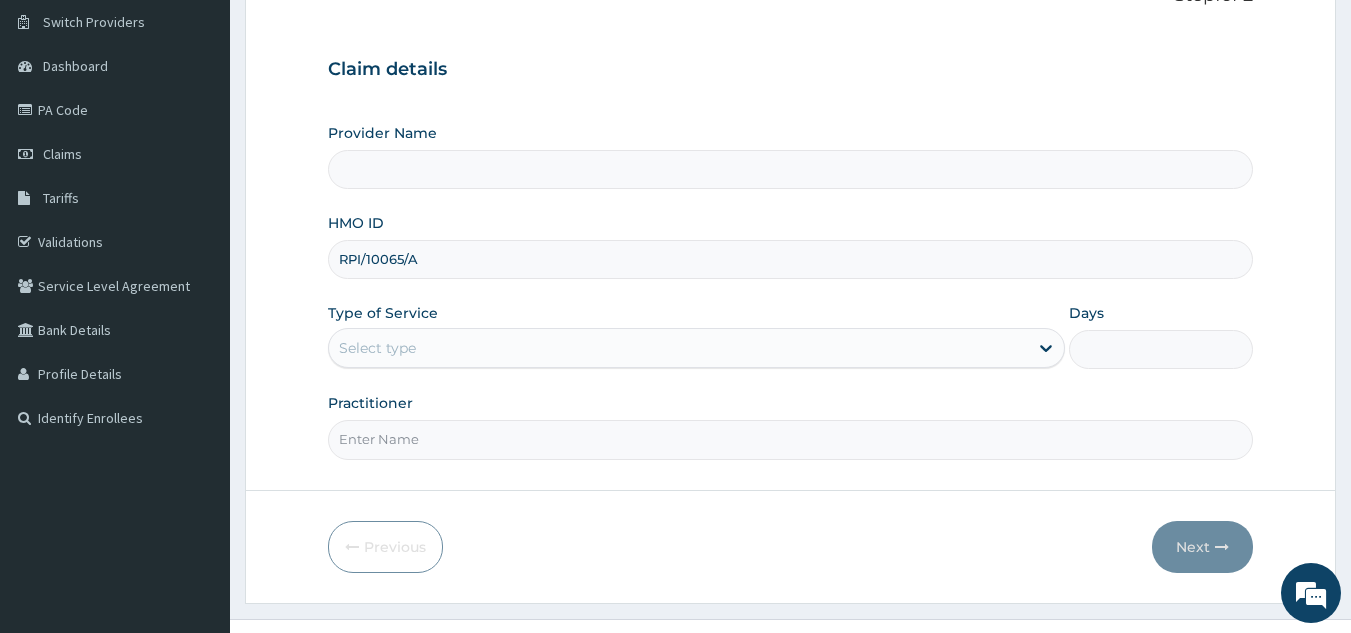 type on "Reliance Family Clinics (RFC) - Lekki" 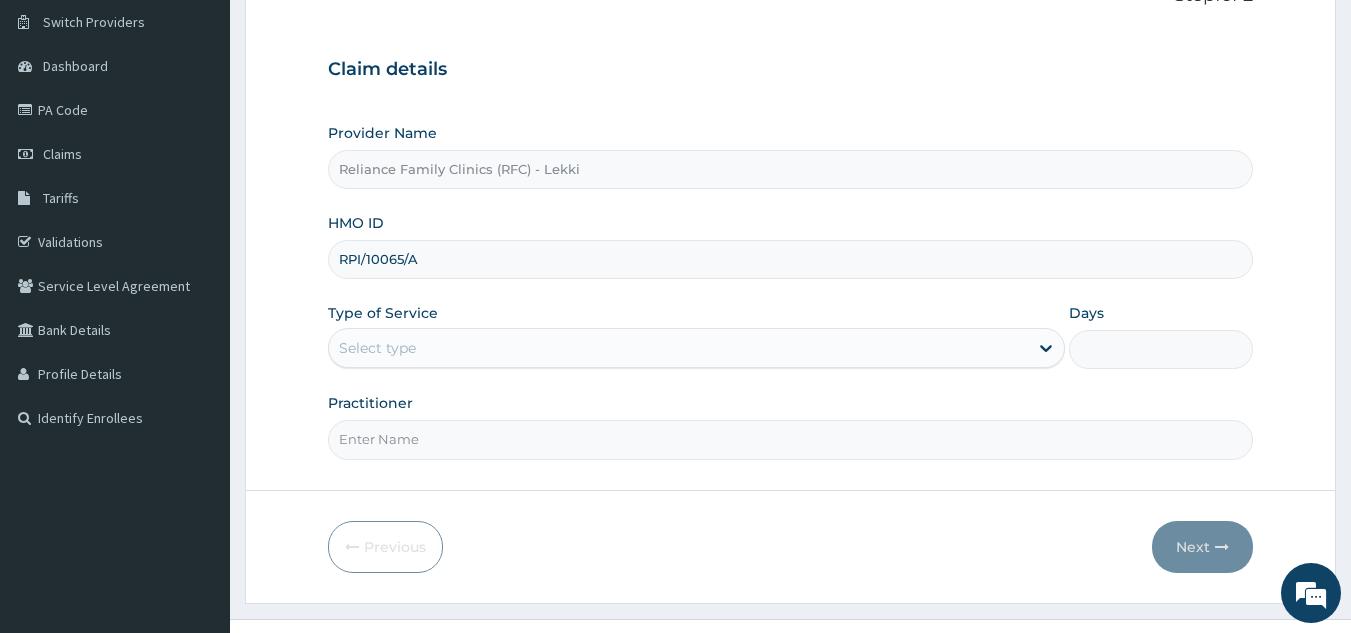 scroll, scrollTop: 189, scrollLeft: 0, axis: vertical 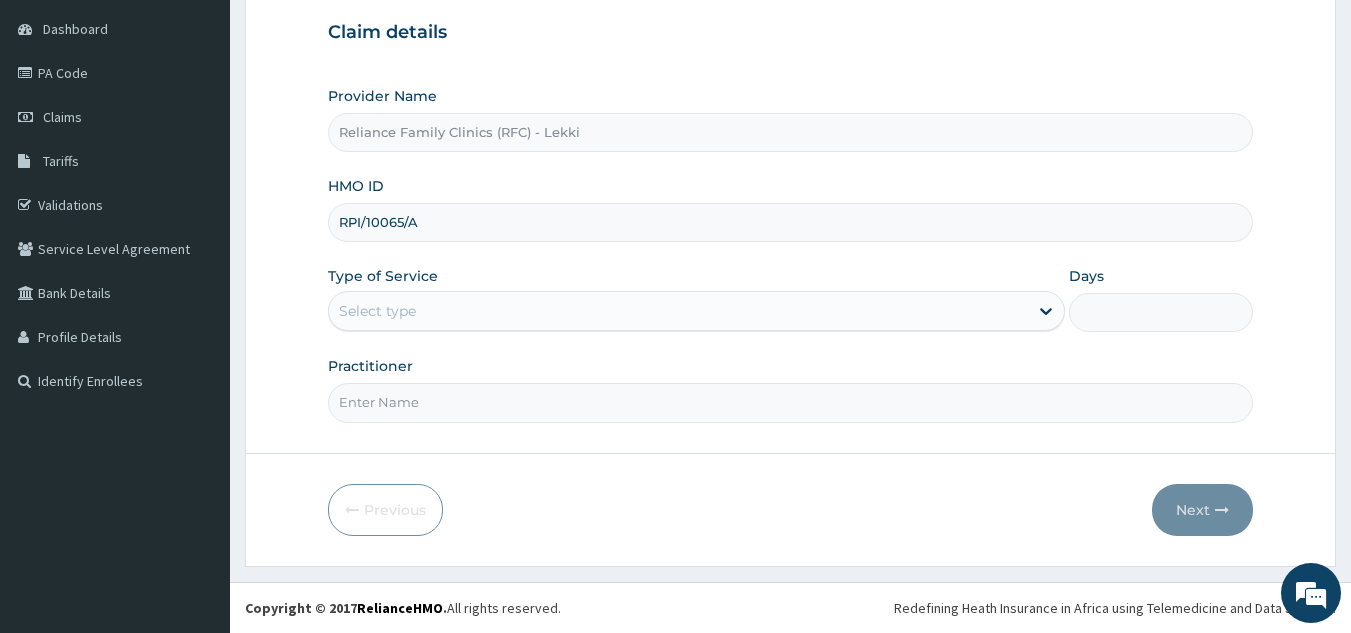 type on "RPI/10065/A" 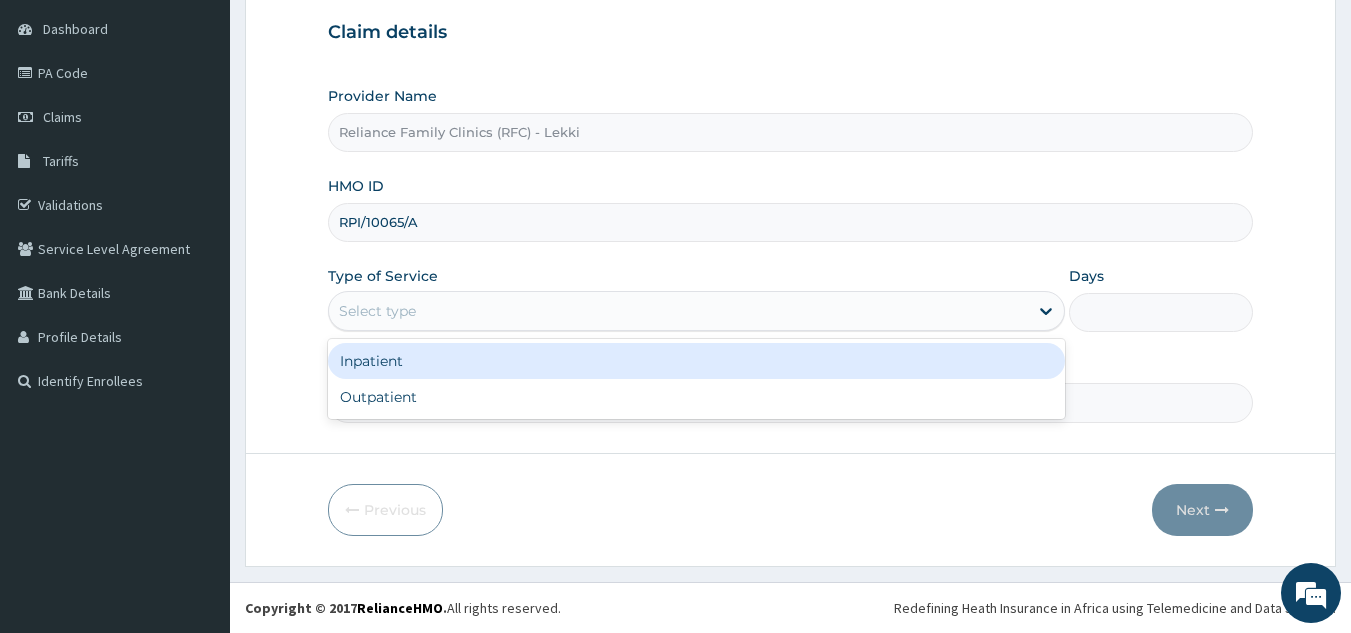 click on "Outpatient" at bounding box center [696, 397] 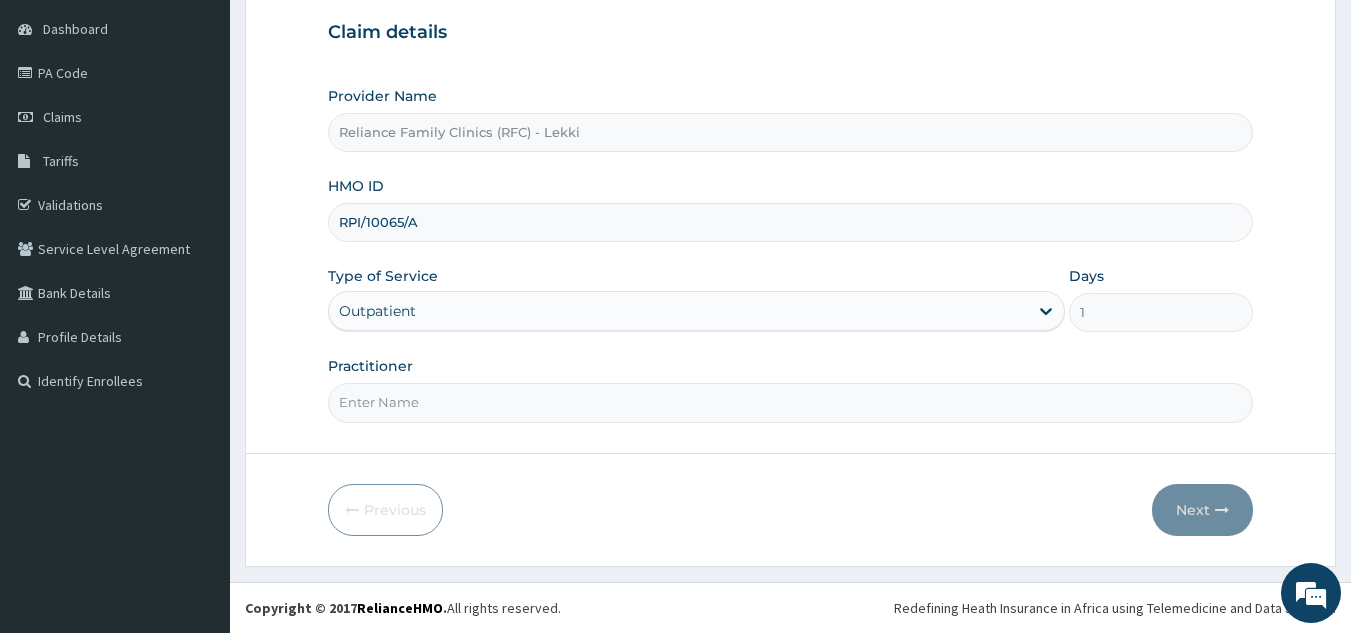 click on "Practitioner" at bounding box center (791, 402) 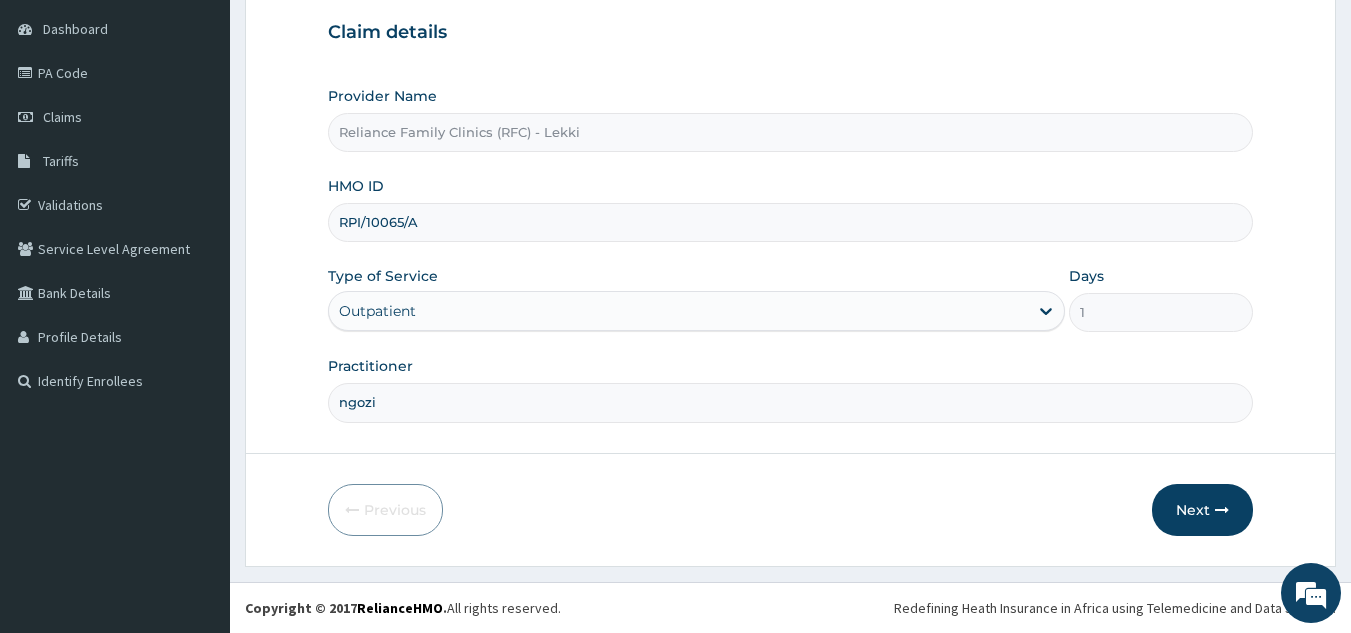 type on "ngozi" 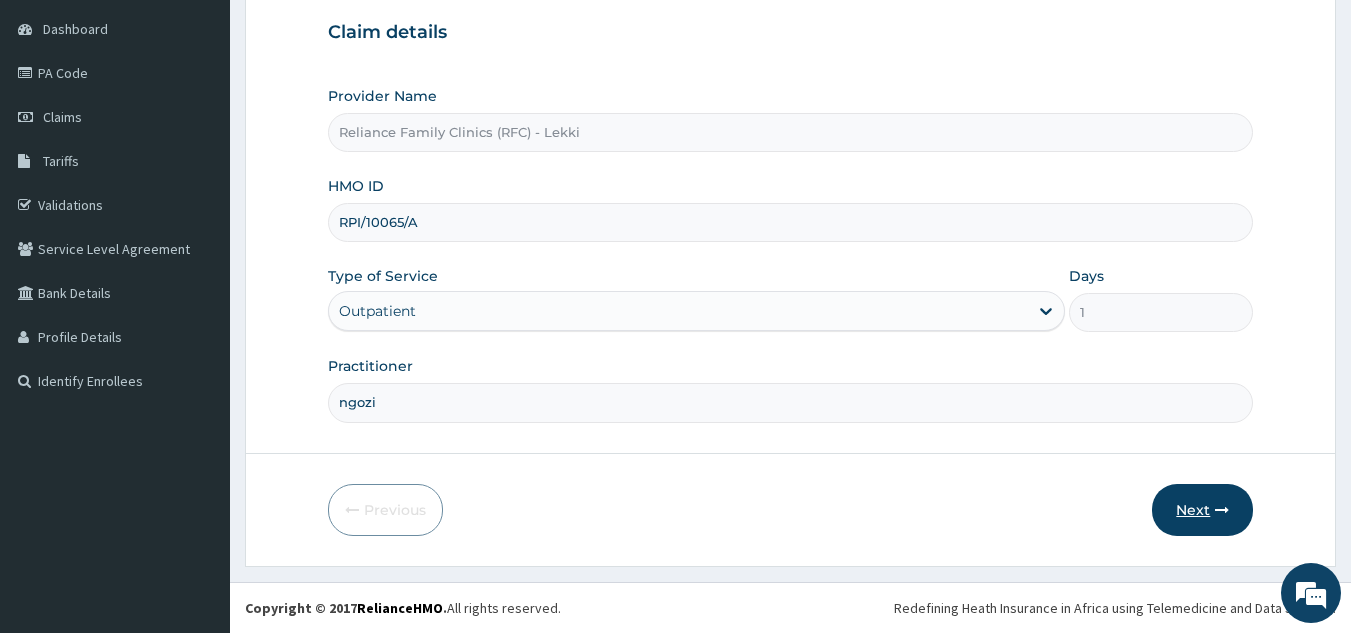 click on "Next" at bounding box center (1202, 510) 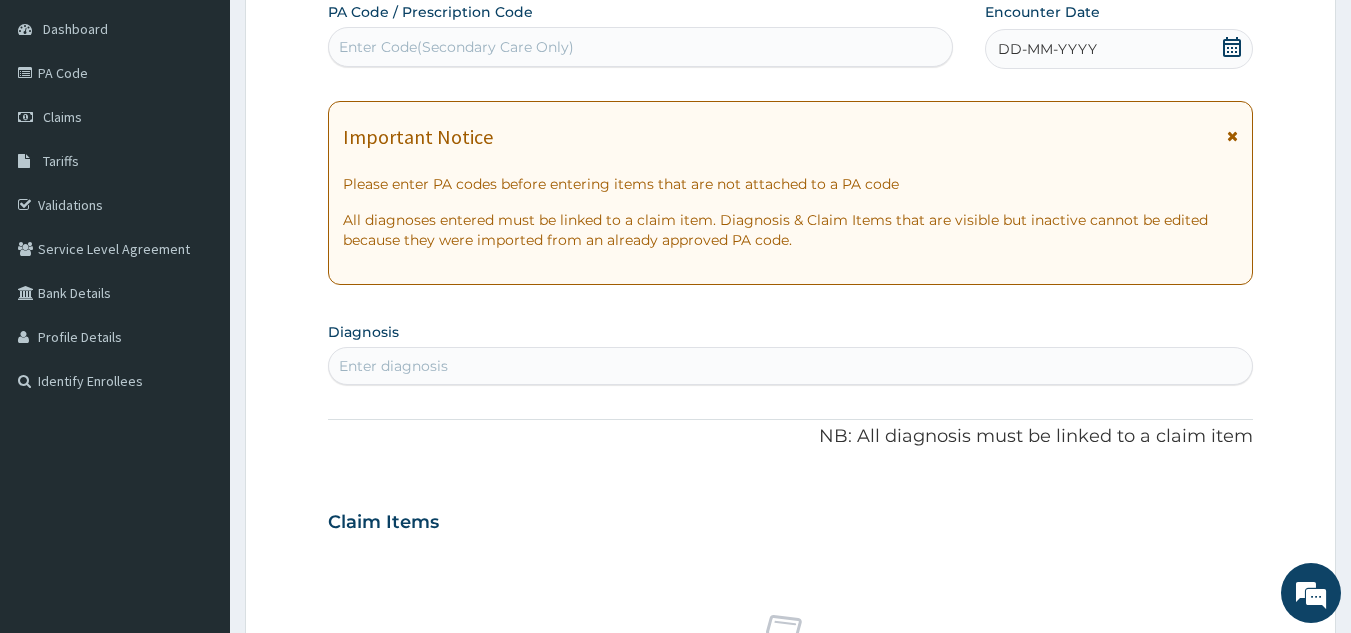 scroll, scrollTop: 0, scrollLeft: 0, axis: both 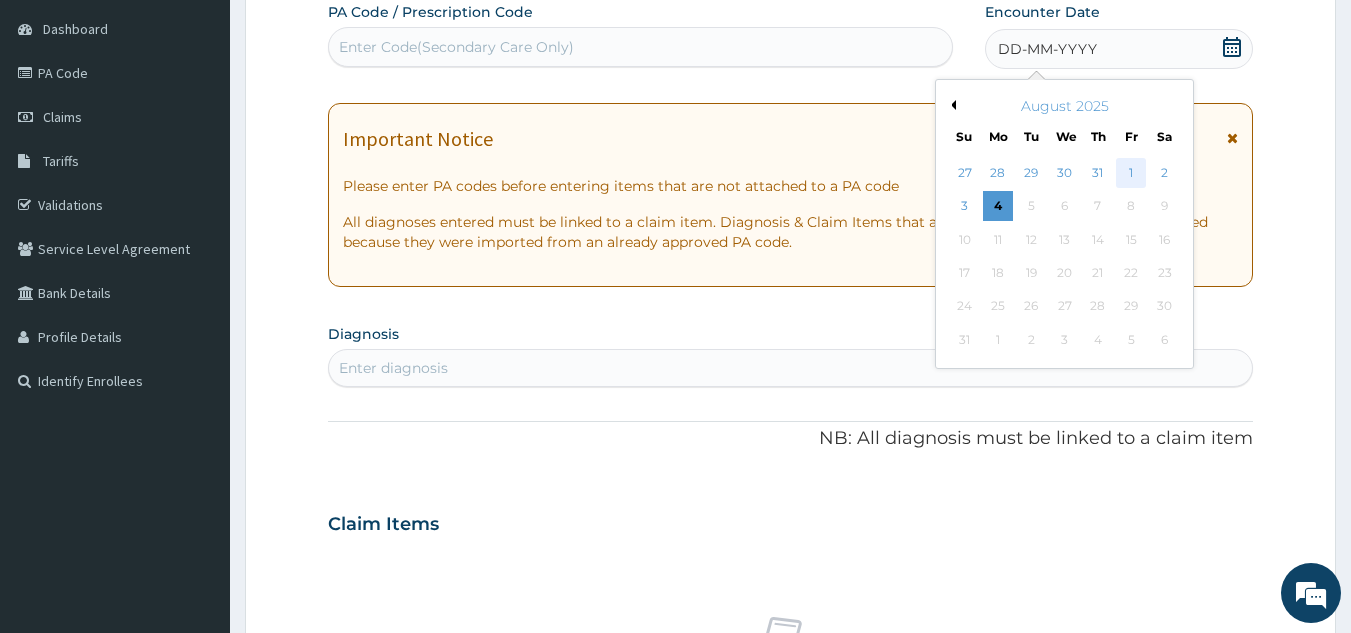 click on "1" at bounding box center [1131, 173] 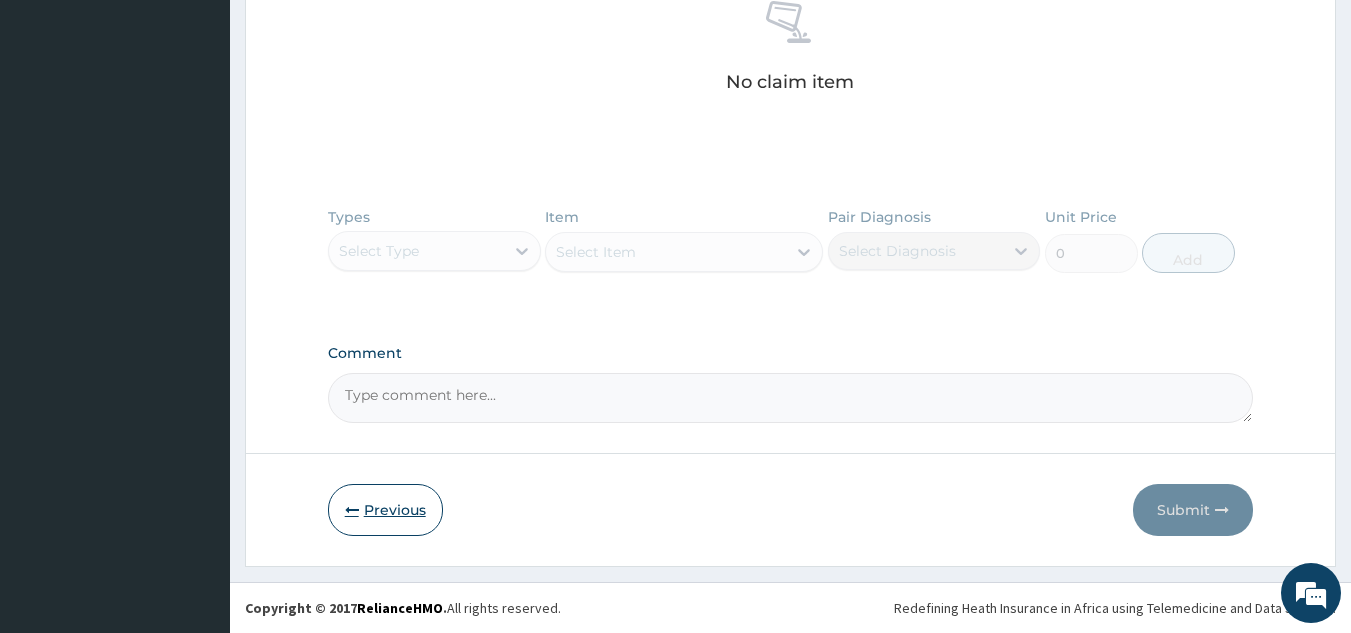 click on "Previous" at bounding box center [385, 510] 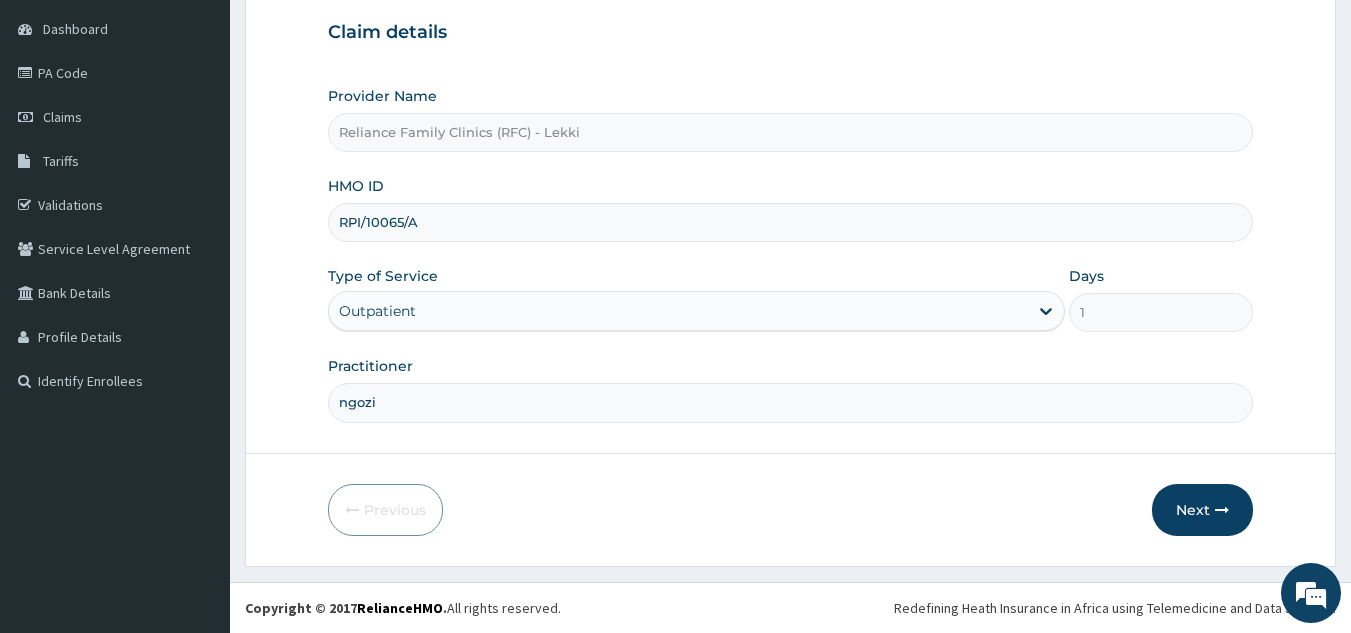 click on "RPI/10065/A" at bounding box center (791, 222) 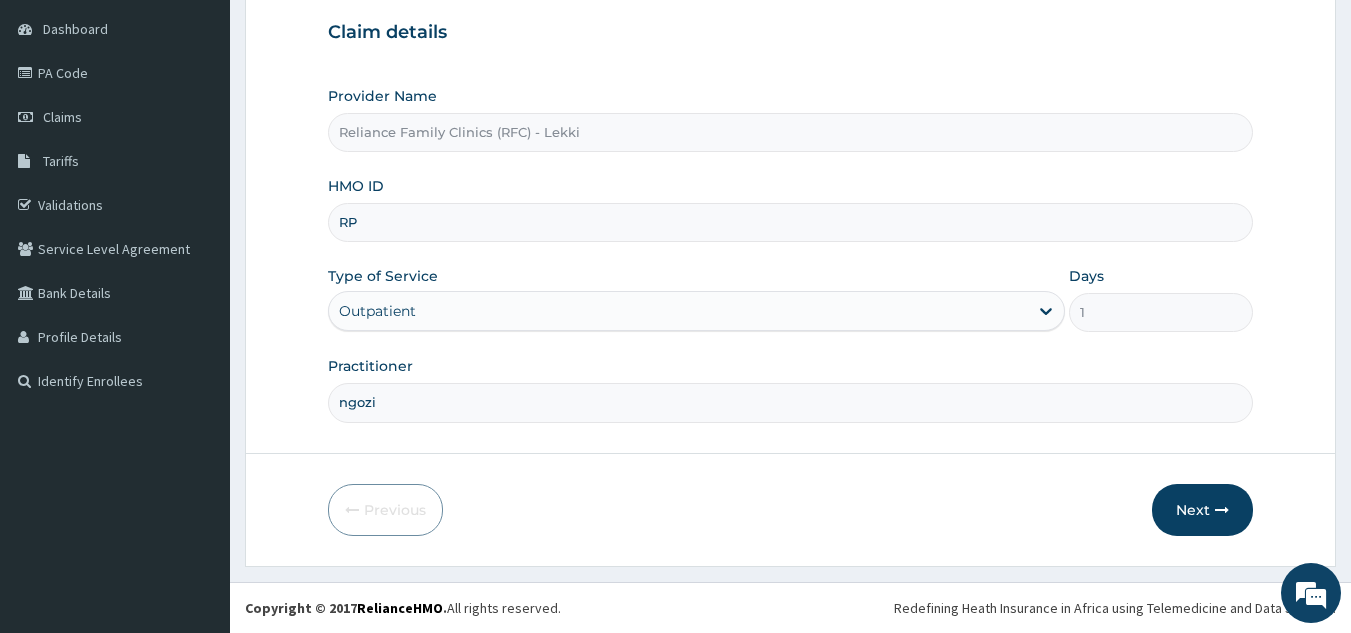 type on "R" 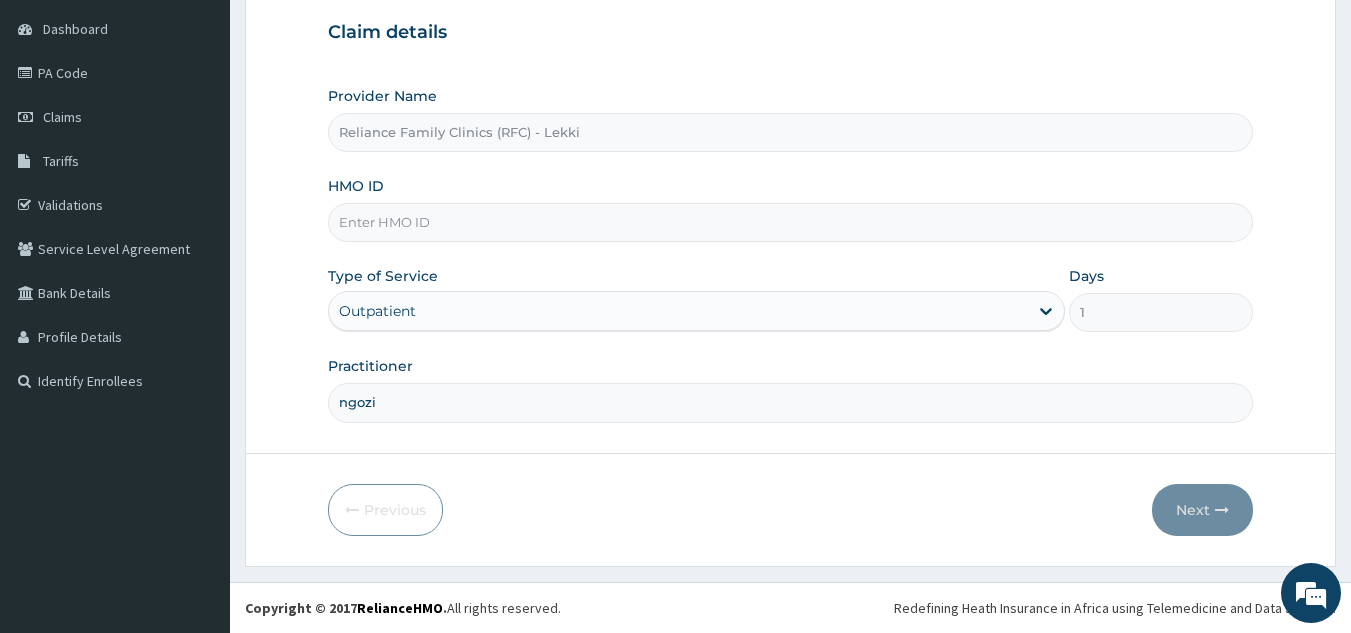 paste on "RPI/10065/A" 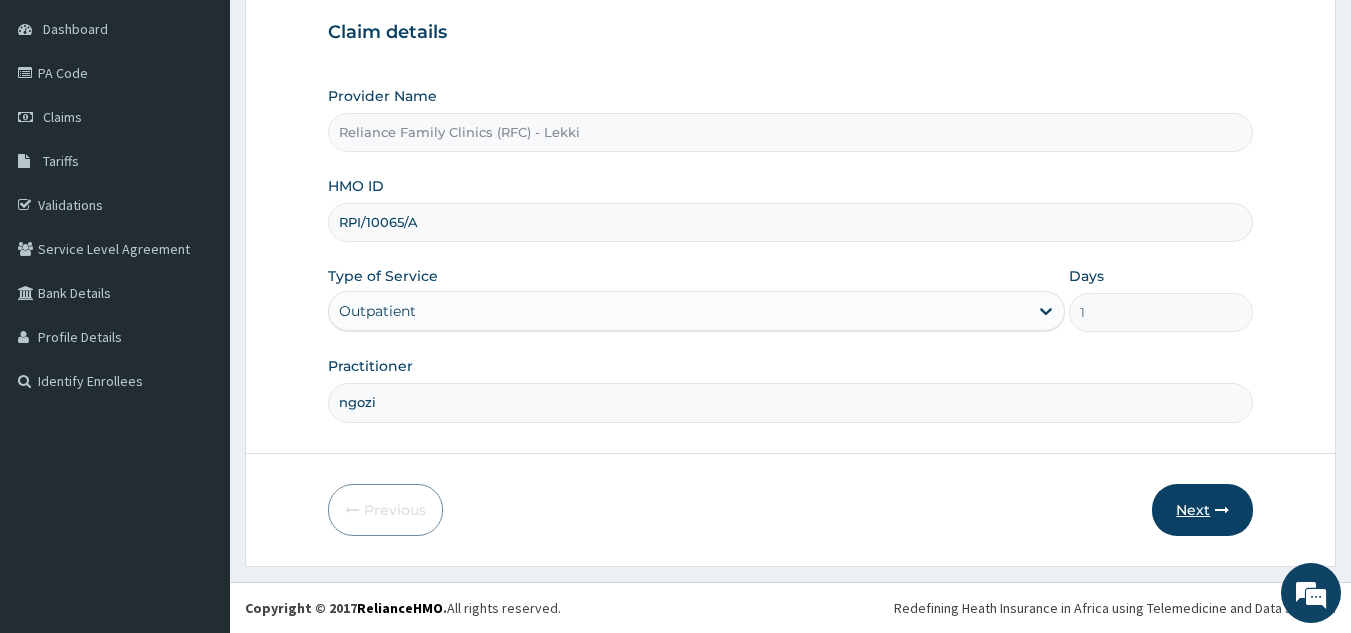 click on "Next" at bounding box center (1202, 510) 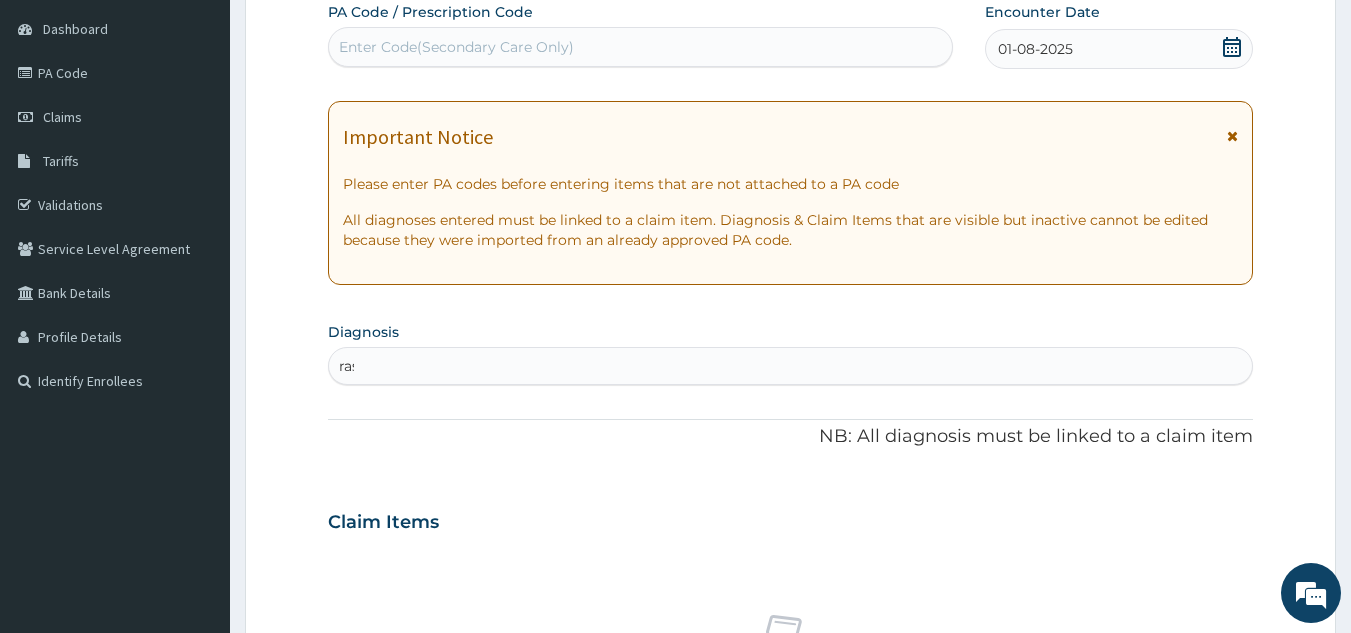 type on "rash" 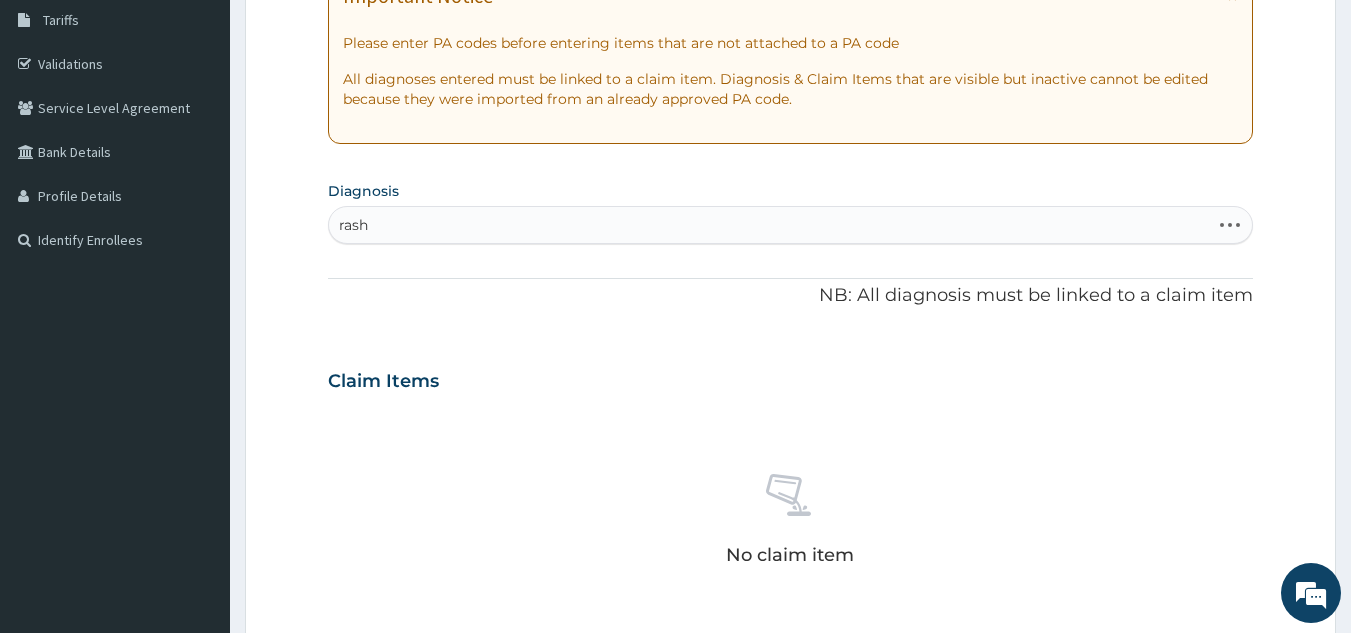 scroll, scrollTop: 335, scrollLeft: 0, axis: vertical 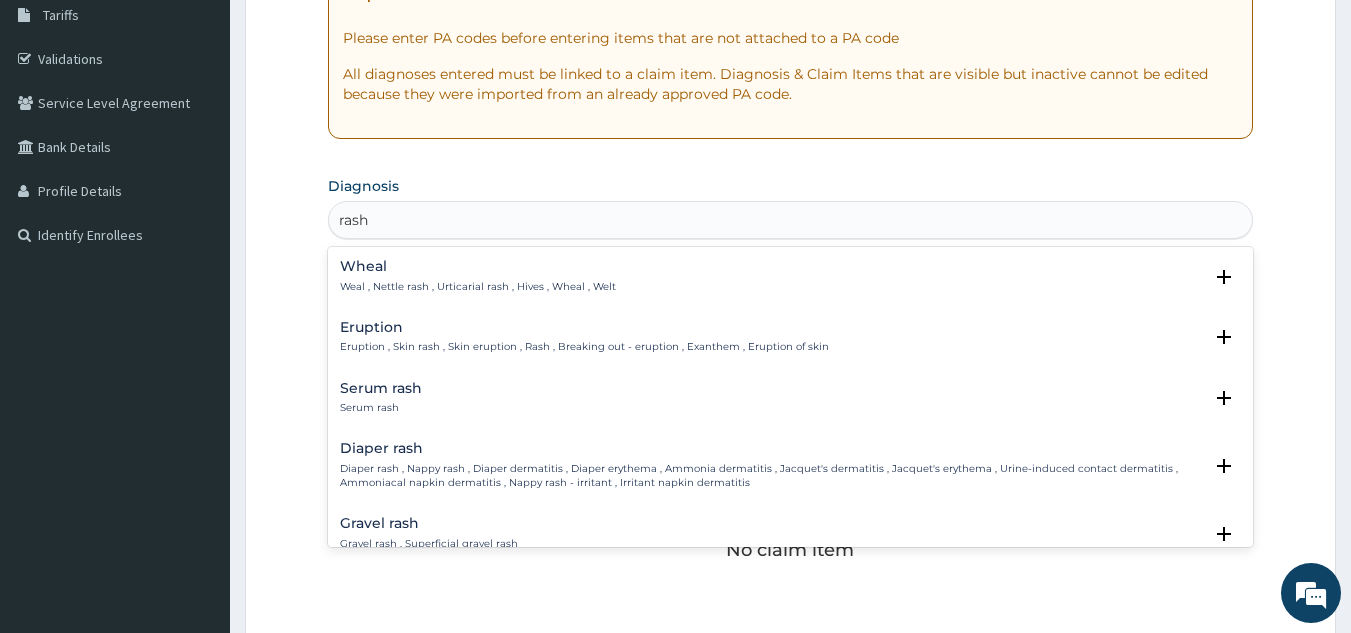click on "Weal , Nettle rash , Urticarial rash , Hives , Wheal , Welt" at bounding box center [478, 287] 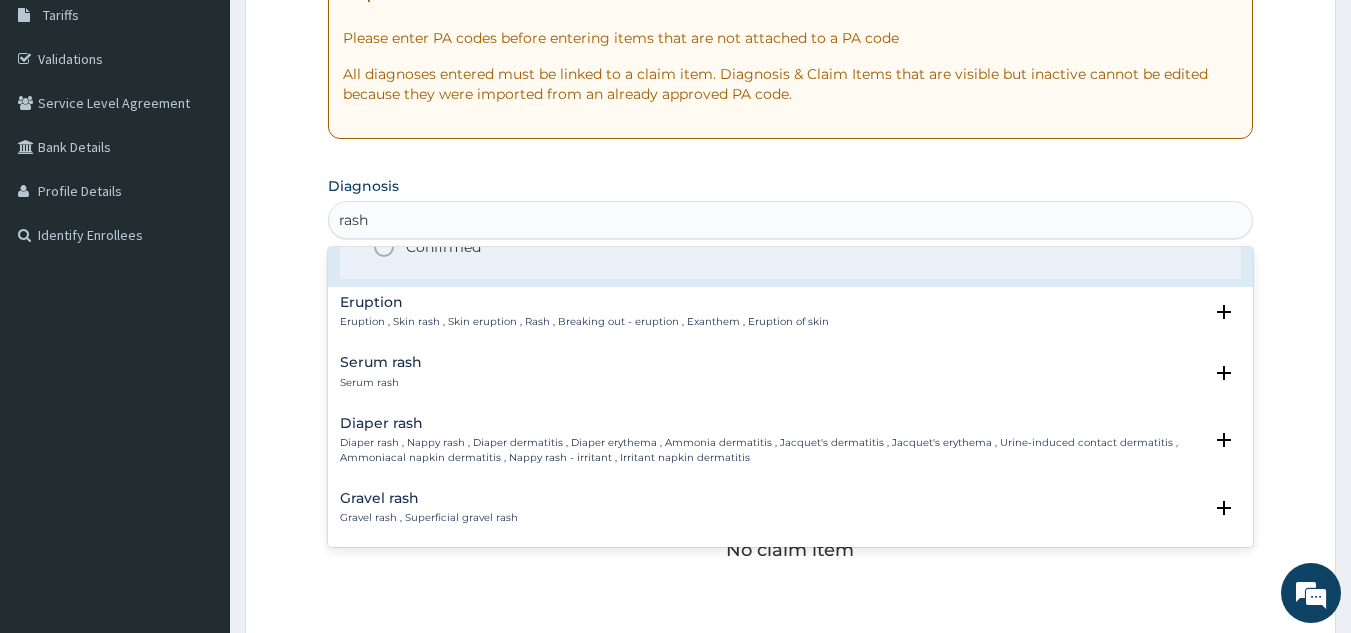 scroll, scrollTop: 156, scrollLeft: 0, axis: vertical 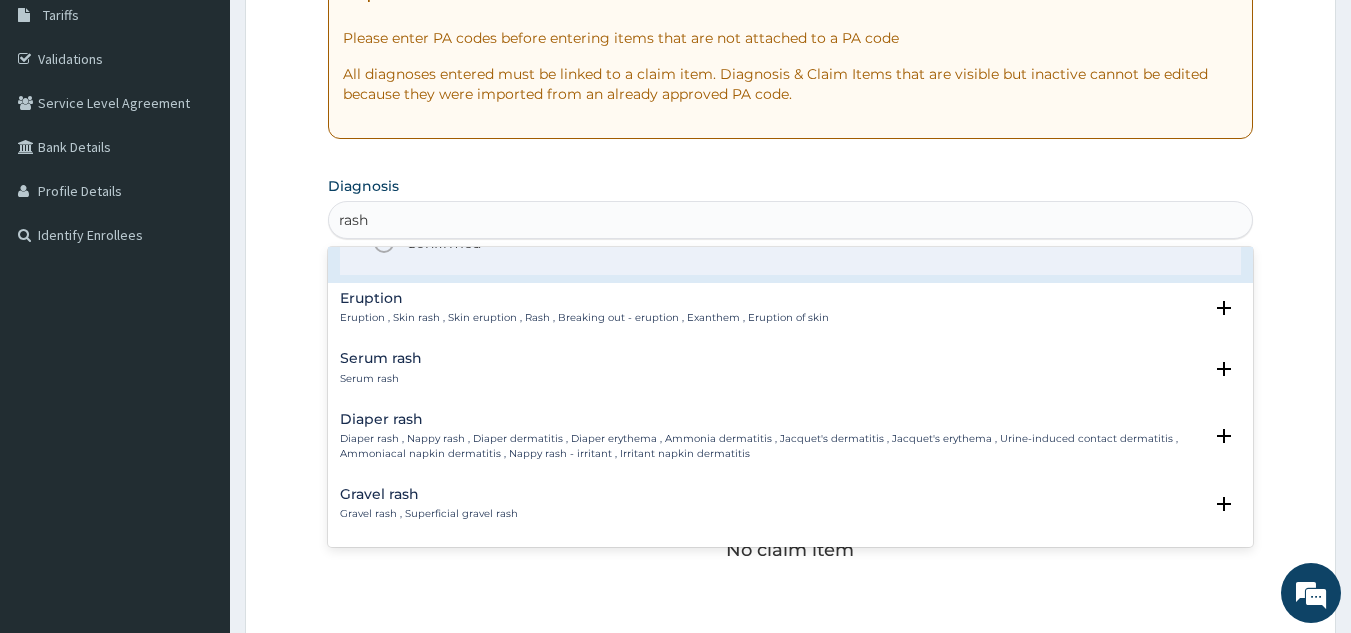 click on "Eruption , Skin rash , Skin eruption , Rash , Breaking out - eruption , Exanthem , Eruption of skin" at bounding box center (584, 318) 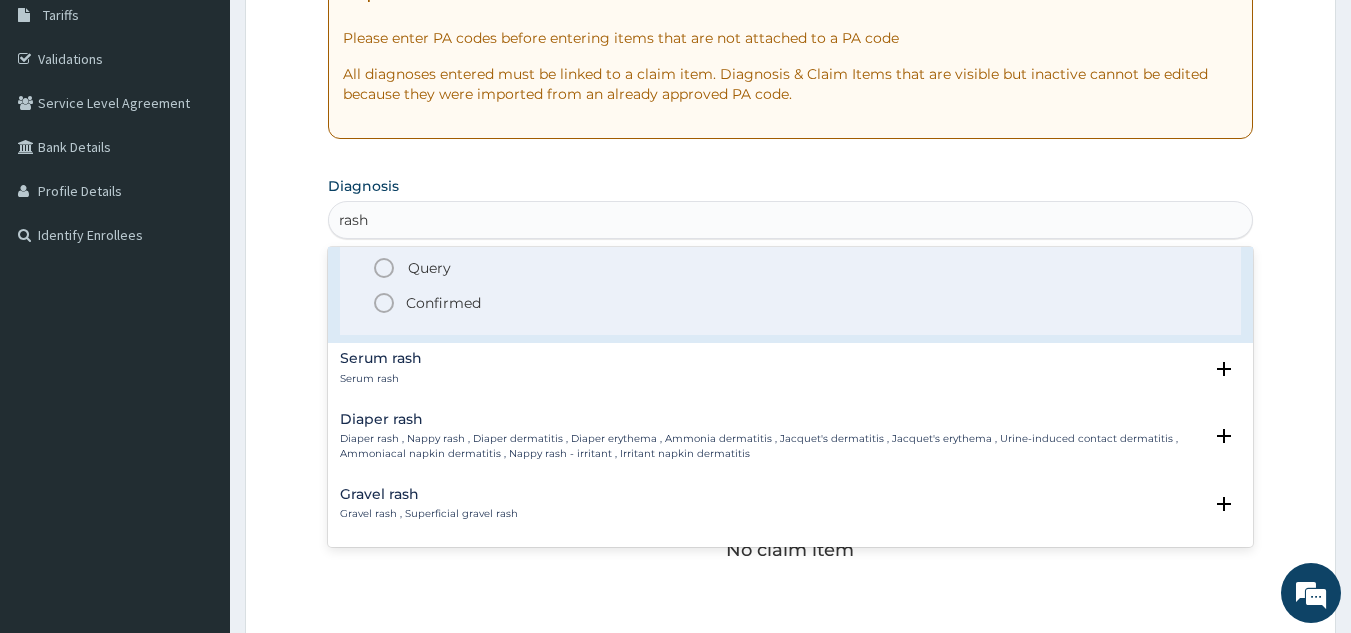 click on "Confirmed" at bounding box center [792, 303] 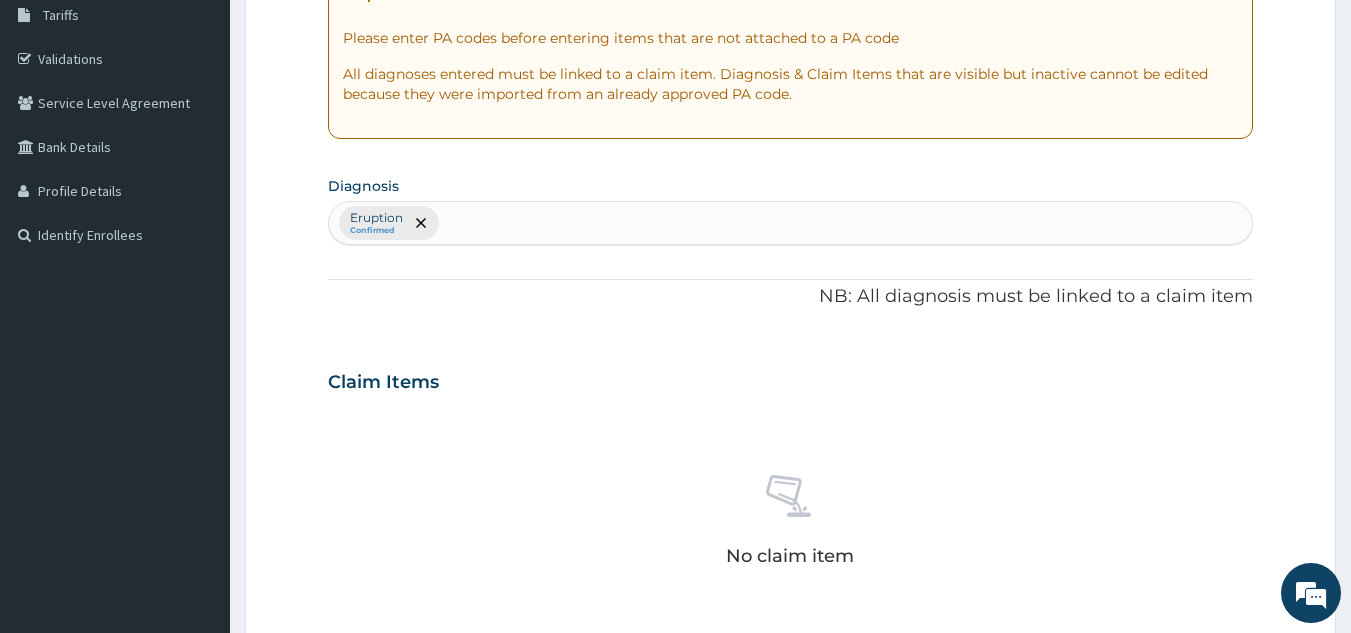 click on "No claim item" at bounding box center [791, 524] 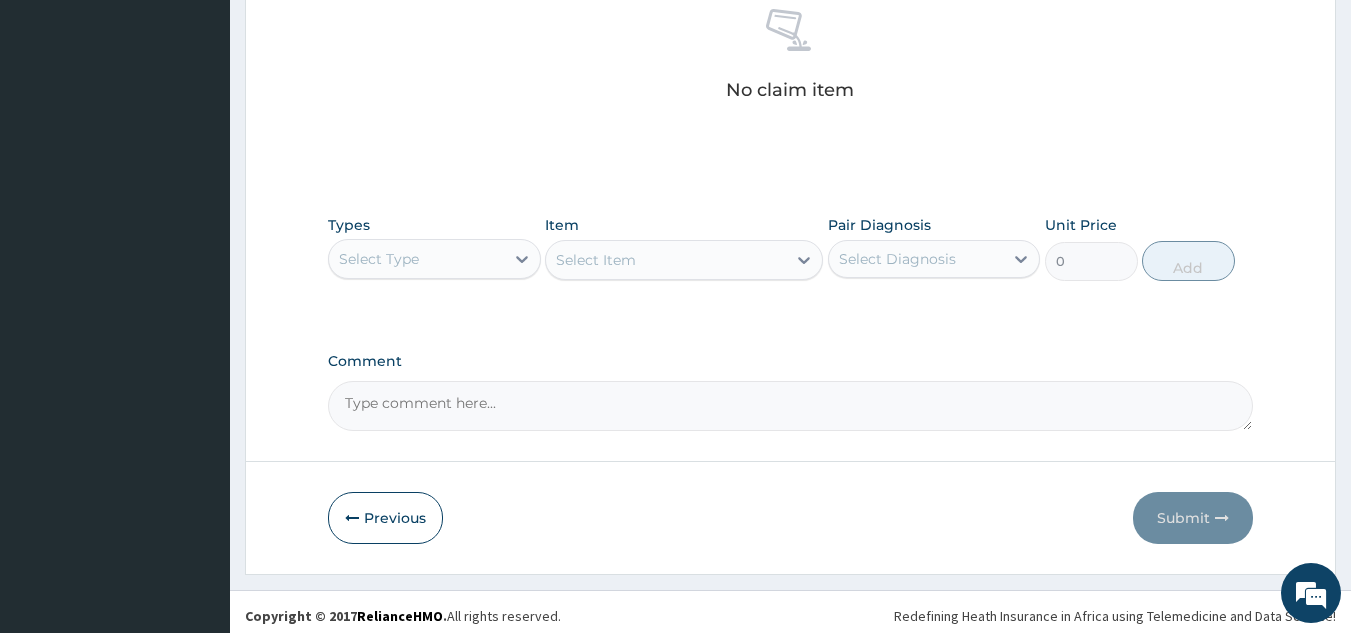scroll, scrollTop: 809, scrollLeft: 0, axis: vertical 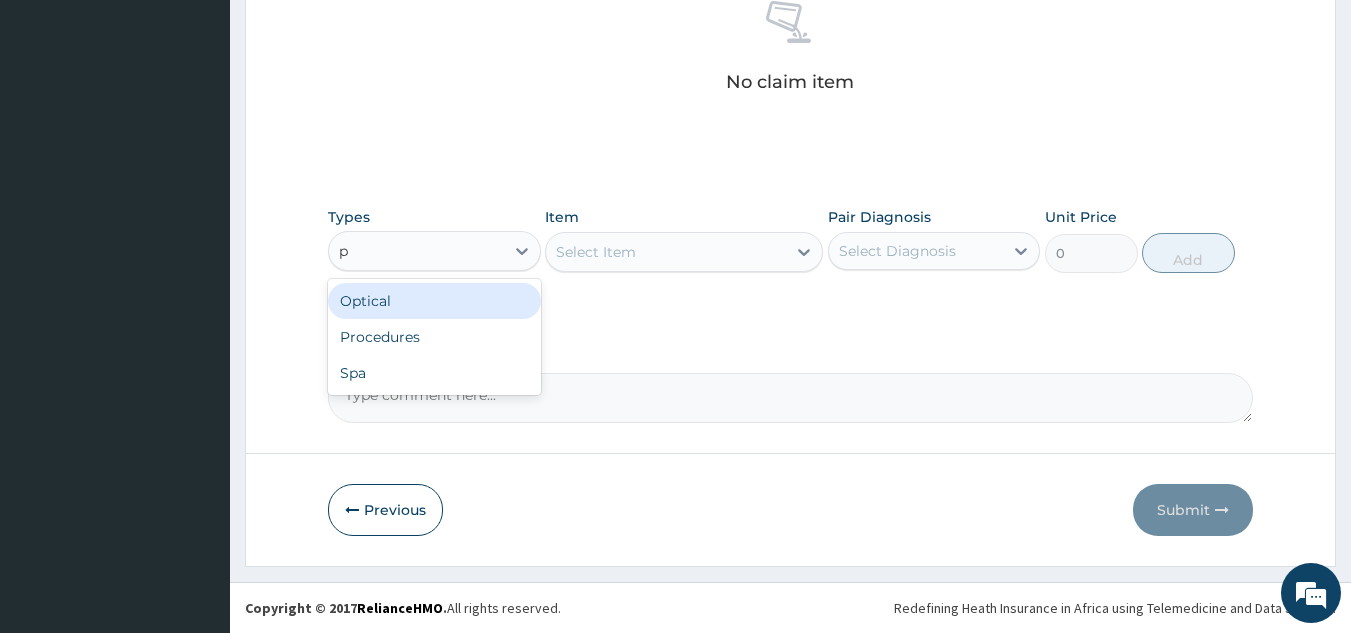 type on "pr" 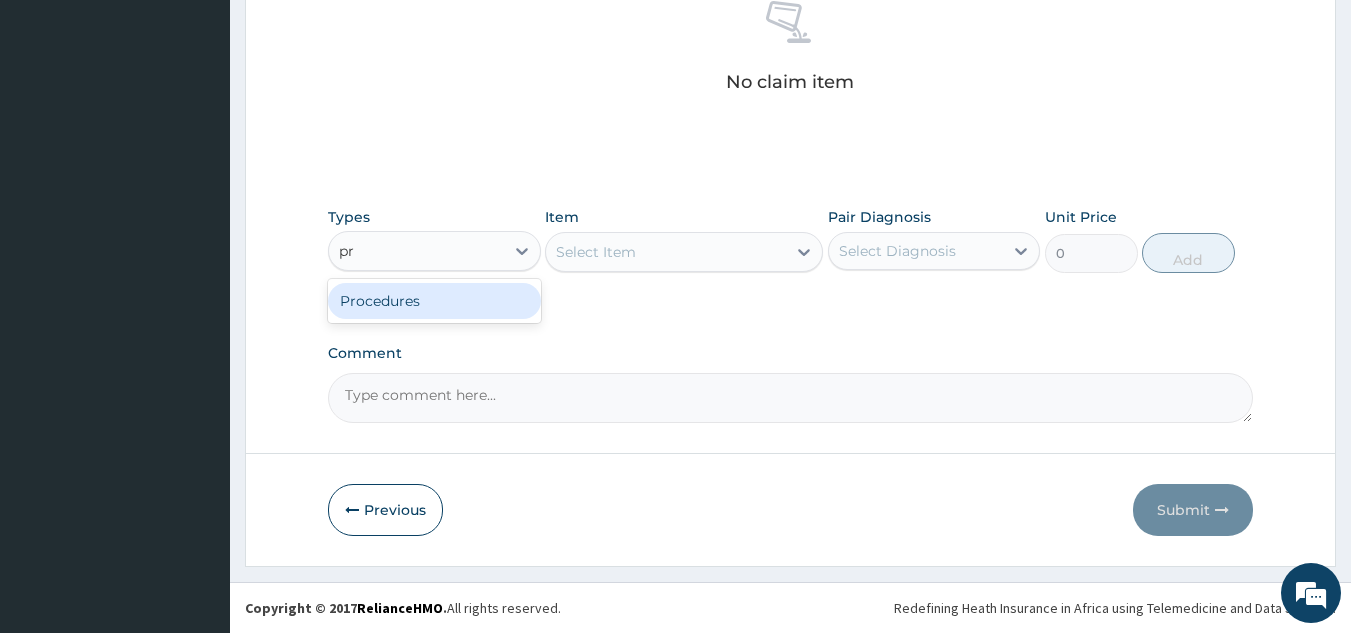 click on "Procedures" at bounding box center [434, 301] 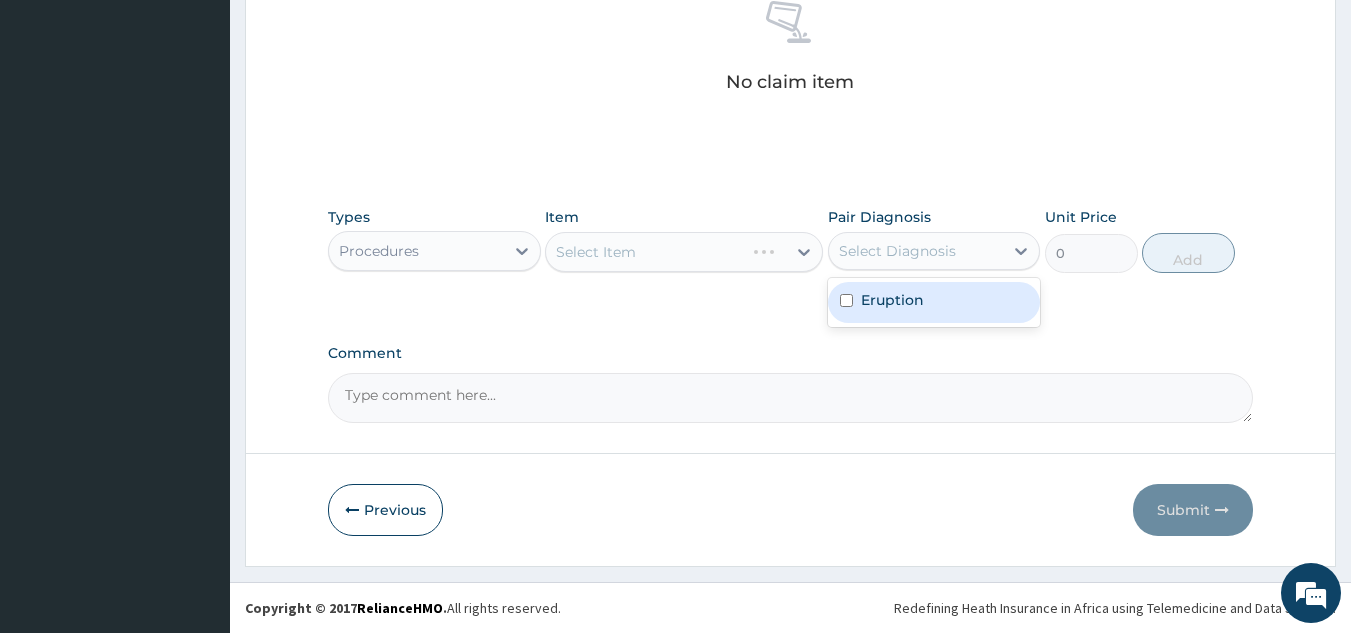click on "Eruption" at bounding box center [934, 302] 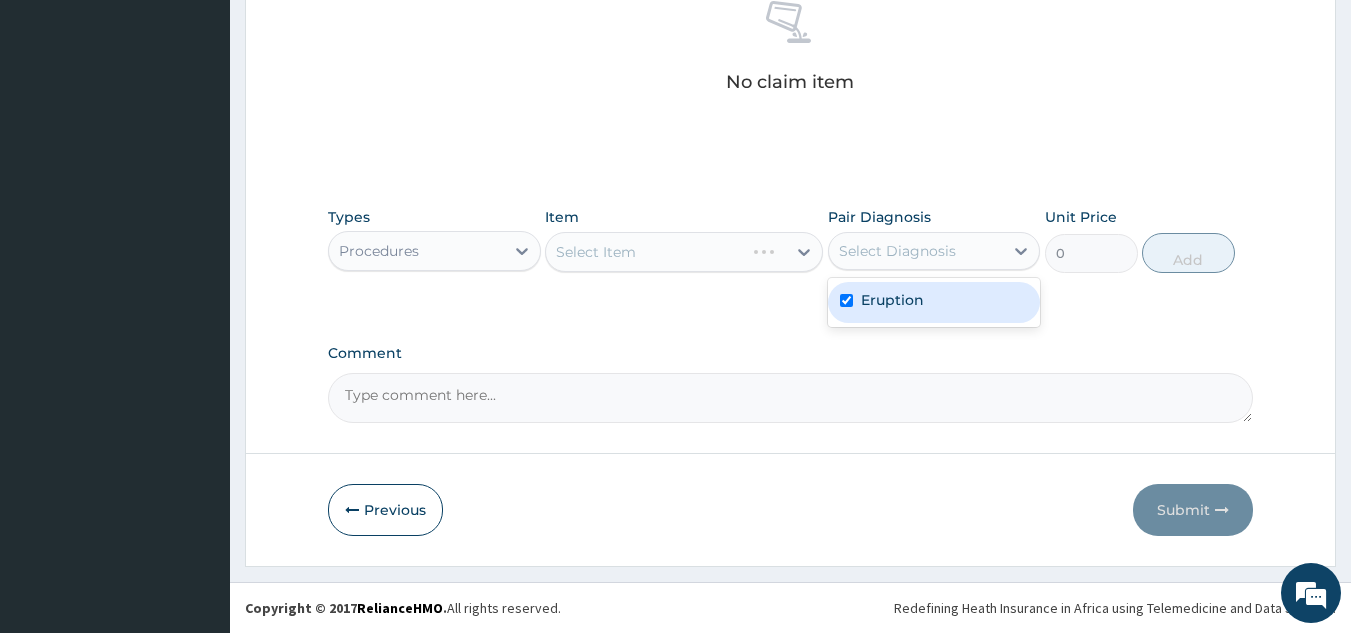 checkbox on "true" 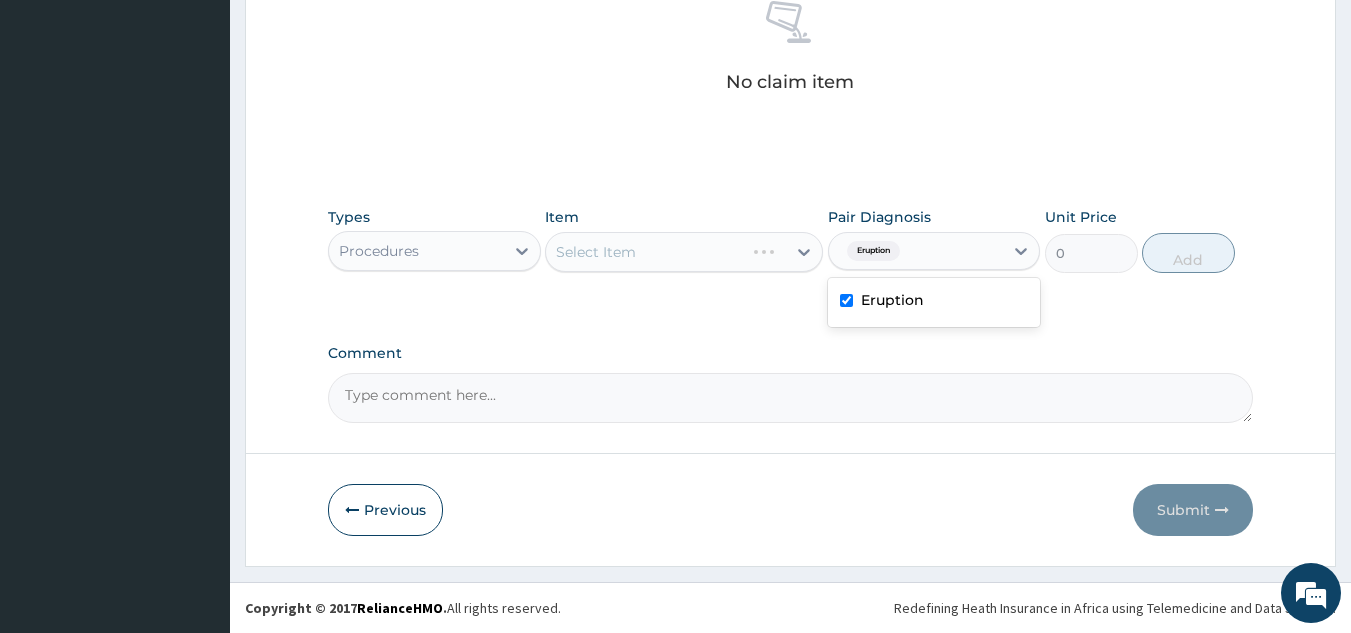 click on "Select Item" at bounding box center [684, 252] 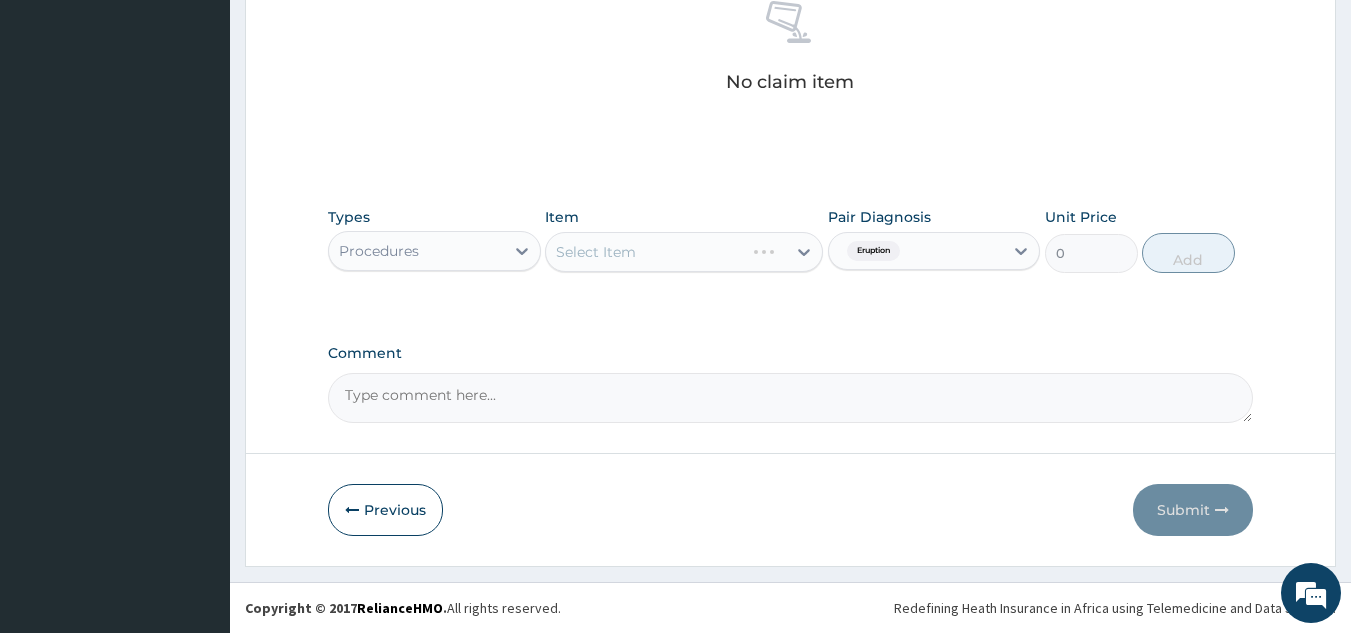 click on "Select Item" at bounding box center (684, 252) 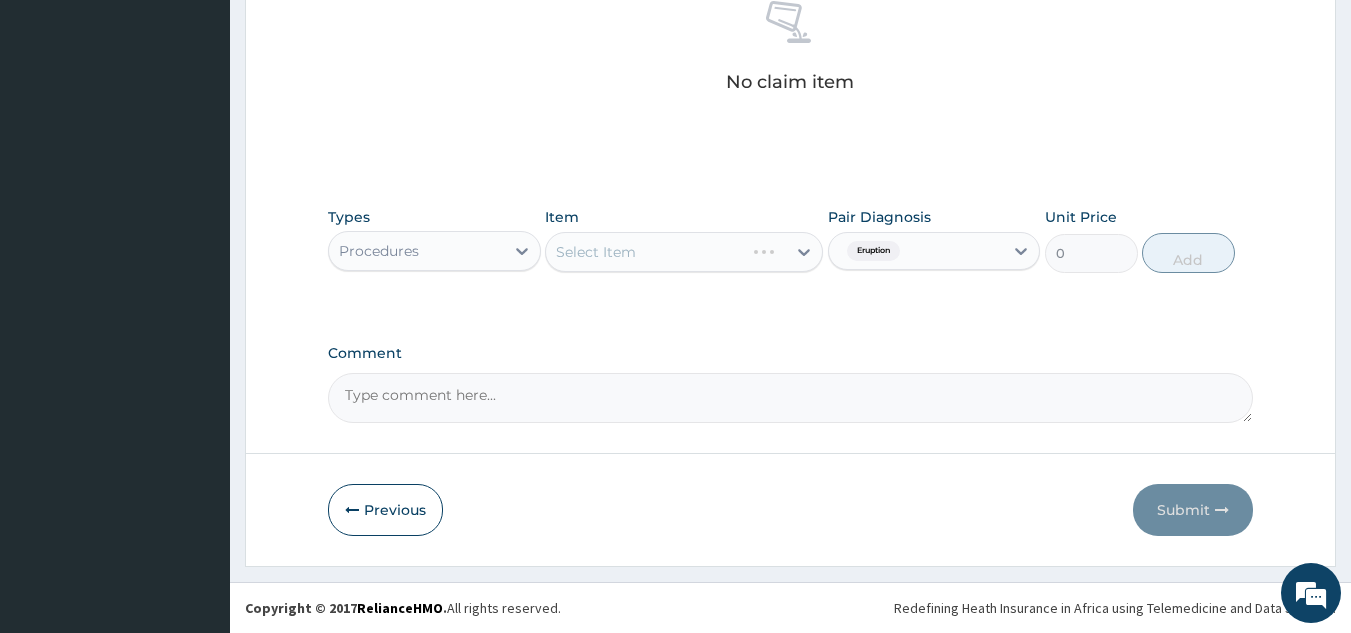 click on "Select Item" at bounding box center (684, 252) 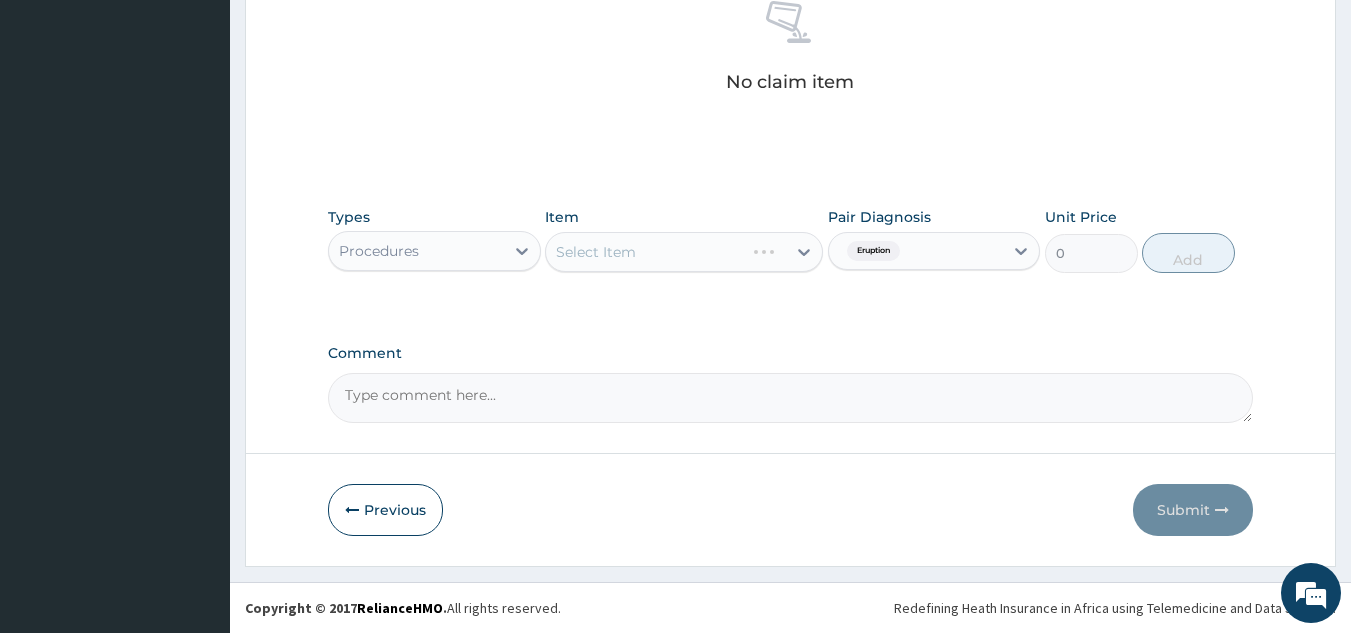 click on "Select Item" at bounding box center (684, 252) 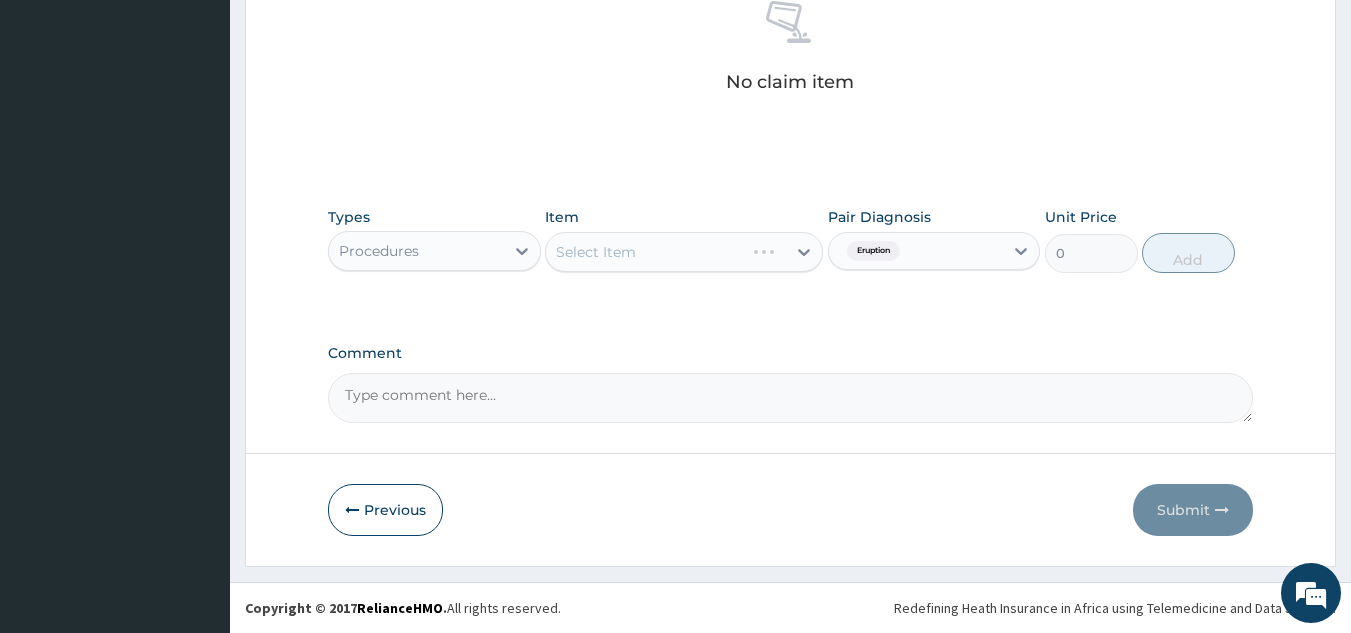 click on "Select Item" at bounding box center [684, 252] 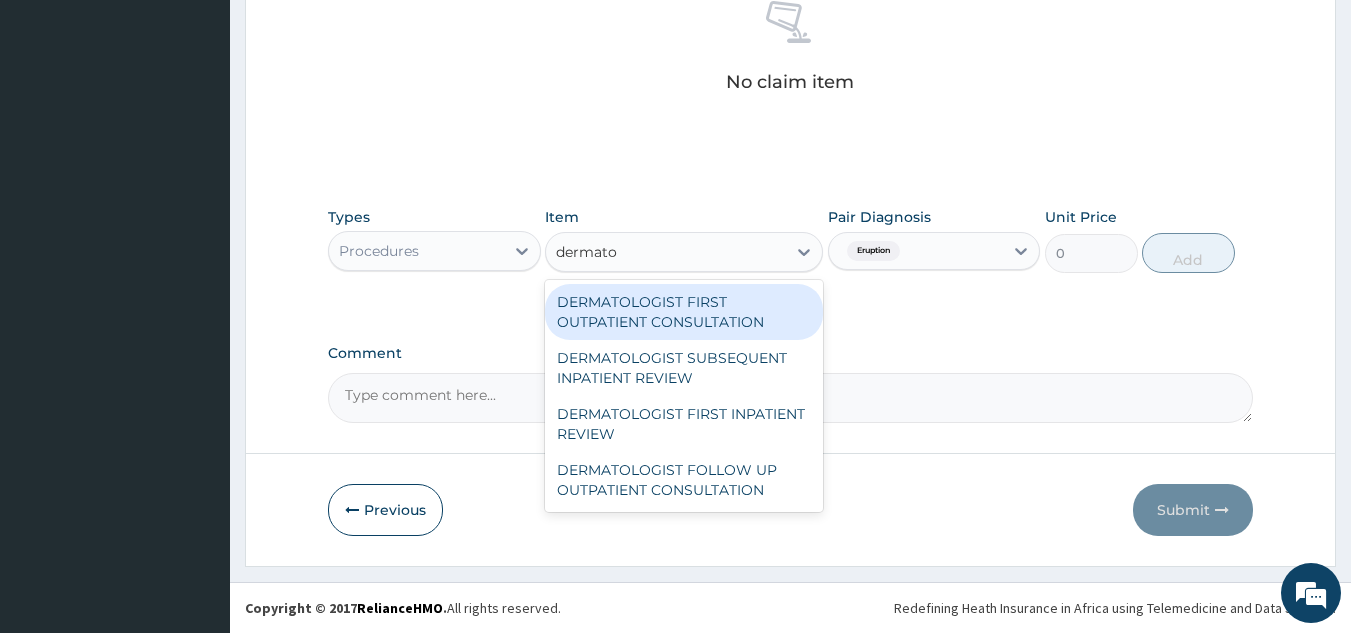 type on "dermatol" 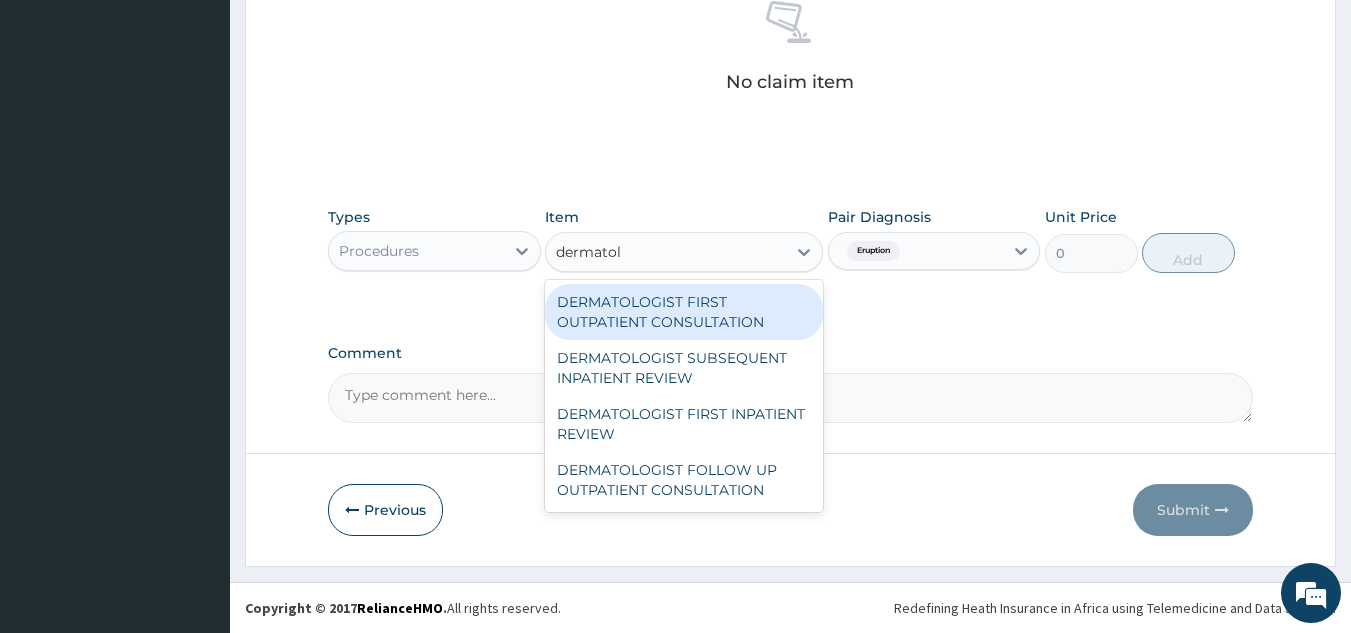 click on "DERMATOLOGIST FIRST OUTPATIENT CONSULTATION" at bounding box center (684, 312) 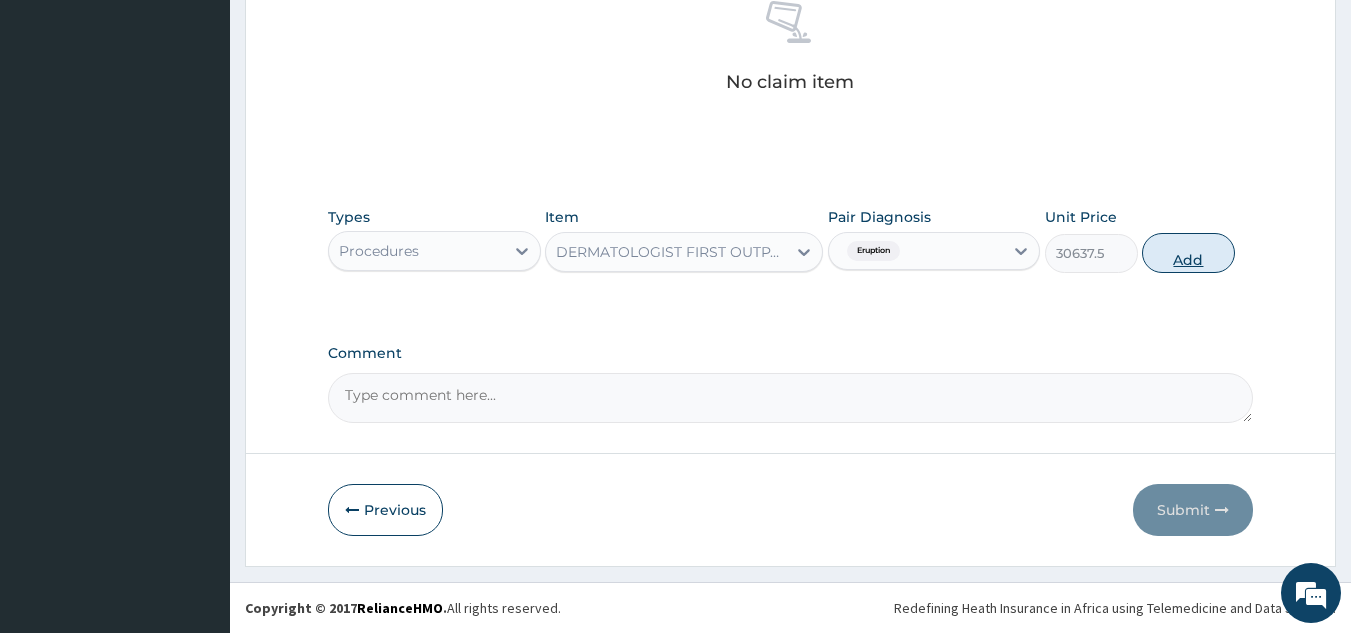 click on "Add" at bounding box center [1188, 253] 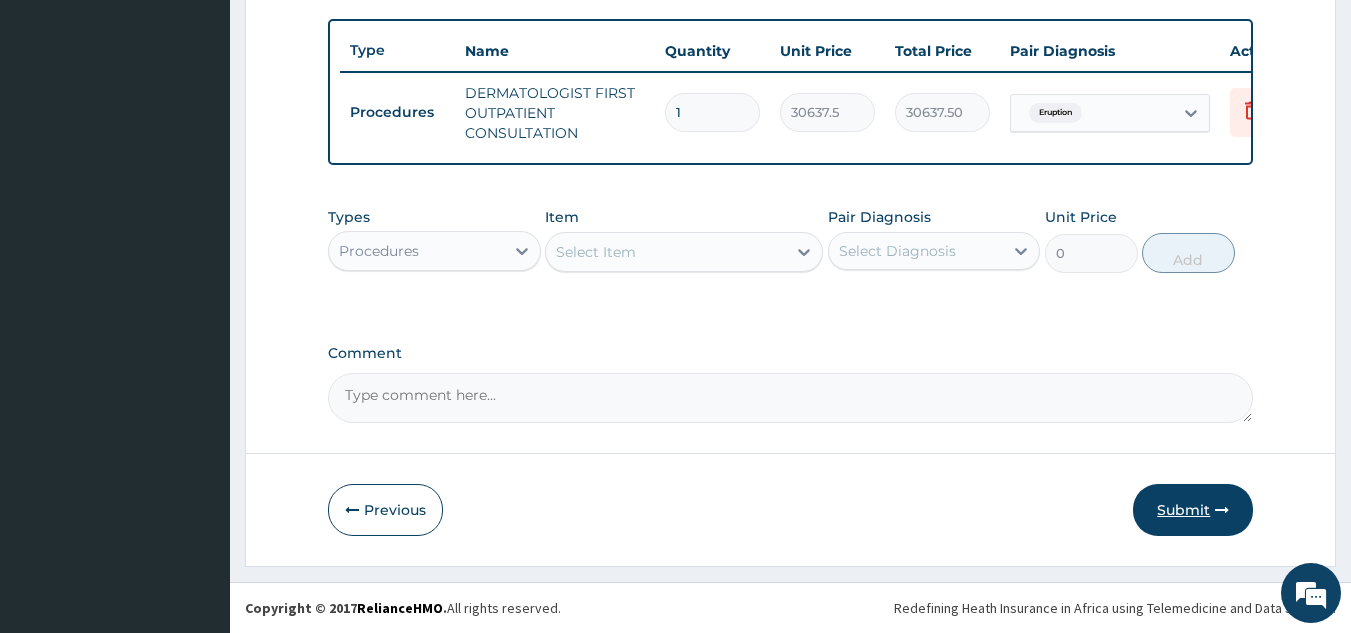 click on "Submit" at bounding box center (1193, 510) 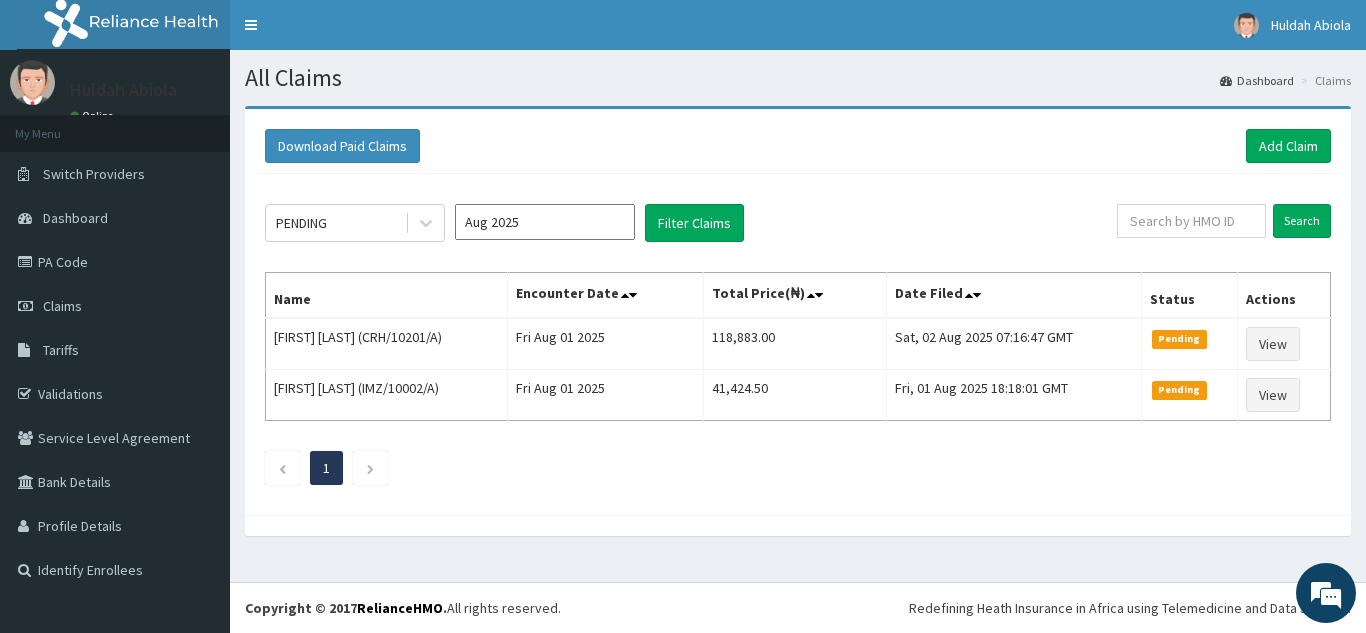 scroll, scrollTop: 0, scrollLeft: 0, axis: both 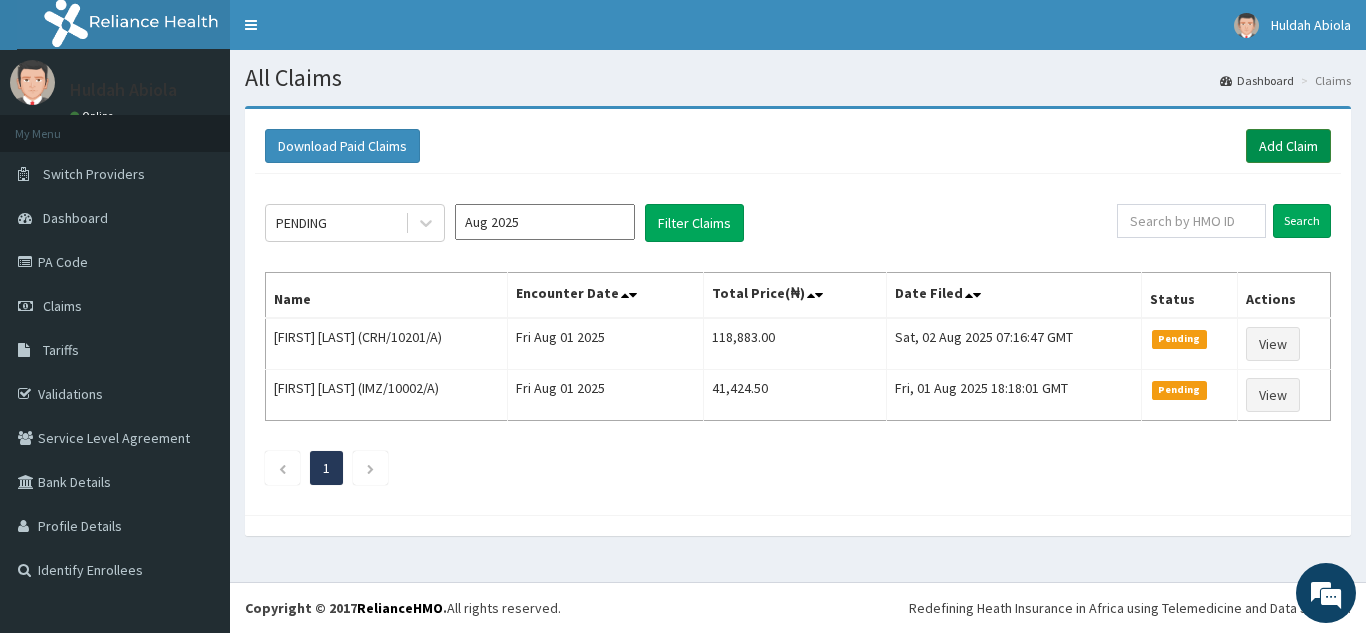click on "Add Claim" at bounding box center (1288, 146) 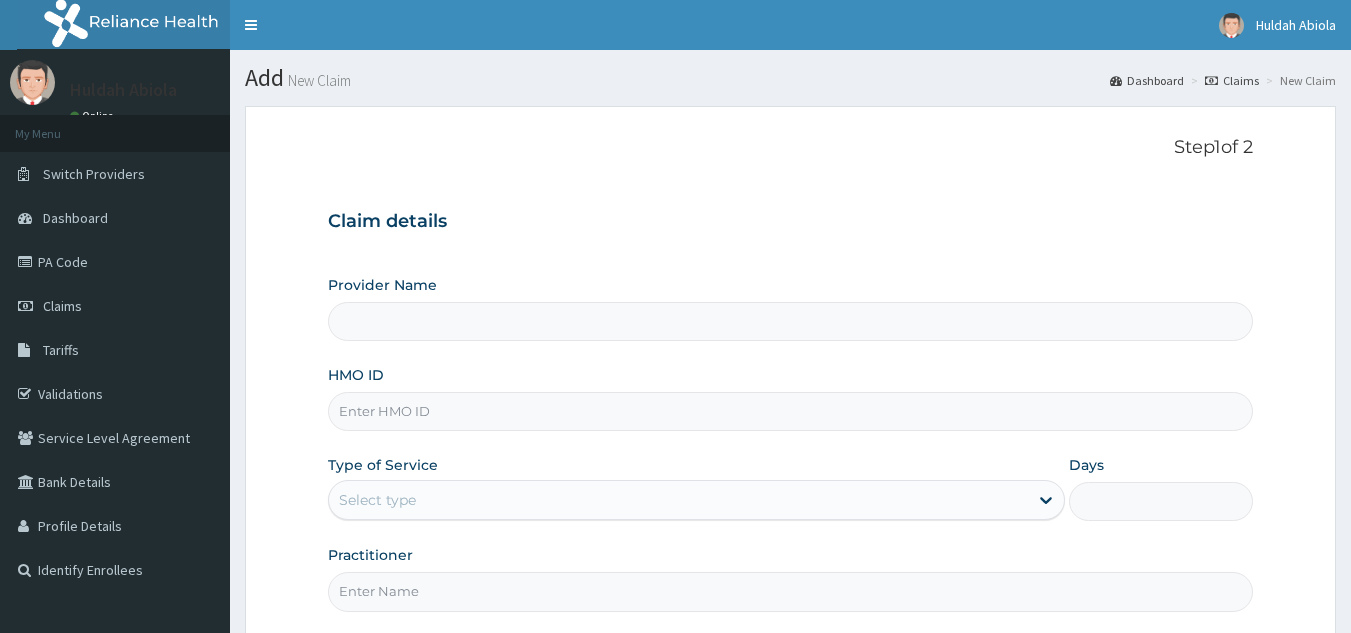 scroll, scrollTop: 0, scrollLeft: 0, axis: both 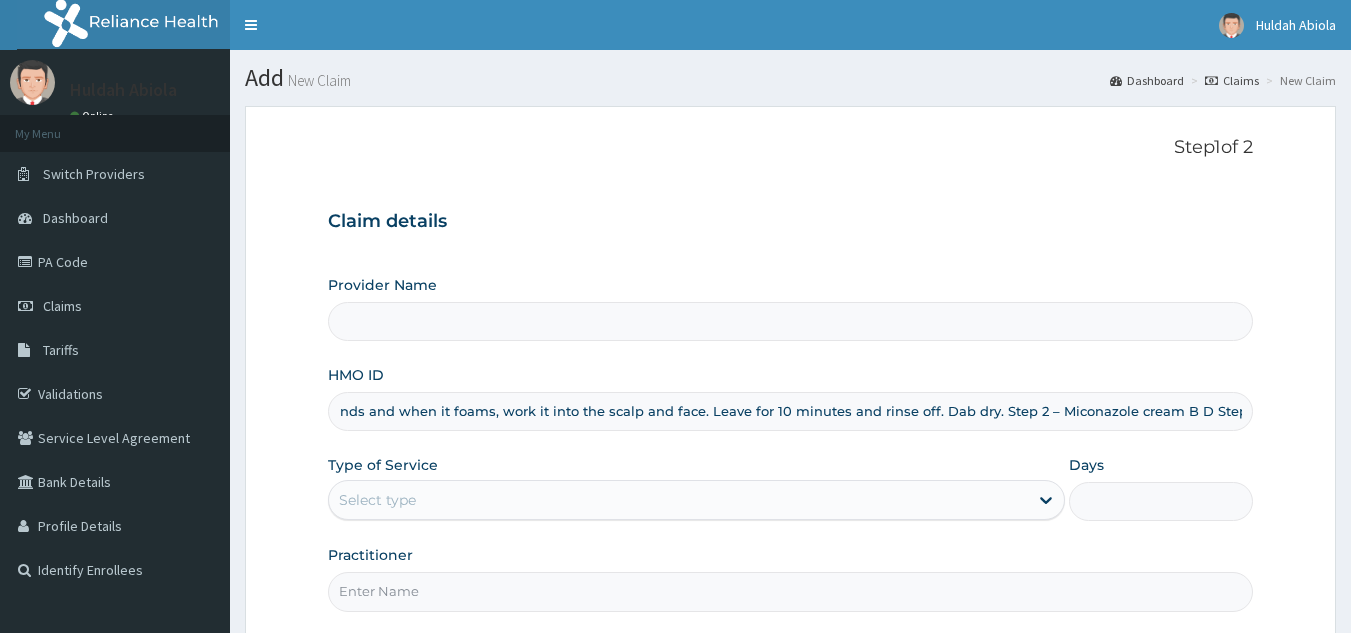 type on "Treatment: INv HbA1c TFT LFT In the interim Step 1- Step 1–Nizoral shampoo- Wet the scalp,face as well as the hands Massage shampoo into wet hands and when it foams, work it into the scalp and face. Leave for 10 minutes and rinse off. Dab dry. Step 2 – Miconazole cream B D Step 3- Fun" 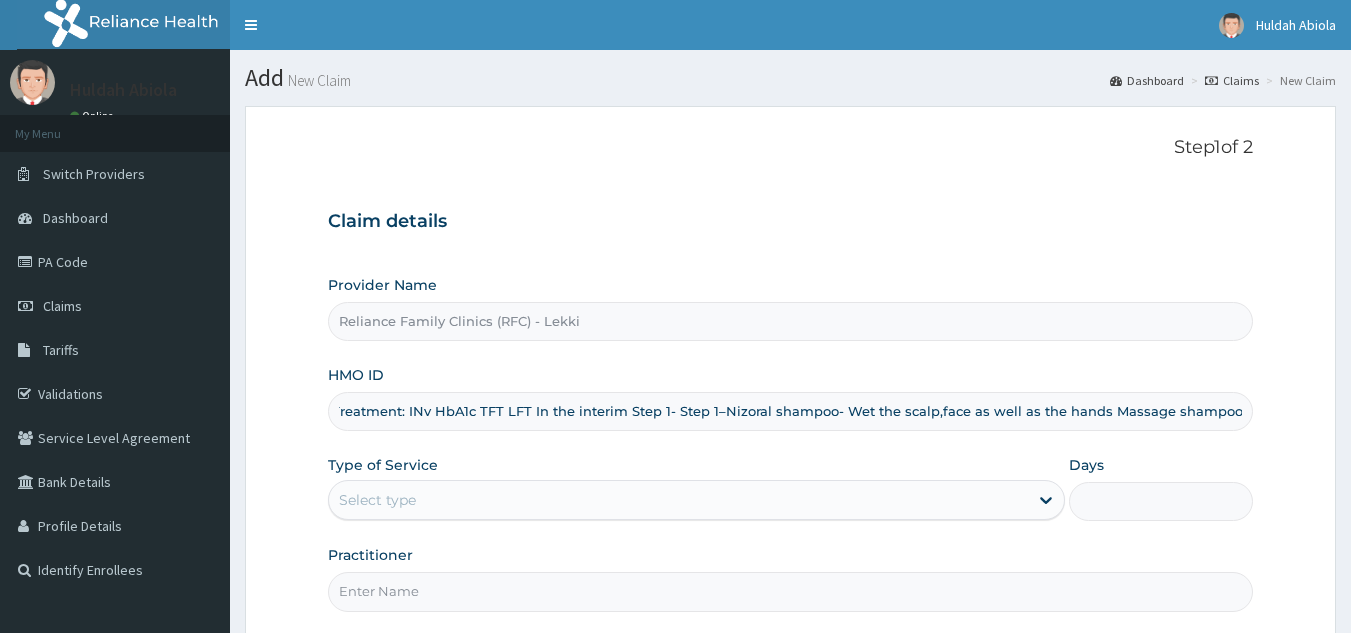 scroll, scrollTop: 0, scrollLeft: 0, axis: both 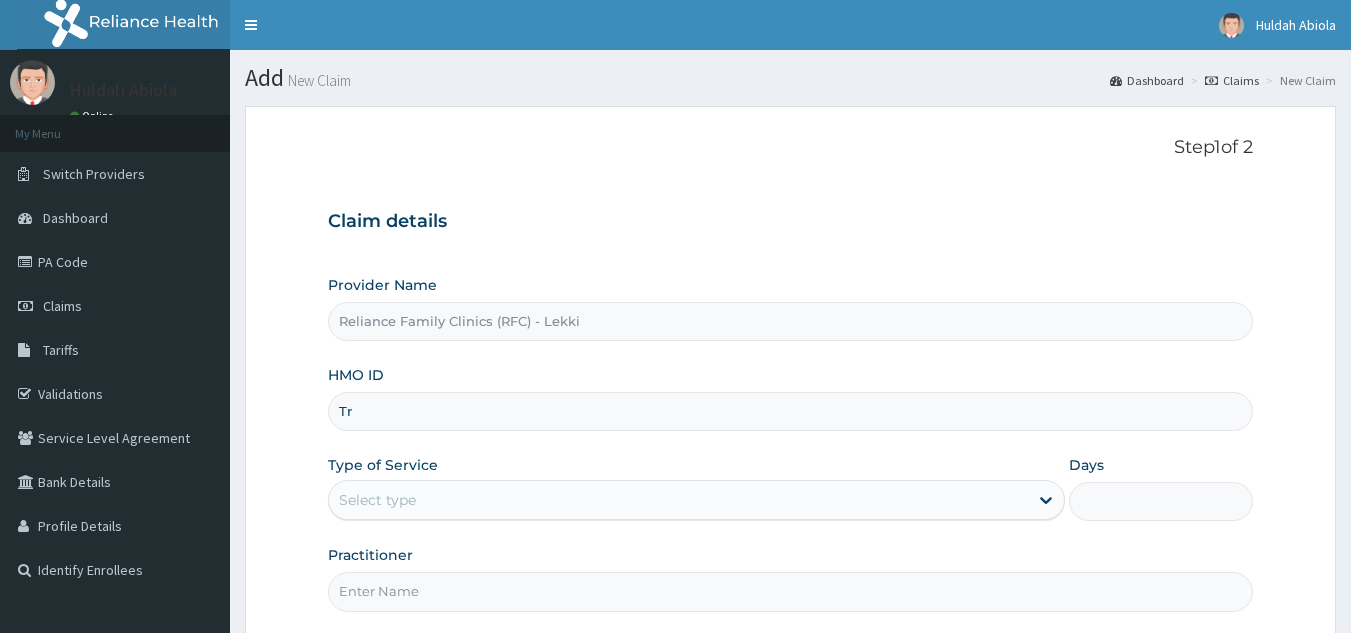 type on "T" 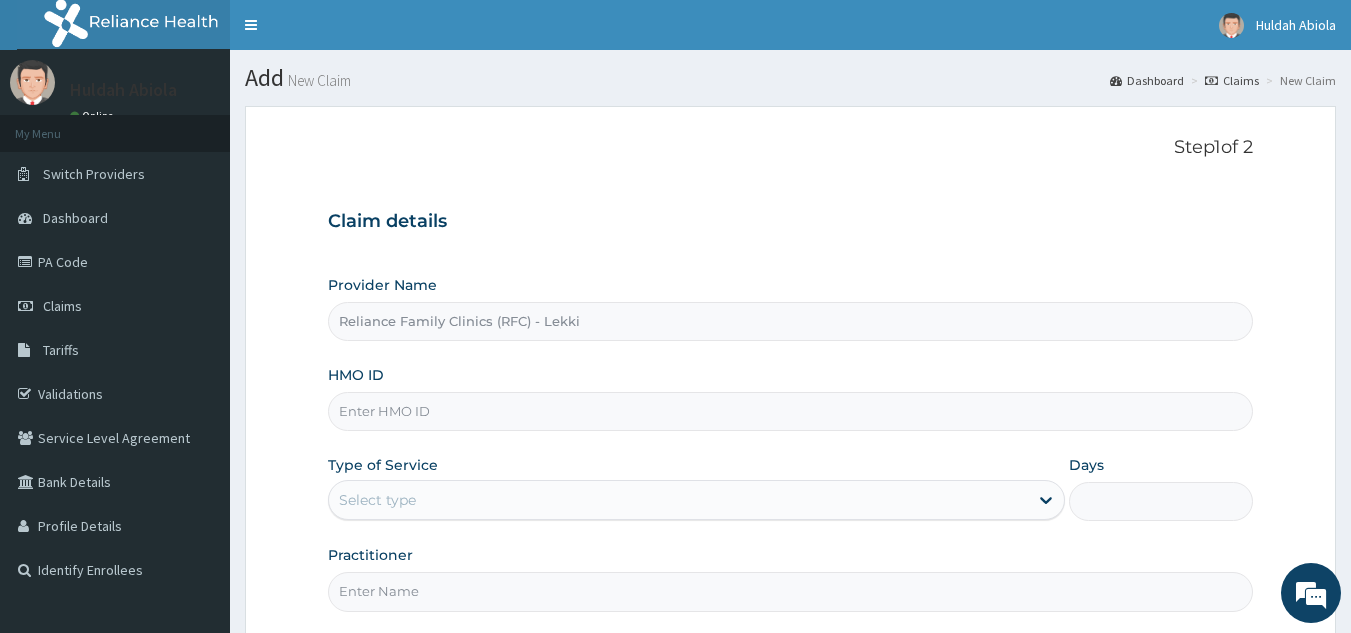 scroll, scrollTop: 0, scrollLeft: 0, axis: both 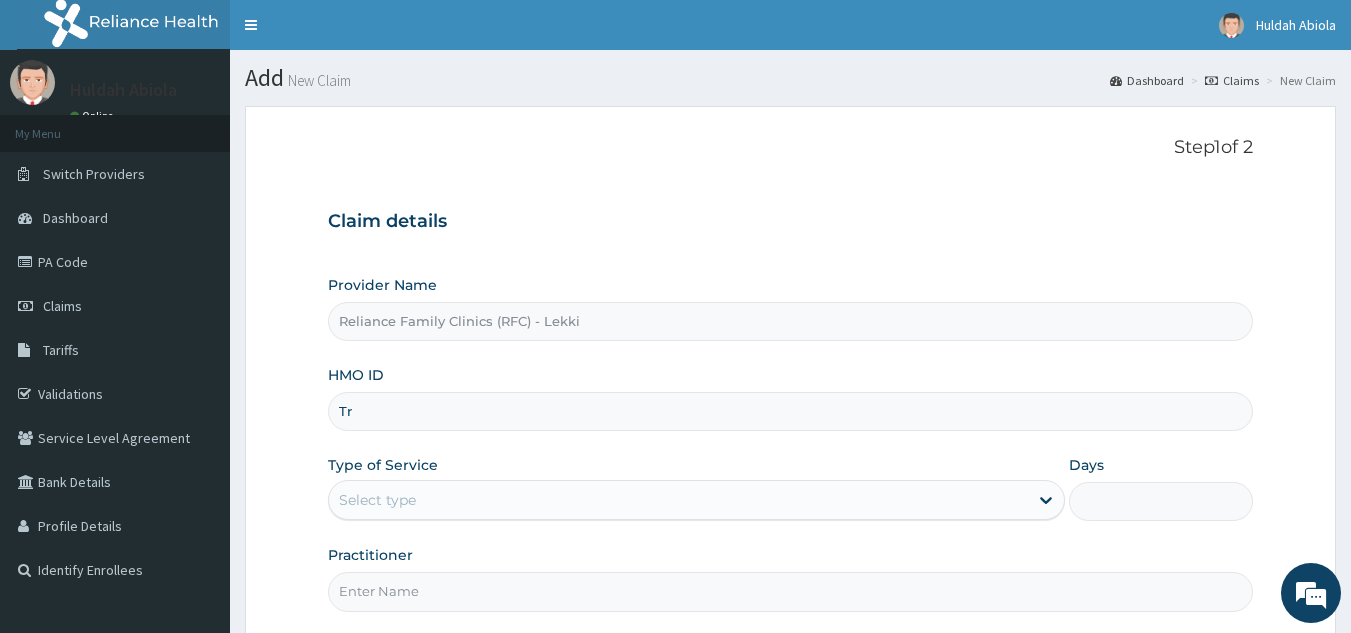 type on "T" 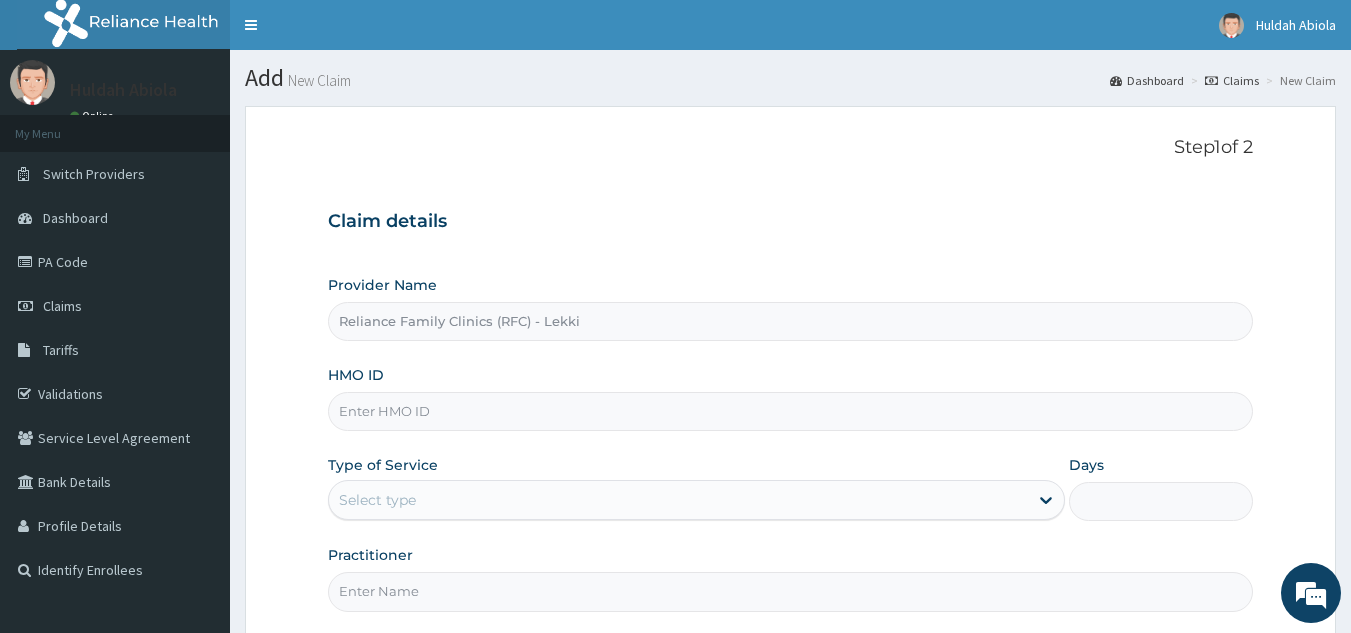 paste on "AGO/10317/A" 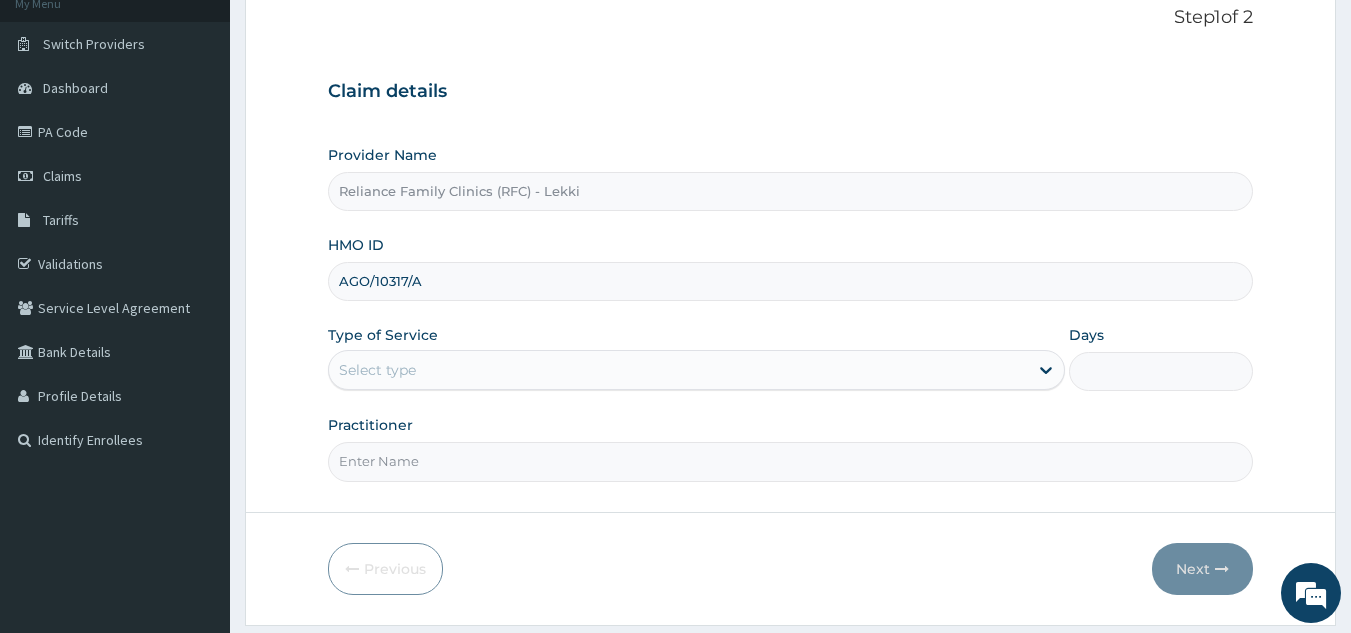scroll, scrollTop: 189, scrollLeft: 0, axis: vertical 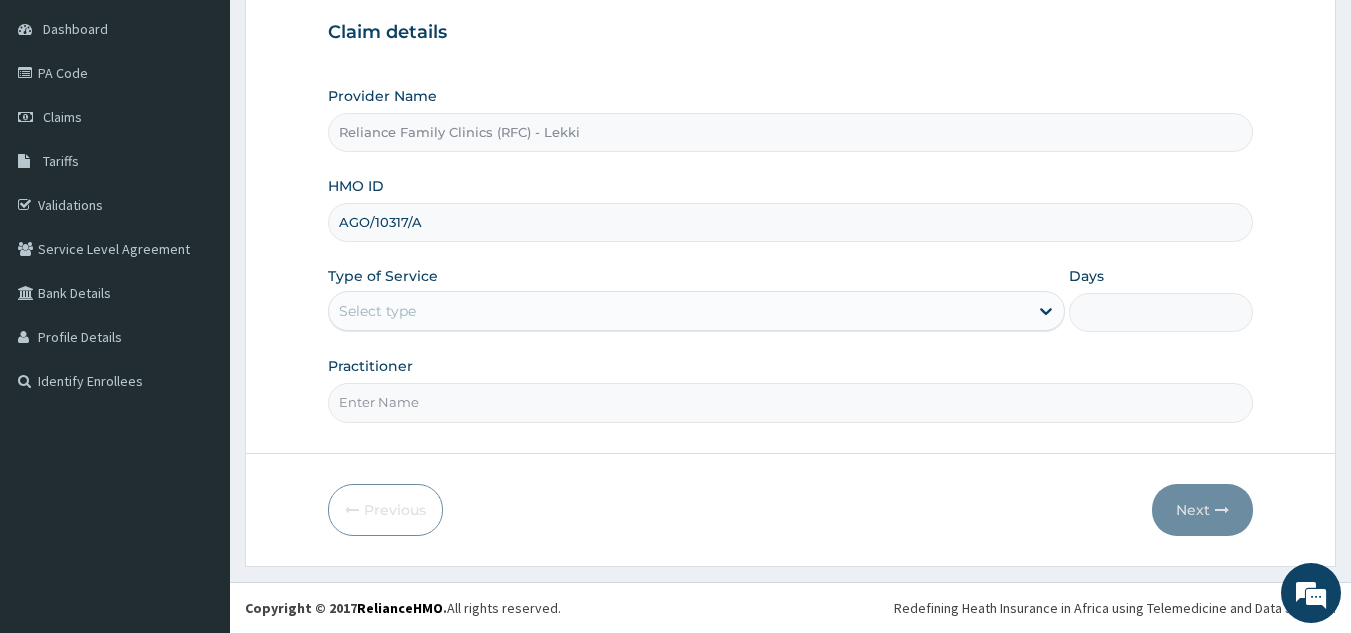 type on "AGO/10317/A" 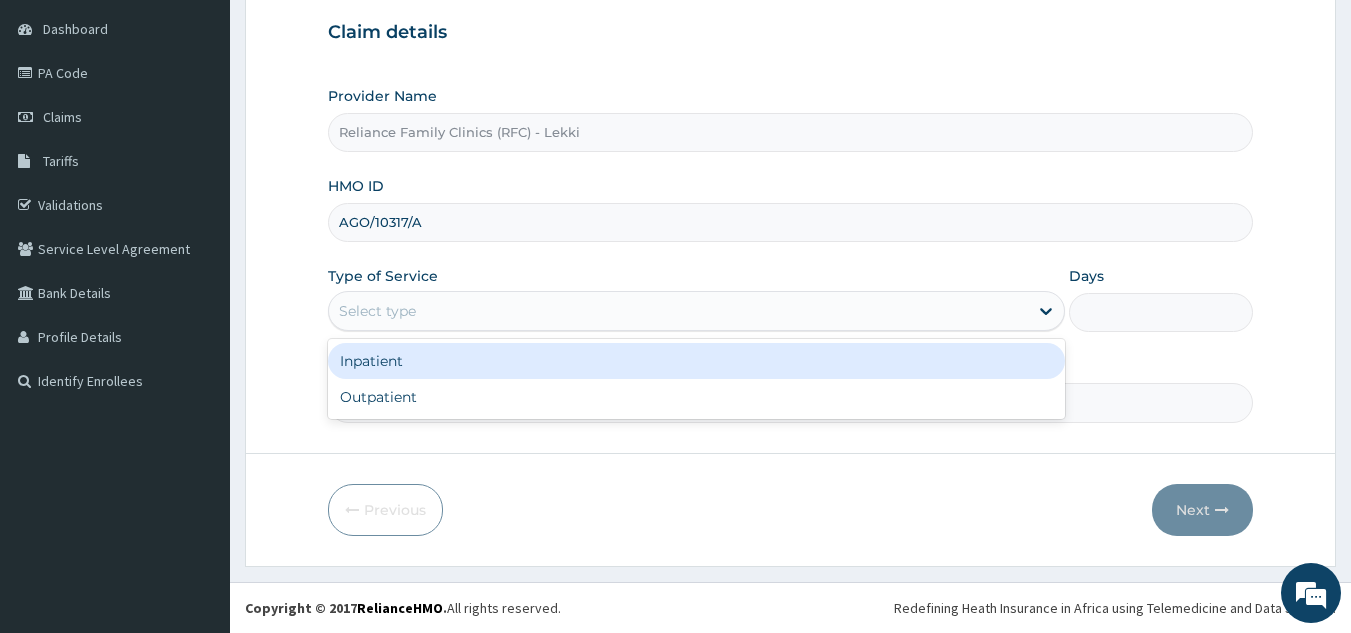 click on "Outpatient" at bounding box center [696, 397] 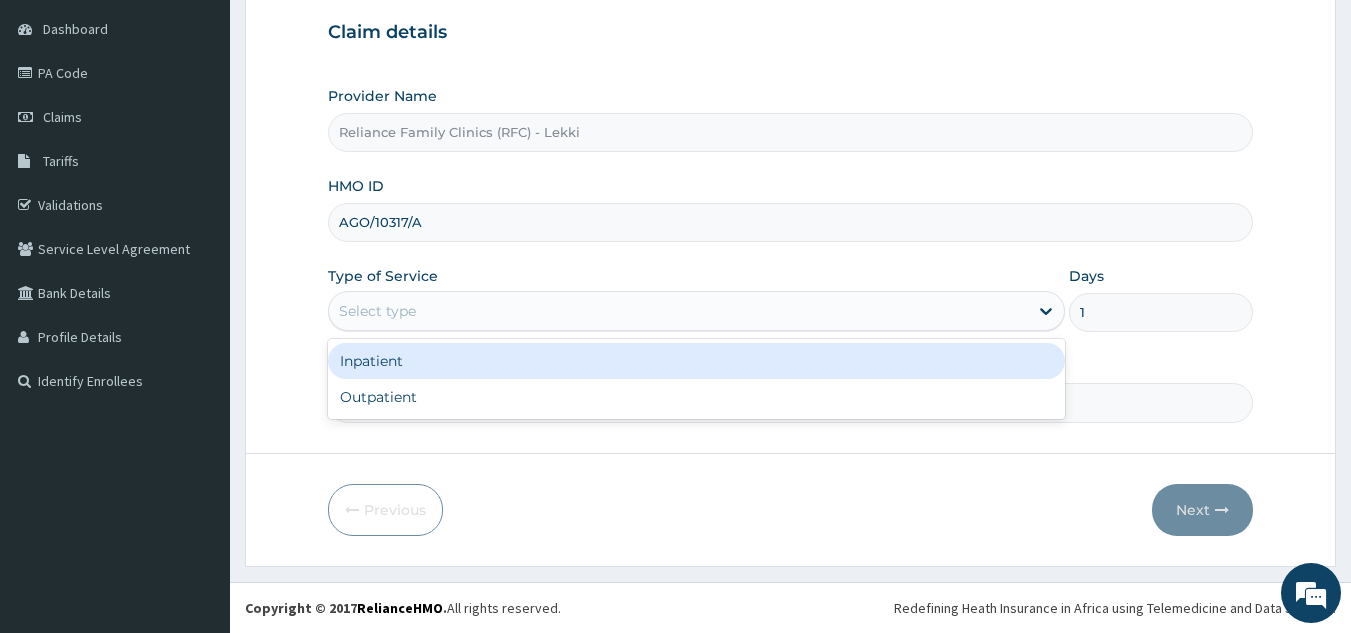 click on "Practitioner" at bounding box center [791, 402] 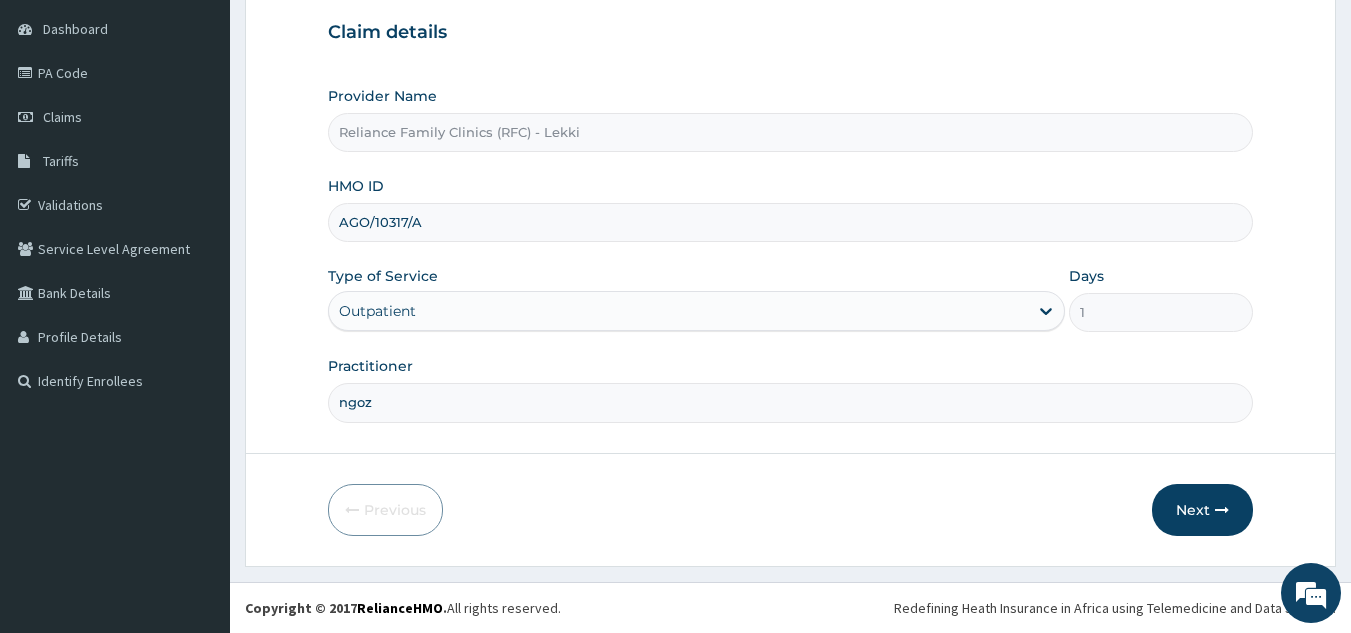 type on "ngozi" 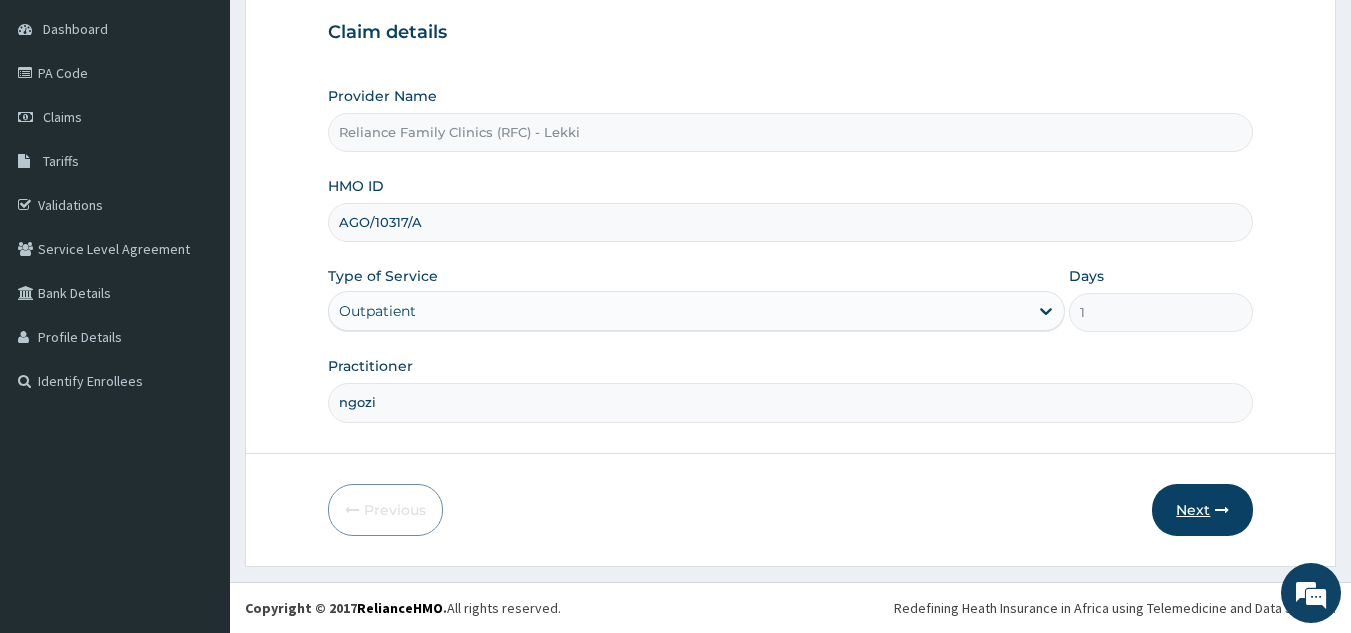 click on "Next" at bounding box center (1202, 510) 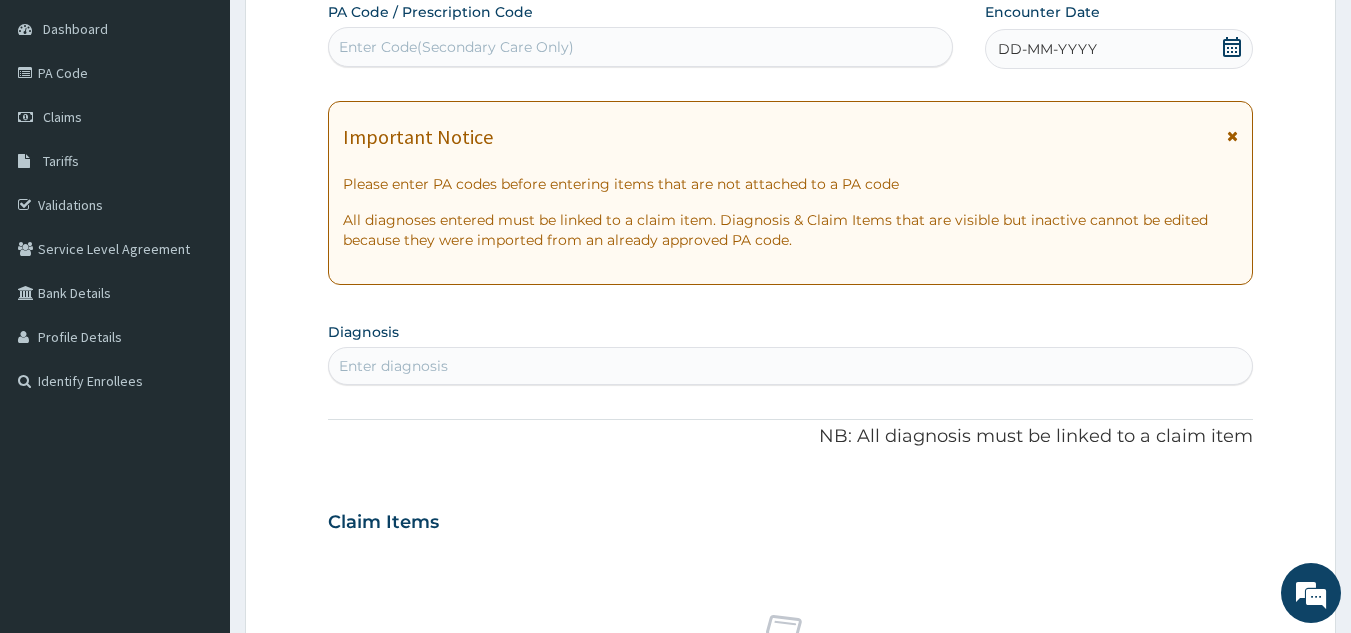 click on "DD-MM-YYYY" at bounding box center [1119, 49] 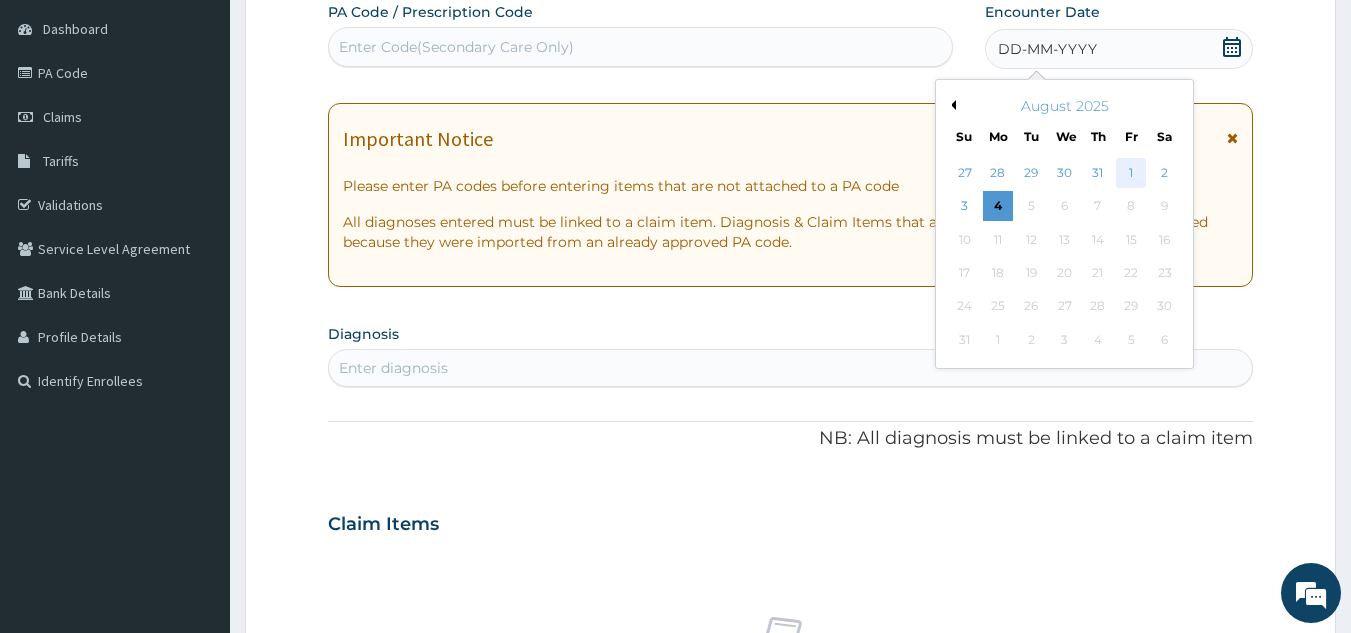 click on "1" at bounding box center [1131, 173] 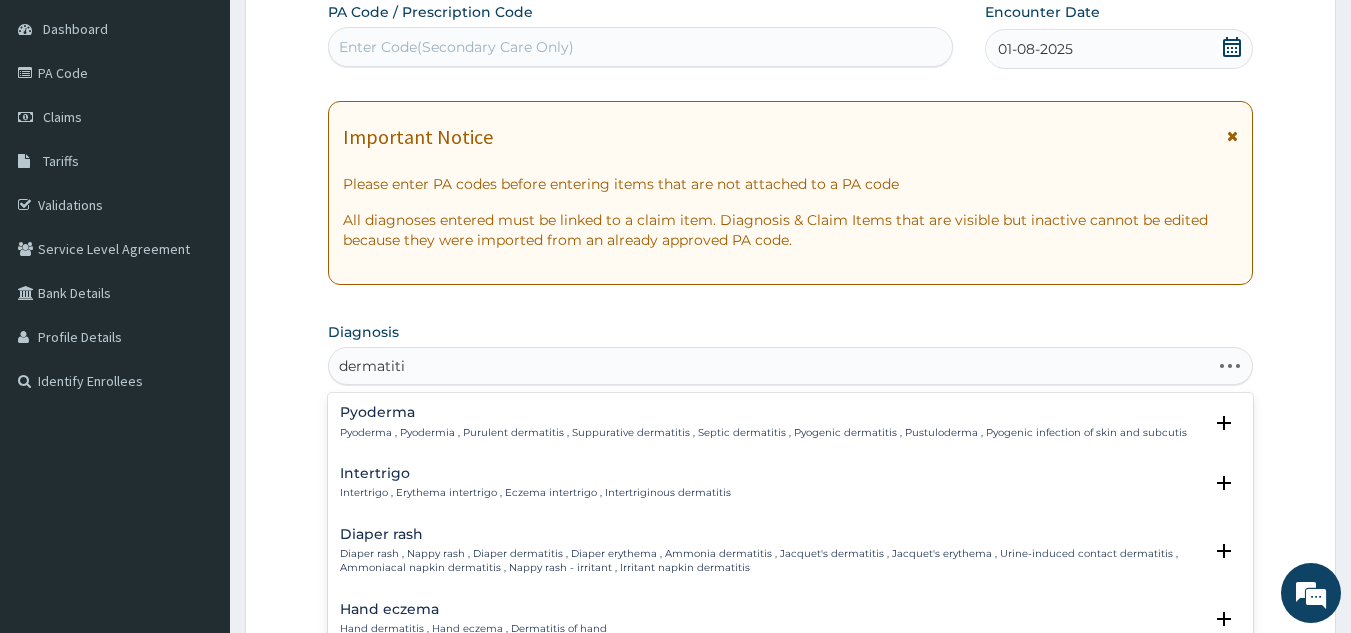 type on "dermatitis" 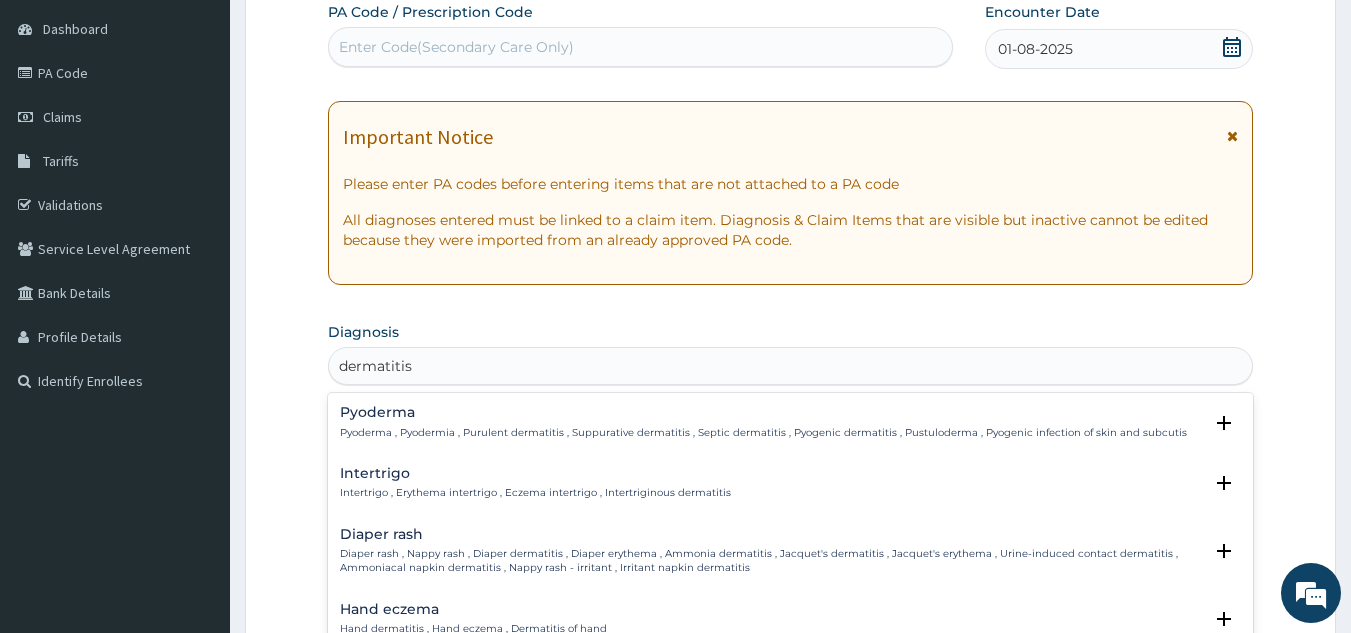 click on "Pyoderma , Pyodermia , Purulent dermatitis , Suppurative dermatitis , Septic dermatitis , Pyogenic dermatitis , Pustuloderma , Pyogenic infection of skin and subcutis" at bounding box center [763, 433] 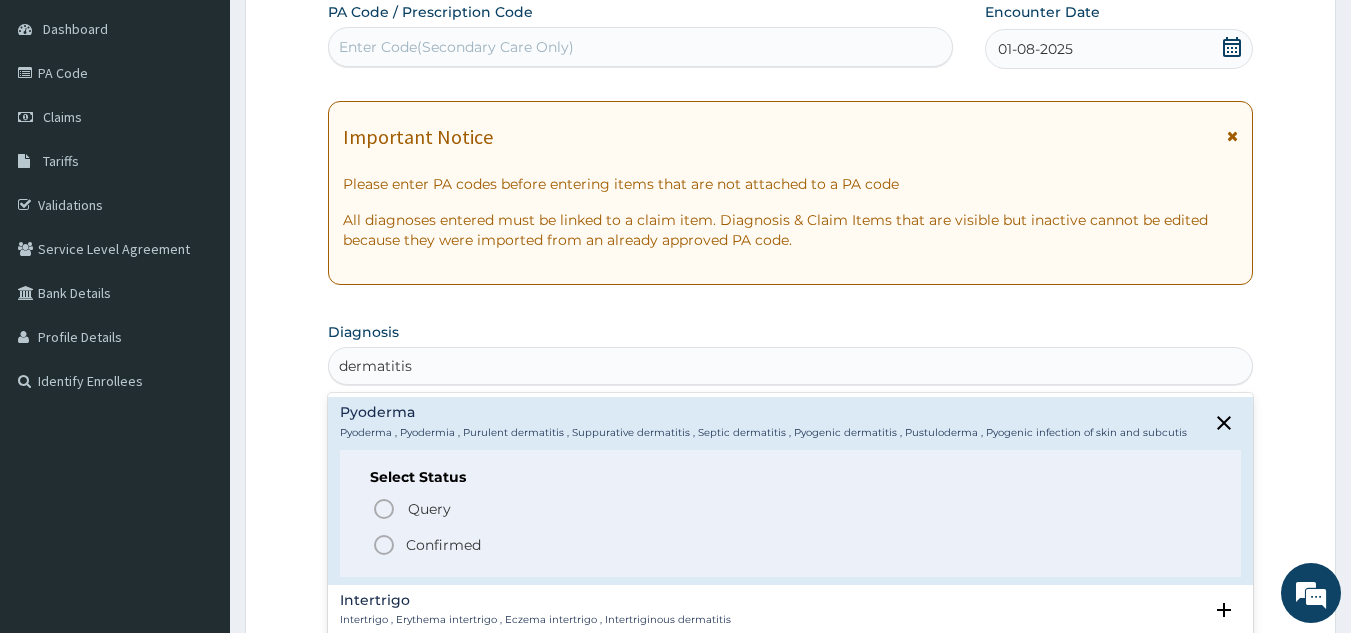 click on "Confirmed" at bounding box center [443, 545] 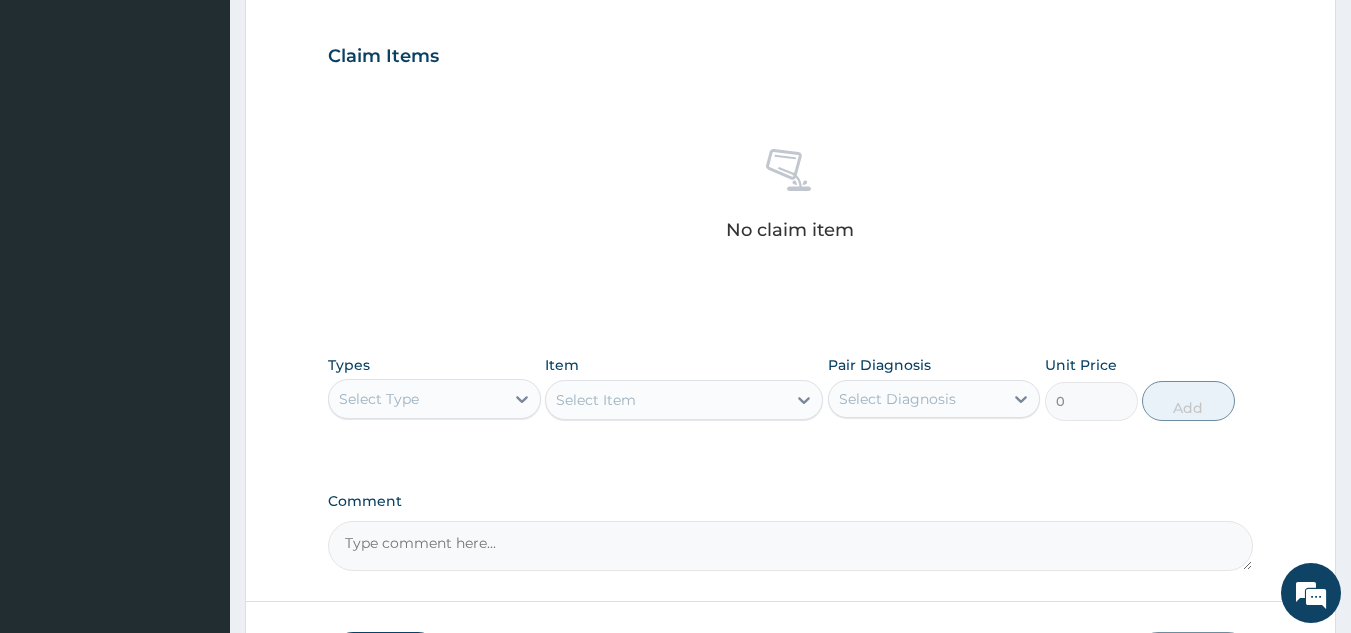 scroll, scrollTop: 809, scrollLeft: 0, axis: vertical 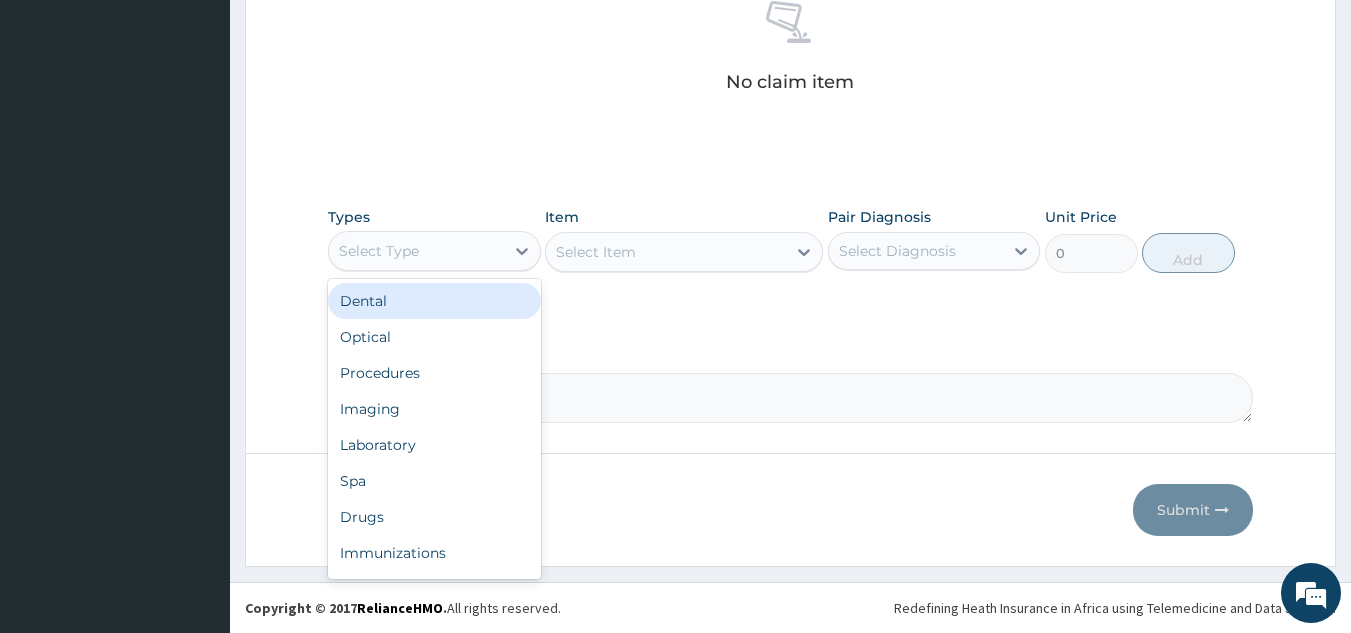 click on "Procedures" at bounding box center (434, 373) 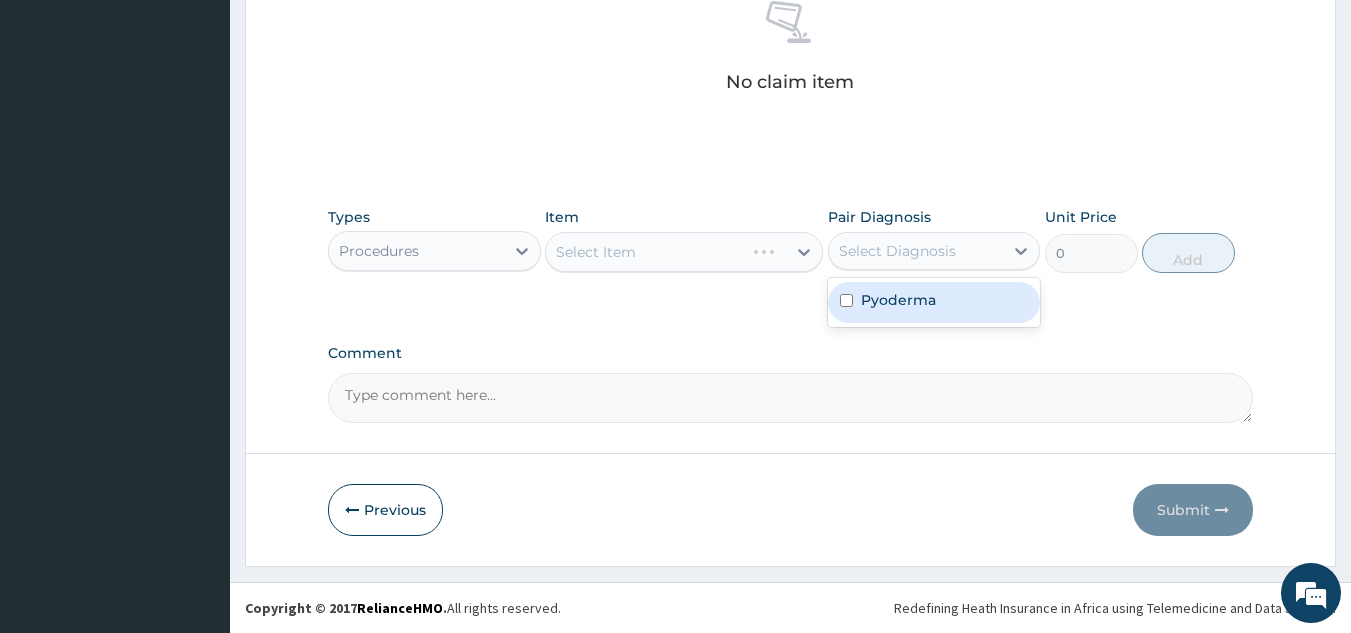 click on "Pyoderma" at bounding box center (898, 300) 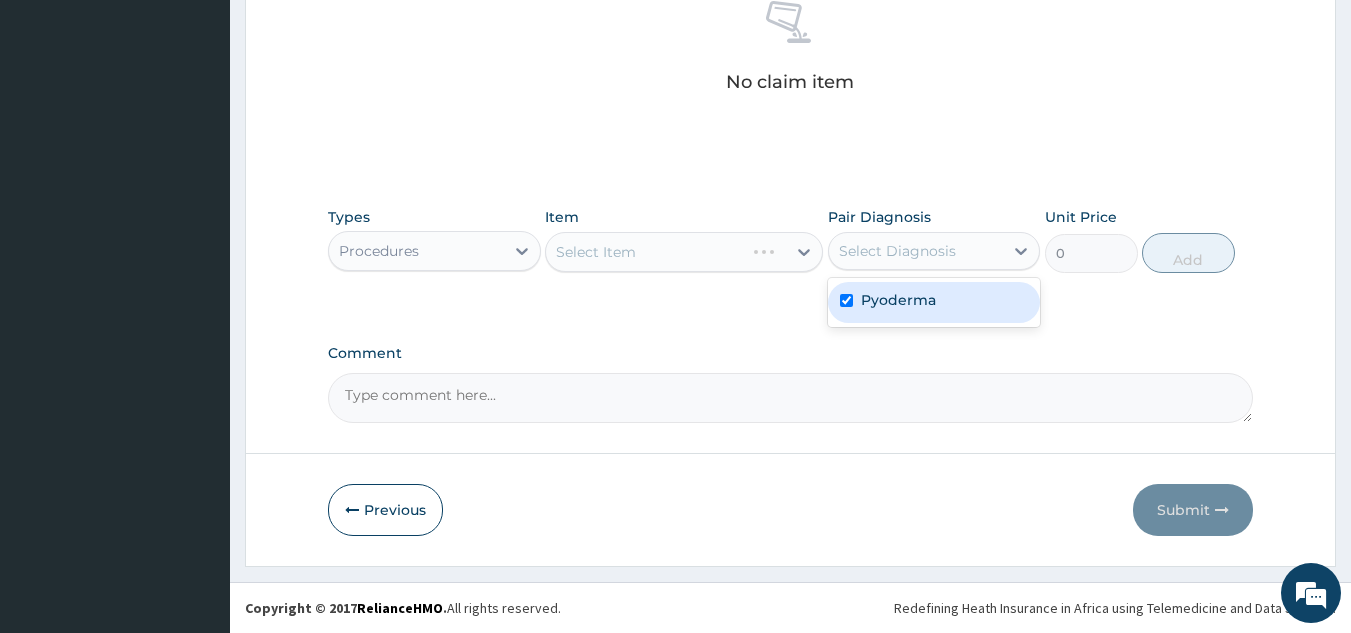 checkbox on "true" 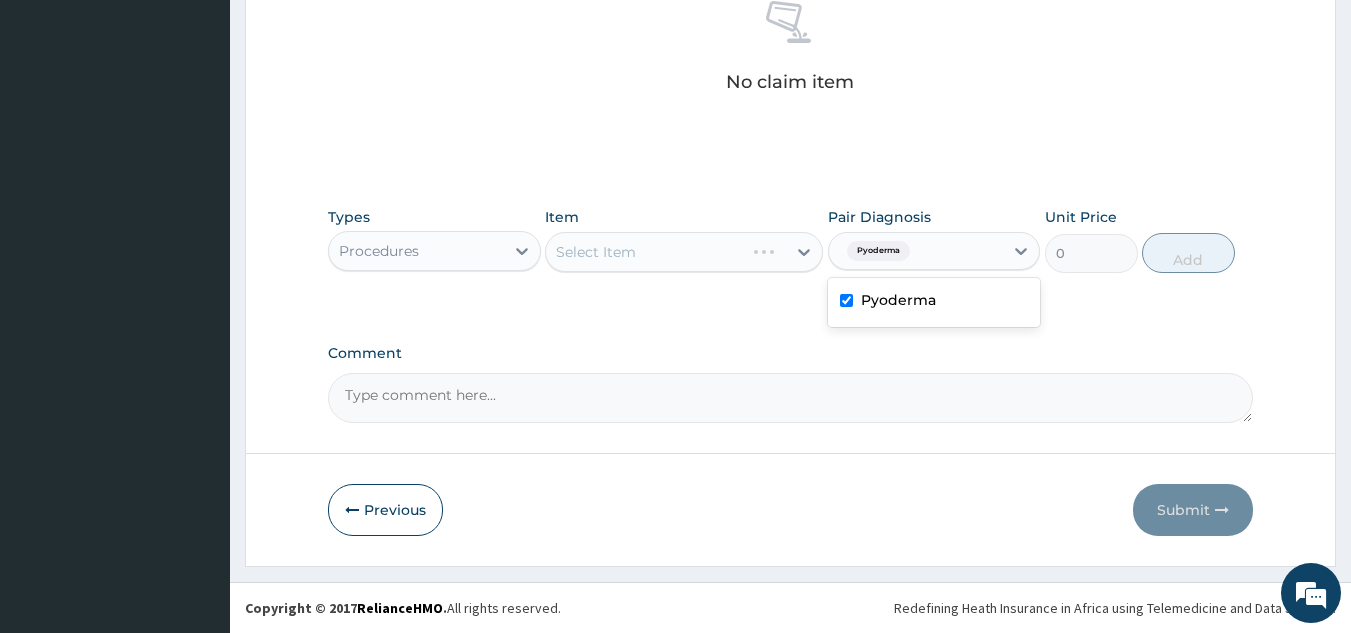 click on "Select Item" at bounding box center (684, 252) 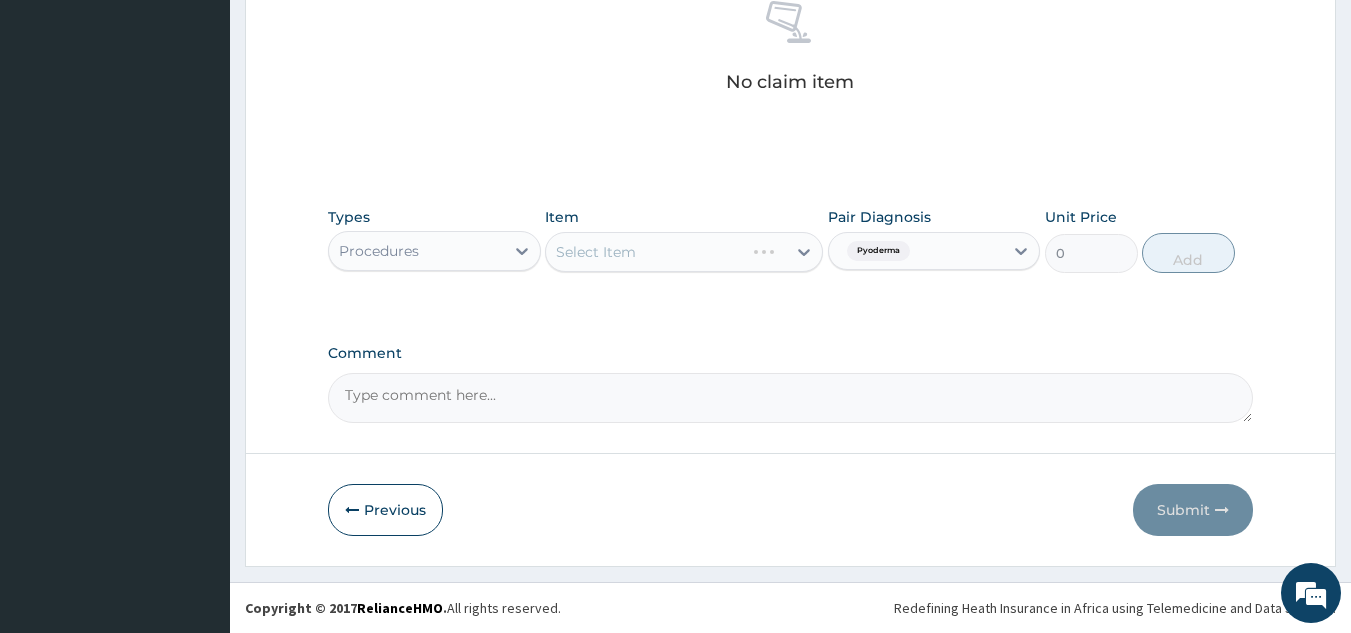 click on "Select Item" at bounding box center (684, 252) 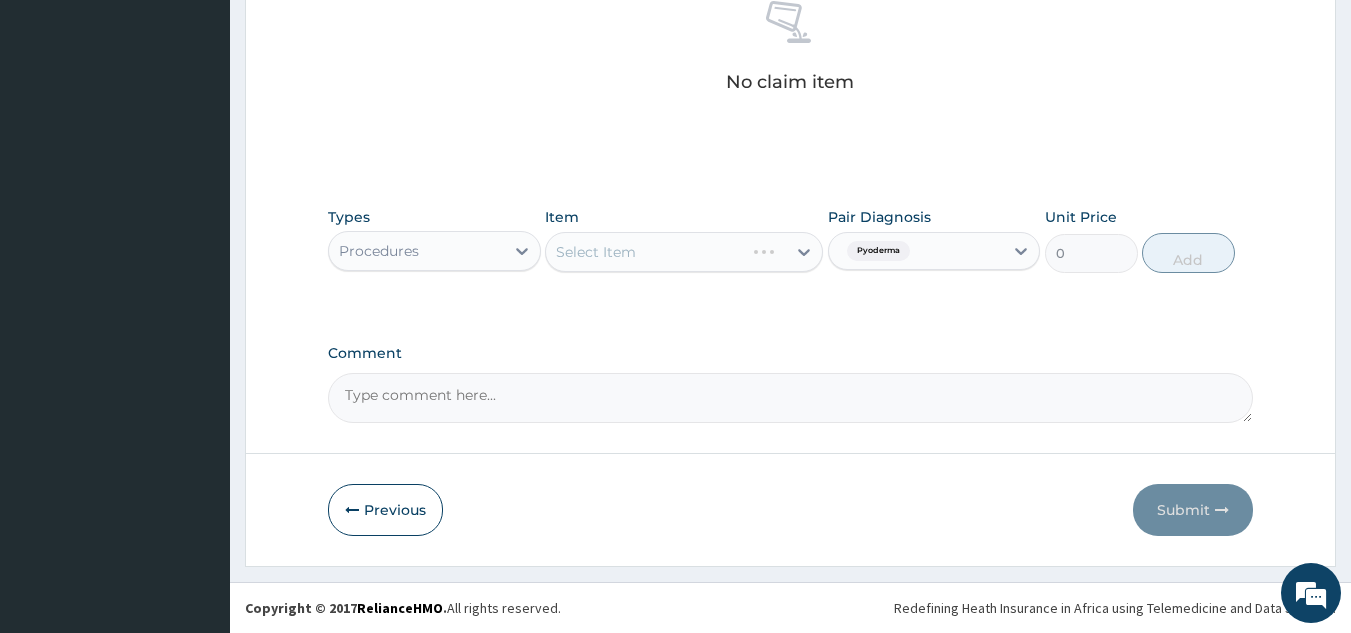click on "Select Item" at bounding box center (684, 252) 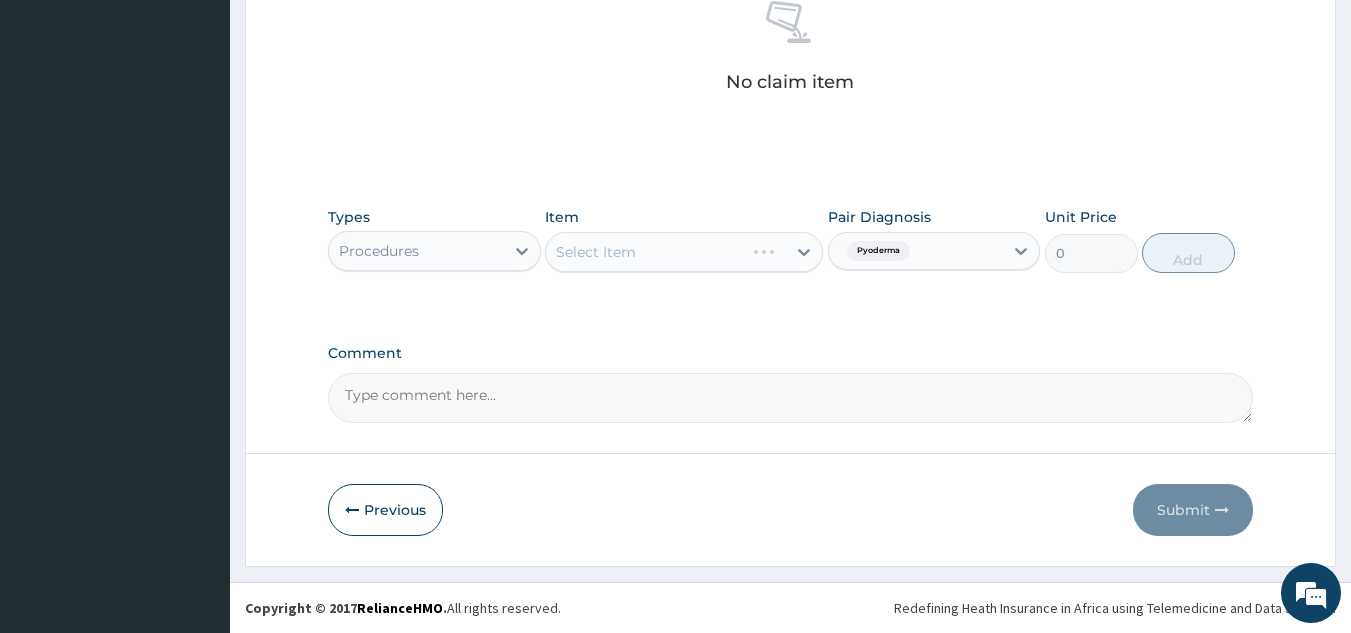 click on "Select Item" at bounding box center (684, 252) 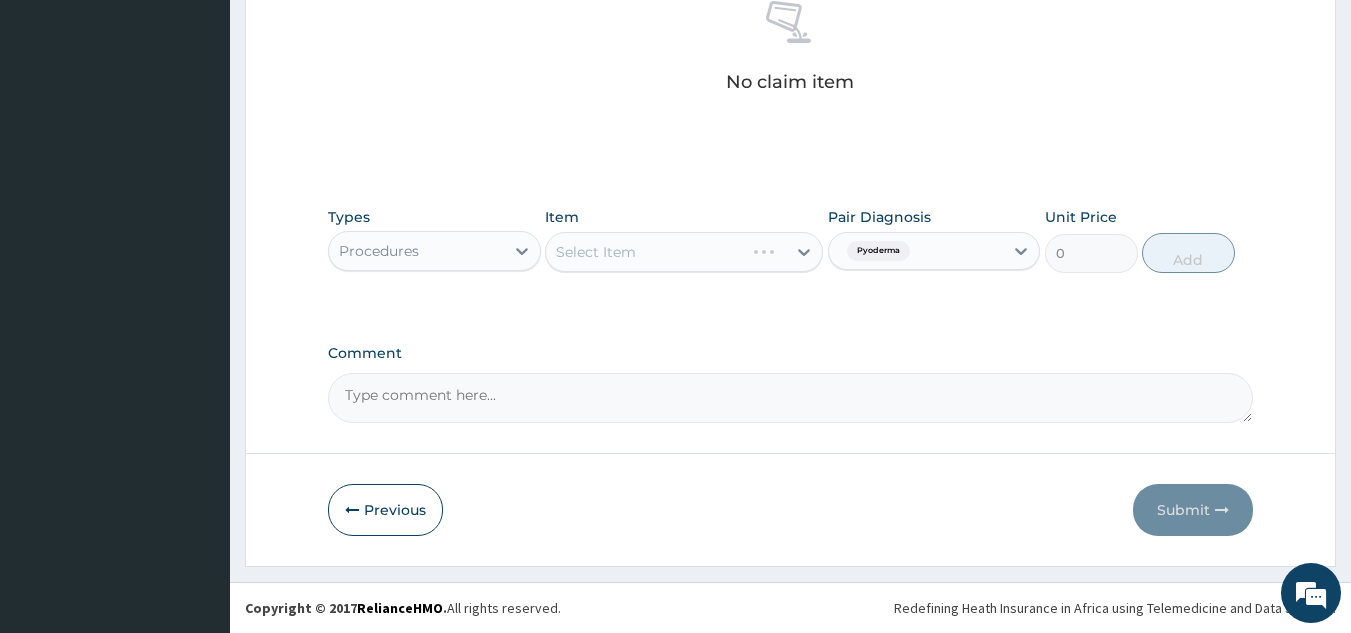 click on "Select Item" at bounding box center [684, 252] 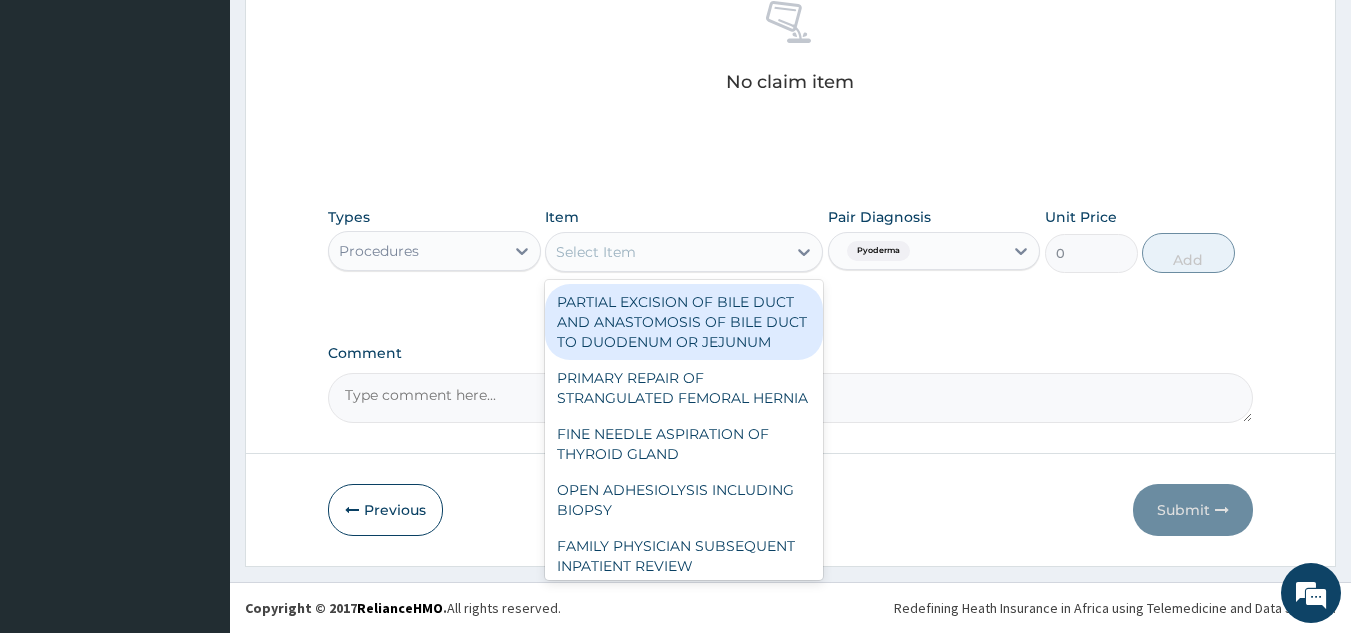 click on "PARTIAL EXCISION OF BILE DUCT AND ANASTOMOSIS OF BILE DUCT TO DUODENUM OR JEJUNUM" at bounding box center [684, 322] 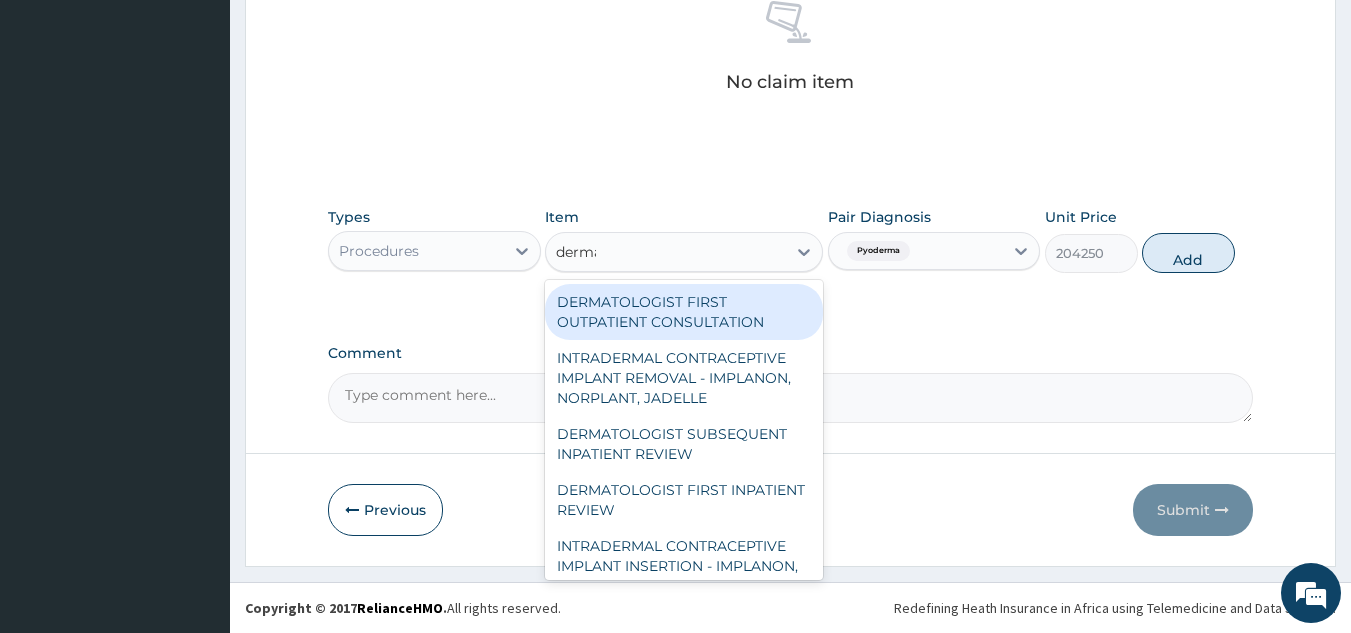type on "dermat" 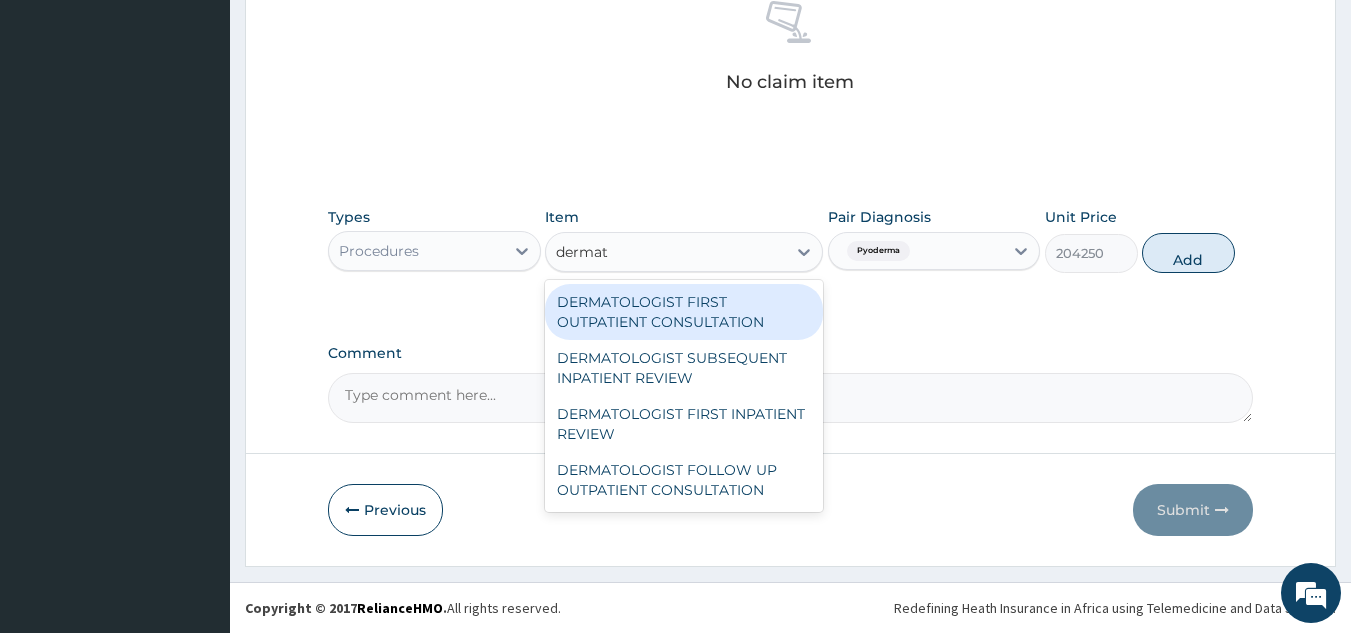 click on "DERMATOLOGIST FIRST OUTPATIENT CONSULTATION" at bounding box center [684, 312] 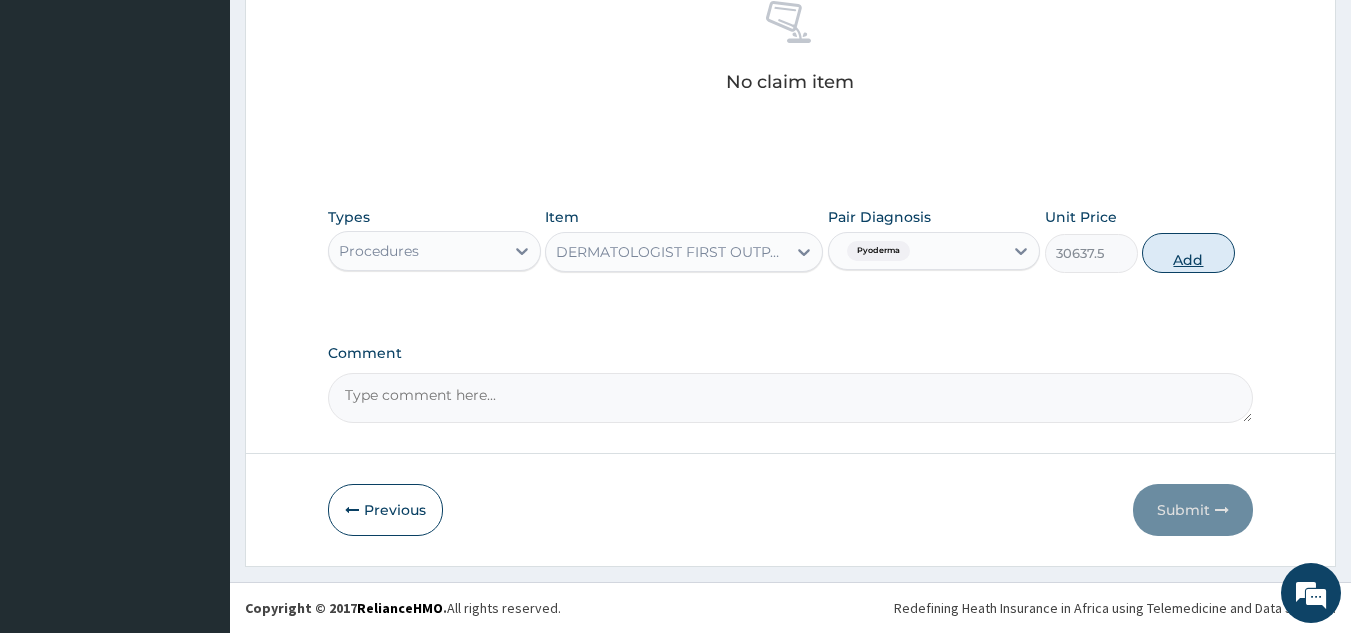 click on "Add" at bounding box center (1188, 253) 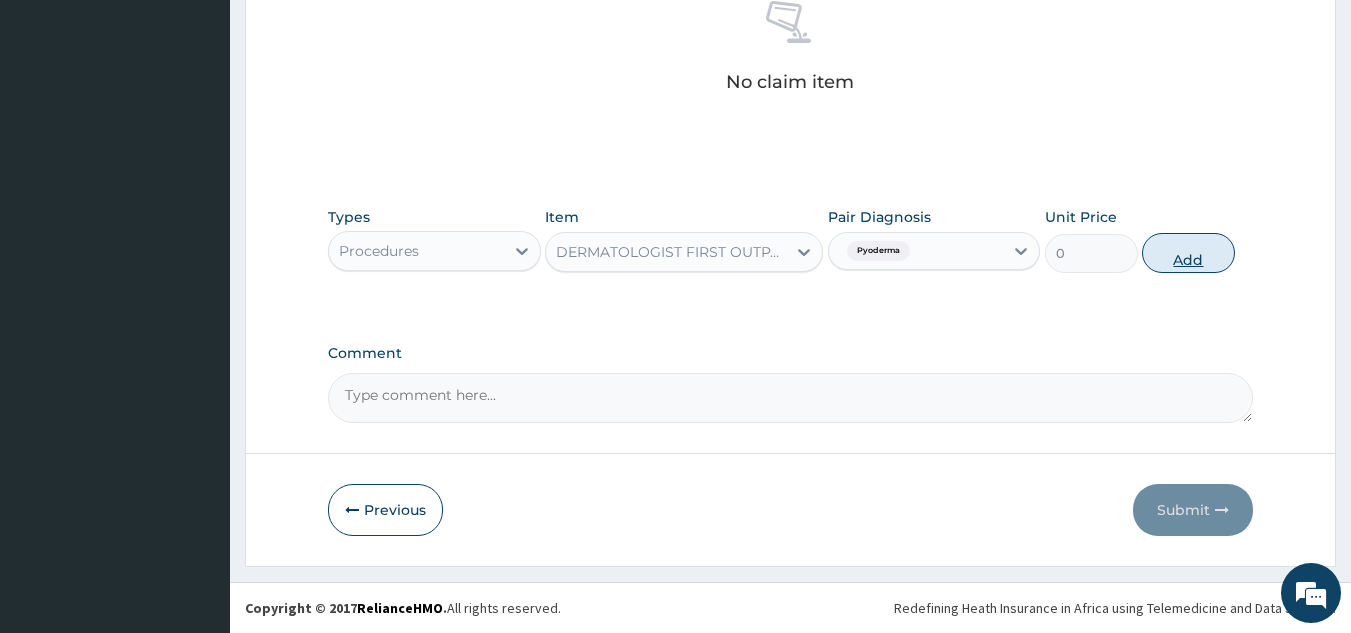 scroll, scrollTop: 740, scrollLeft: 0, axis: vertical 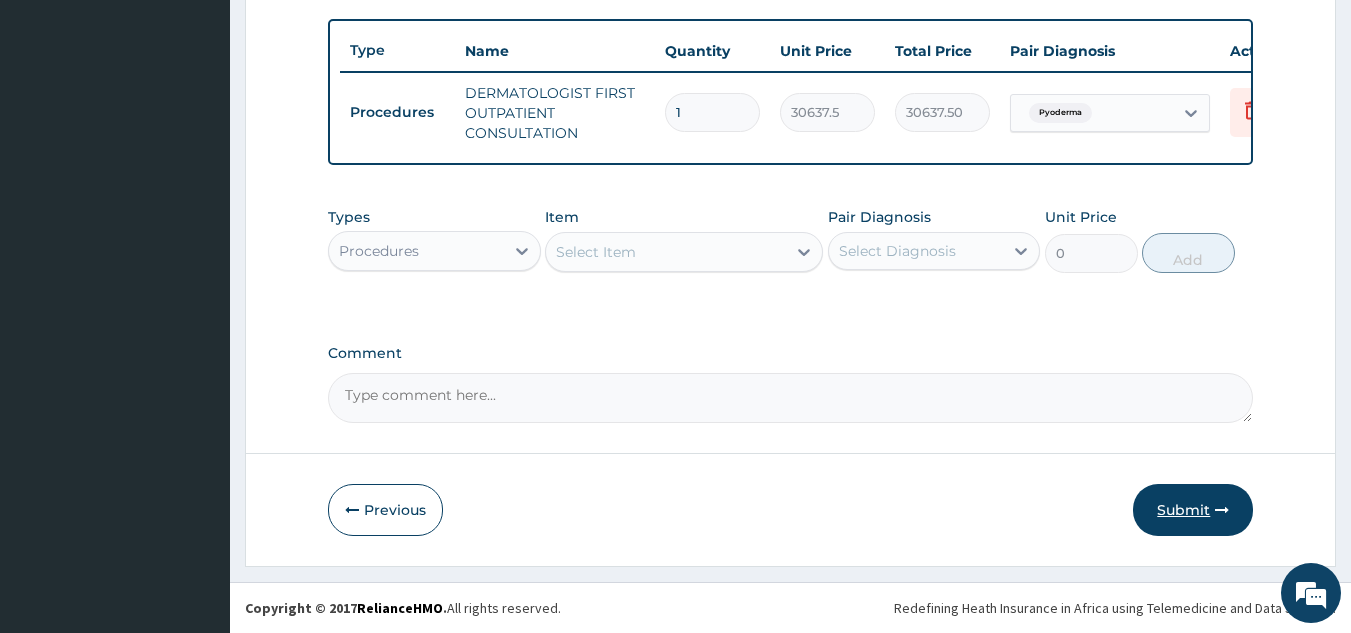 click on "Submit" at bounding box center (1193, 510) 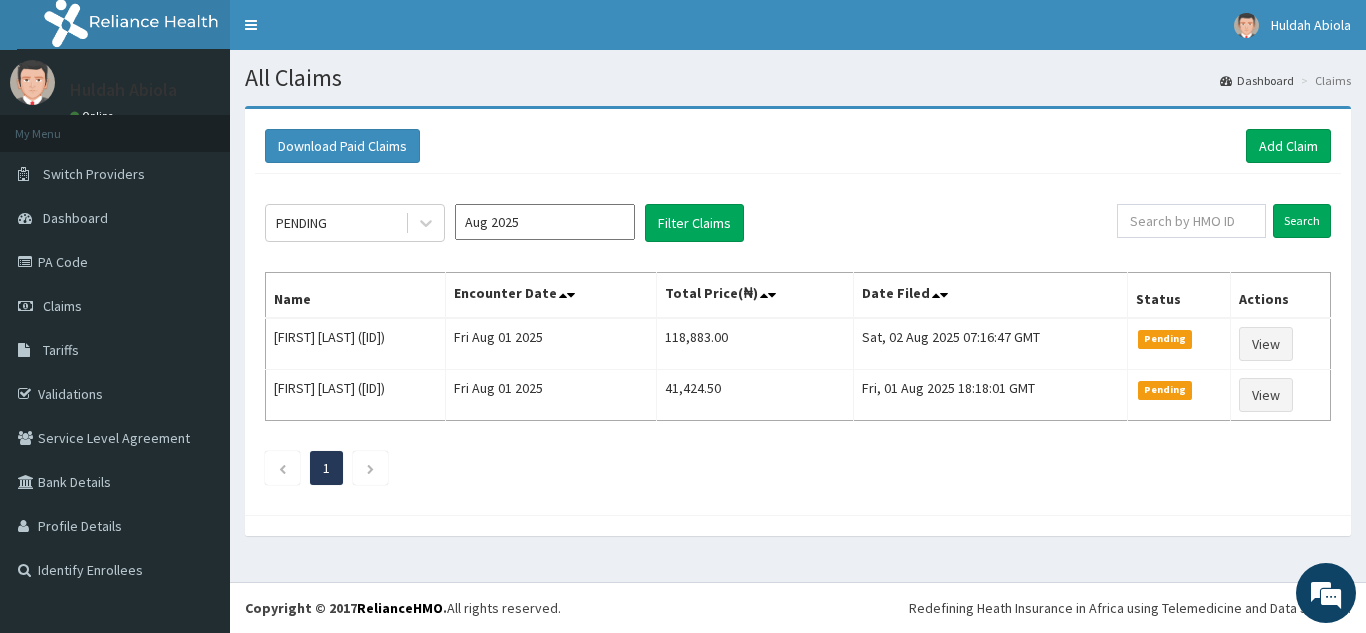 scroll, scrollTop: 0, scrollLeft: 0, axis: both 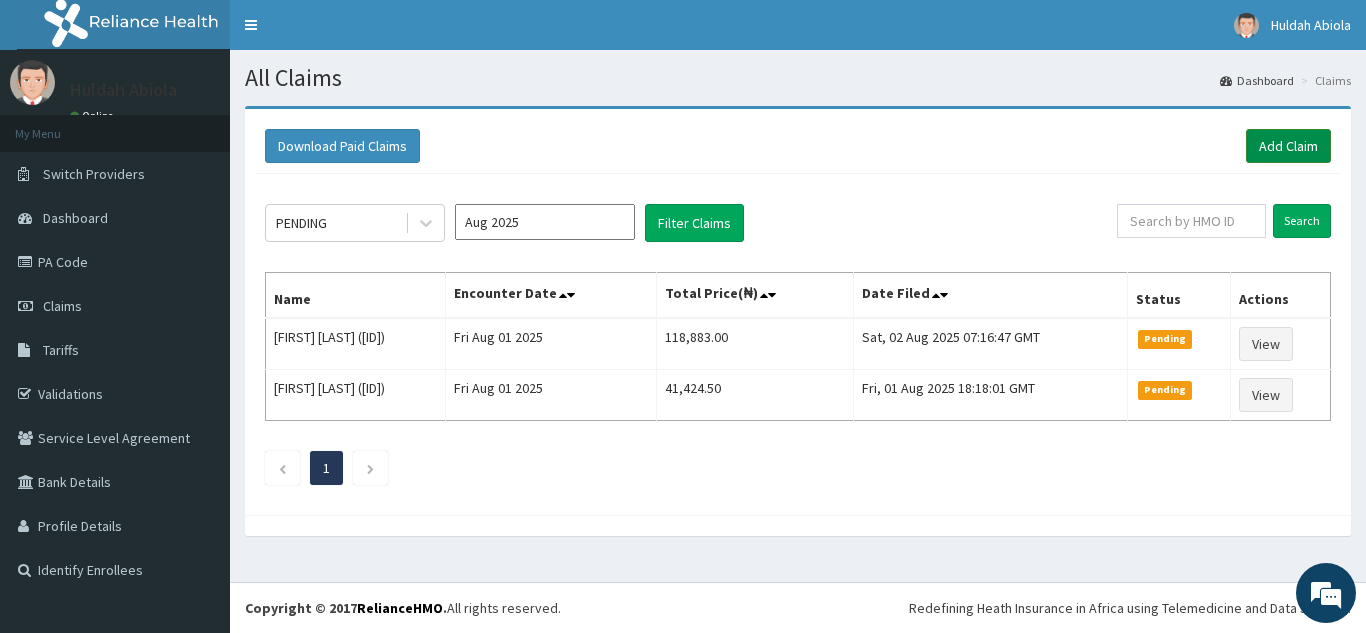 click on "Add Claim" at bounding box center (1288, 146) 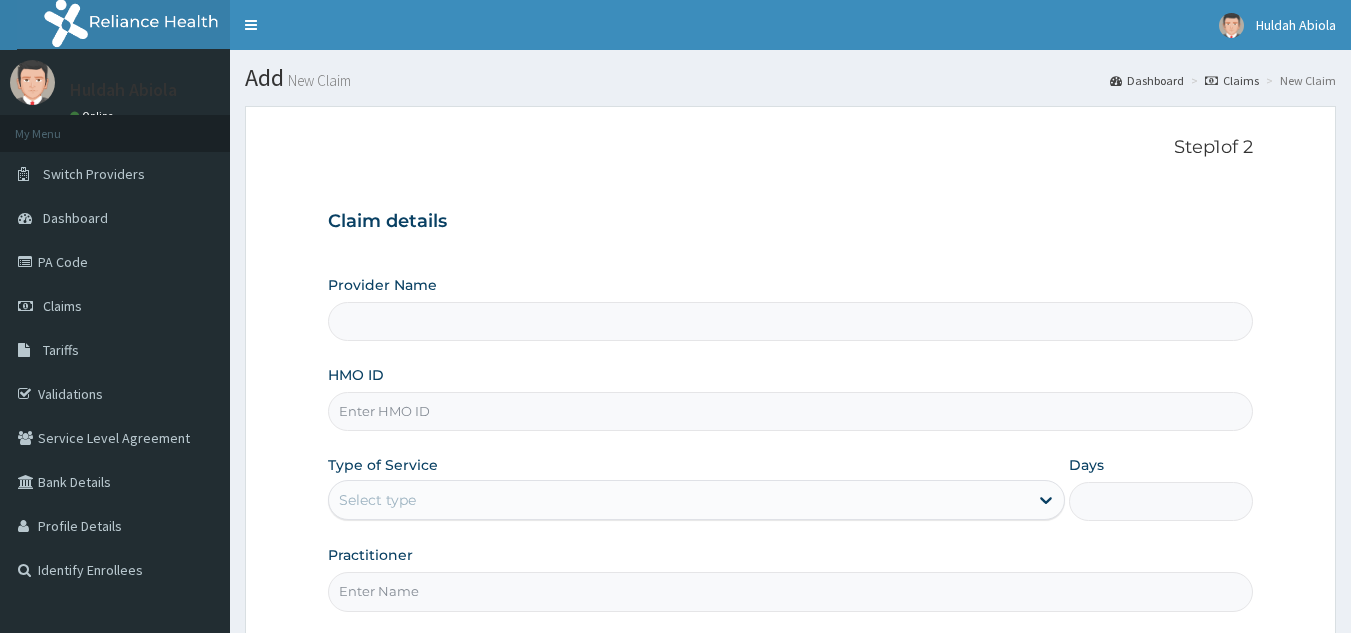scroll, scrollTop: 0, scrollLeft: 0, axis: both 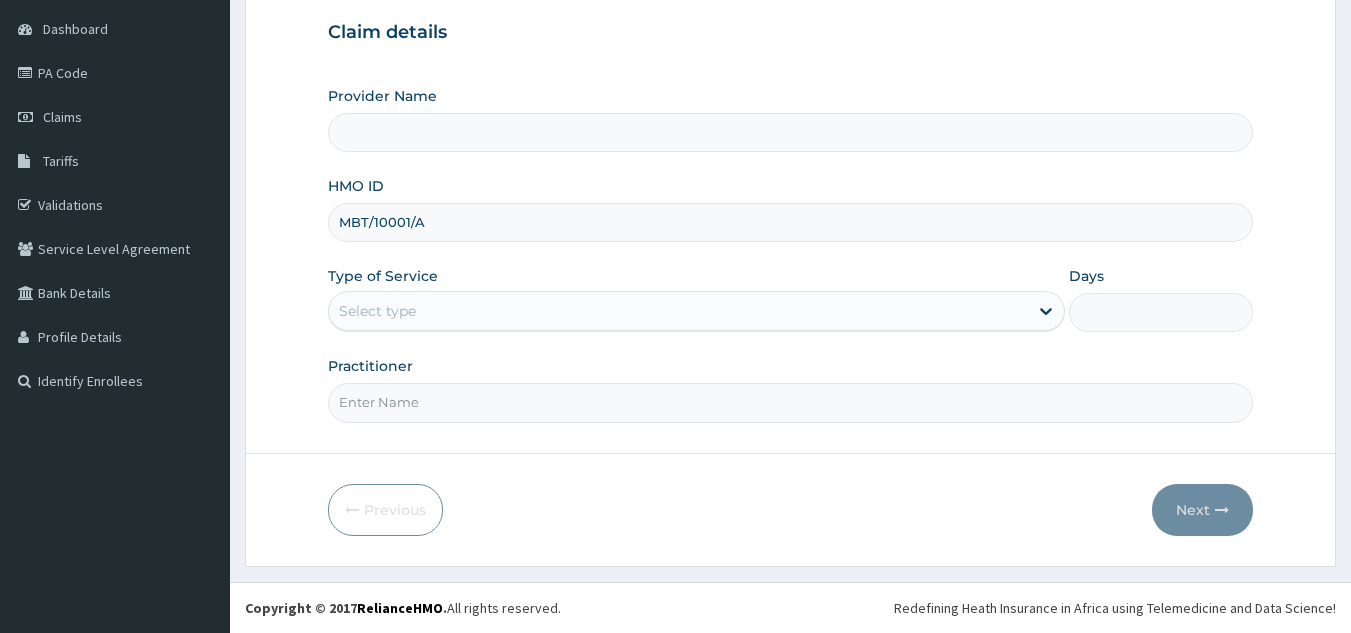 type on "Reliance Family Clinics (RFC) - Lekki" 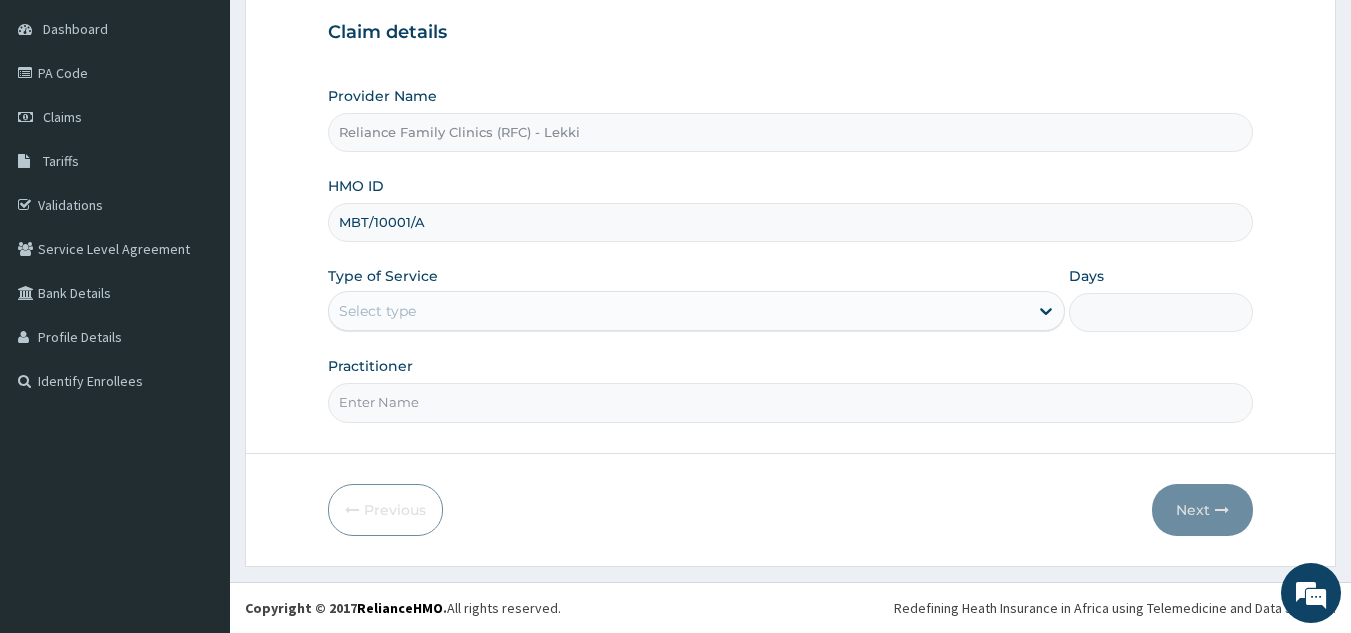 type on "MBT/10001/A" 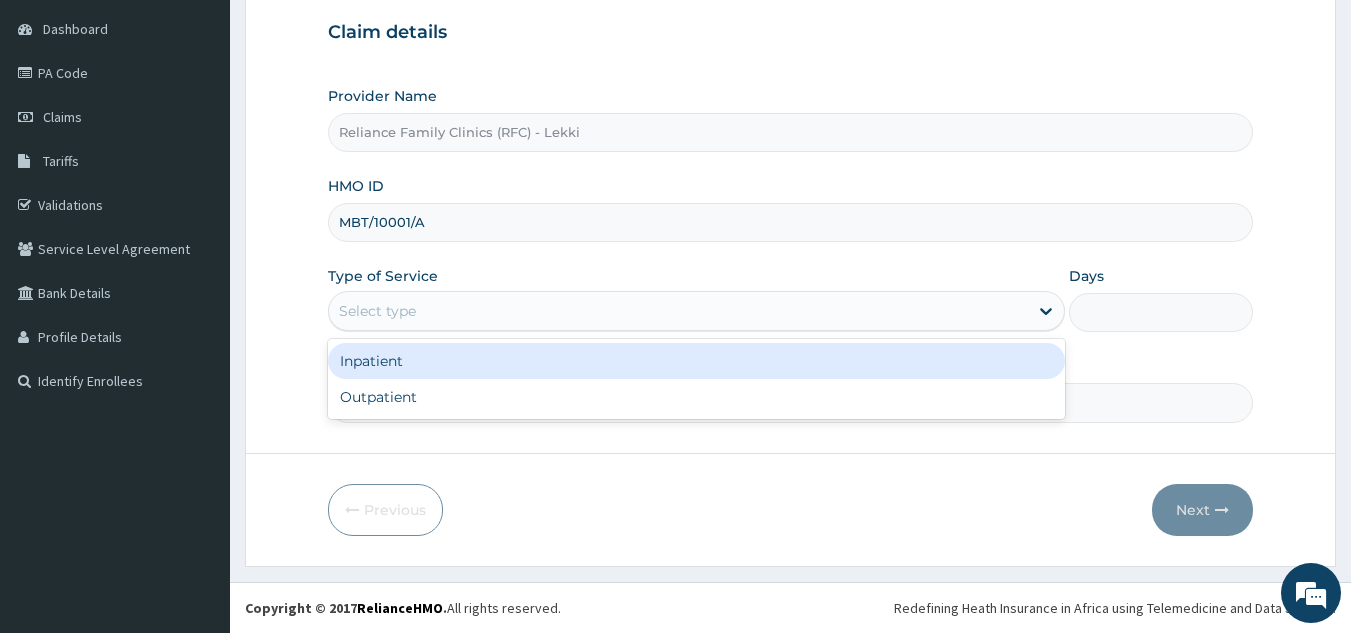 click on "Outpatient" at bounding box center (696, 397) 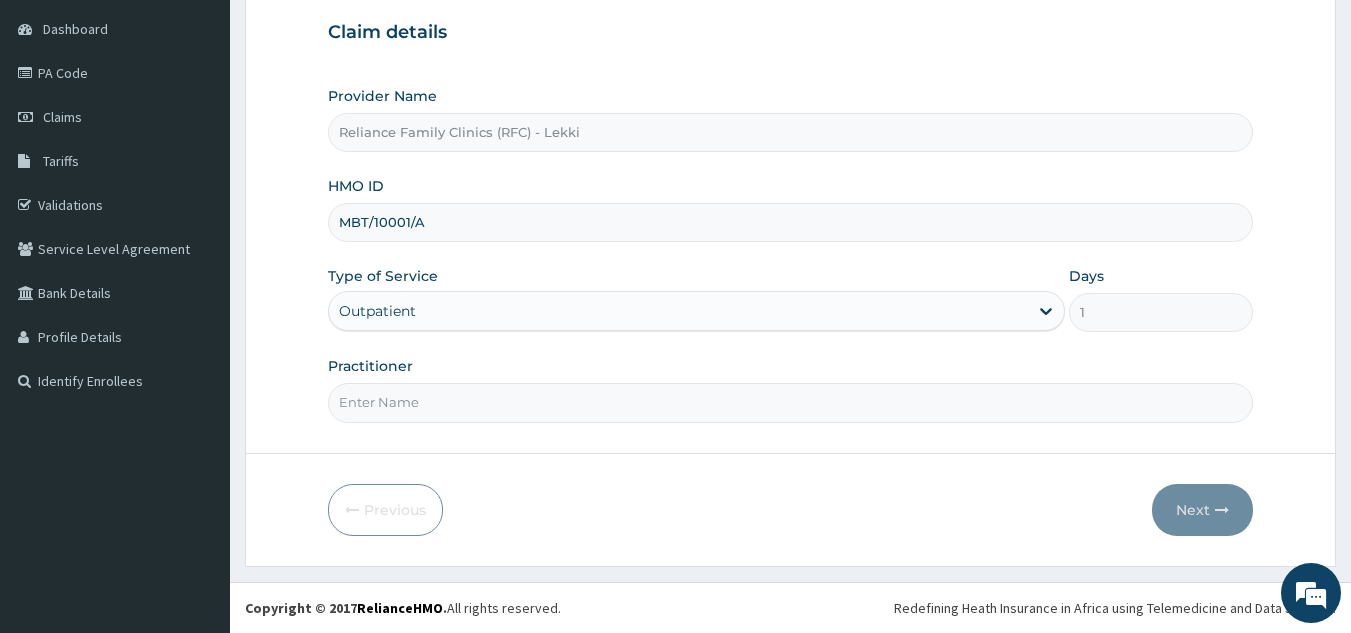 click on "Practitioner" at bounding box center (791, 402) 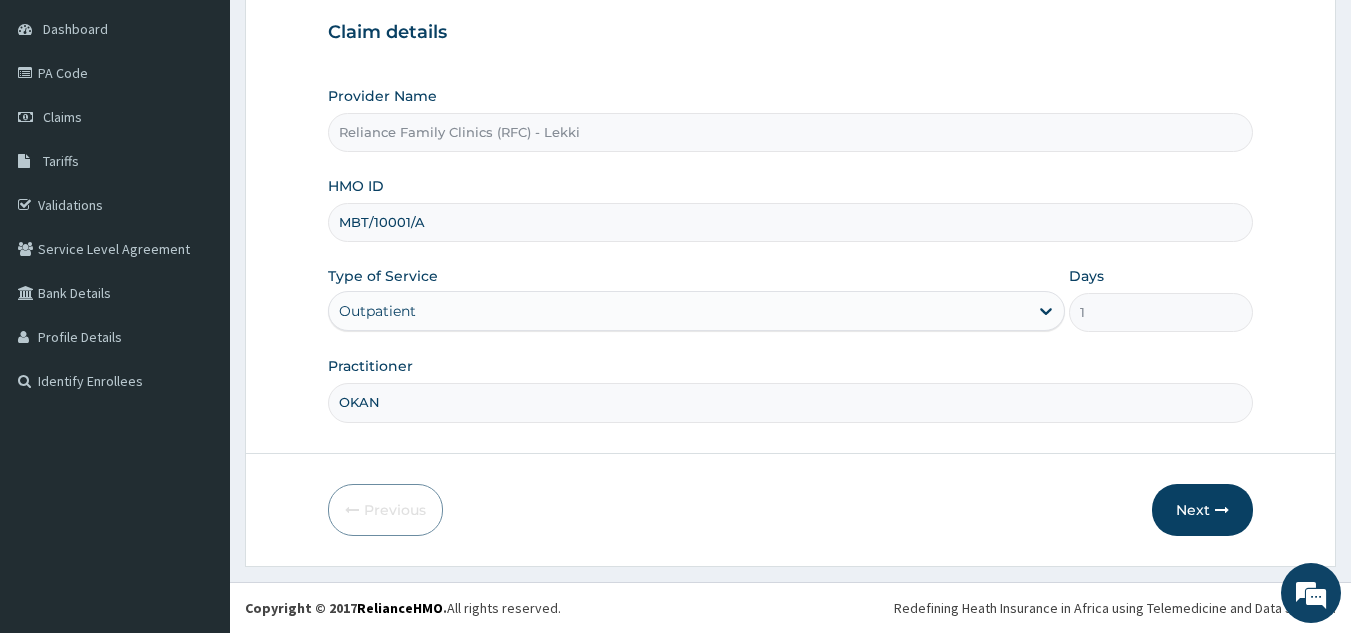 type on "OKANU" 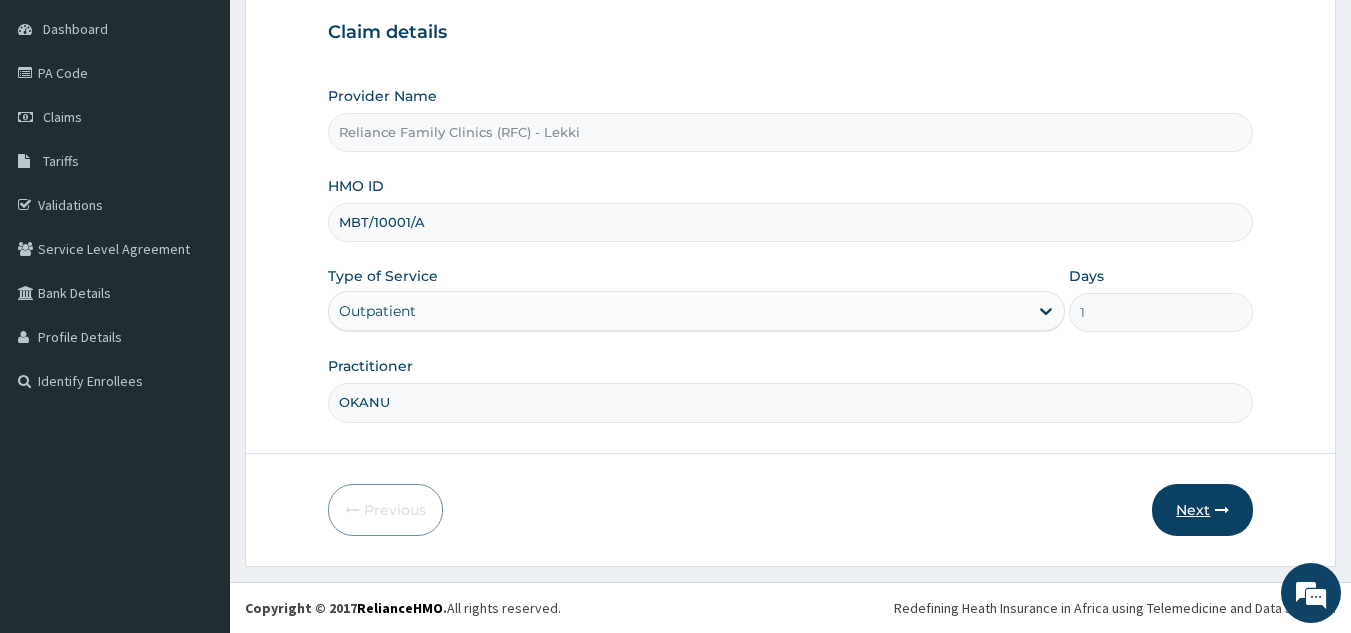 click on "Next" at bounding box center (1202, 510) 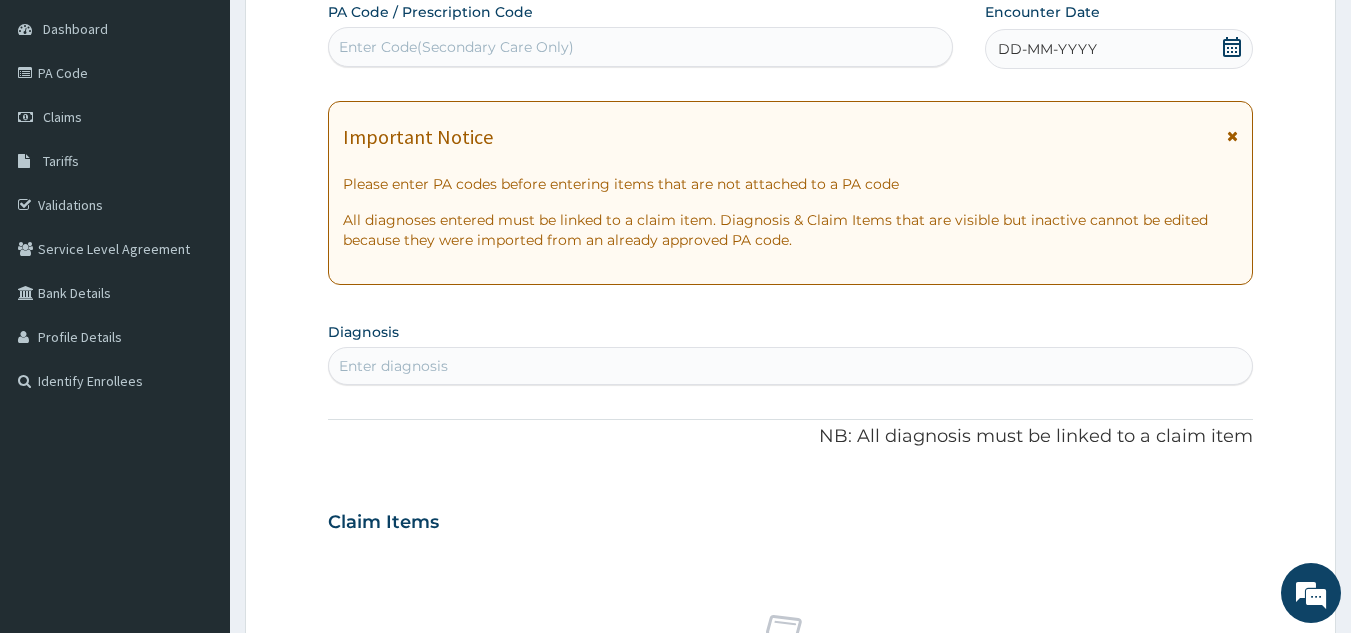 click on "DD-MM-YYYY" at bounding box center [1119, 49] 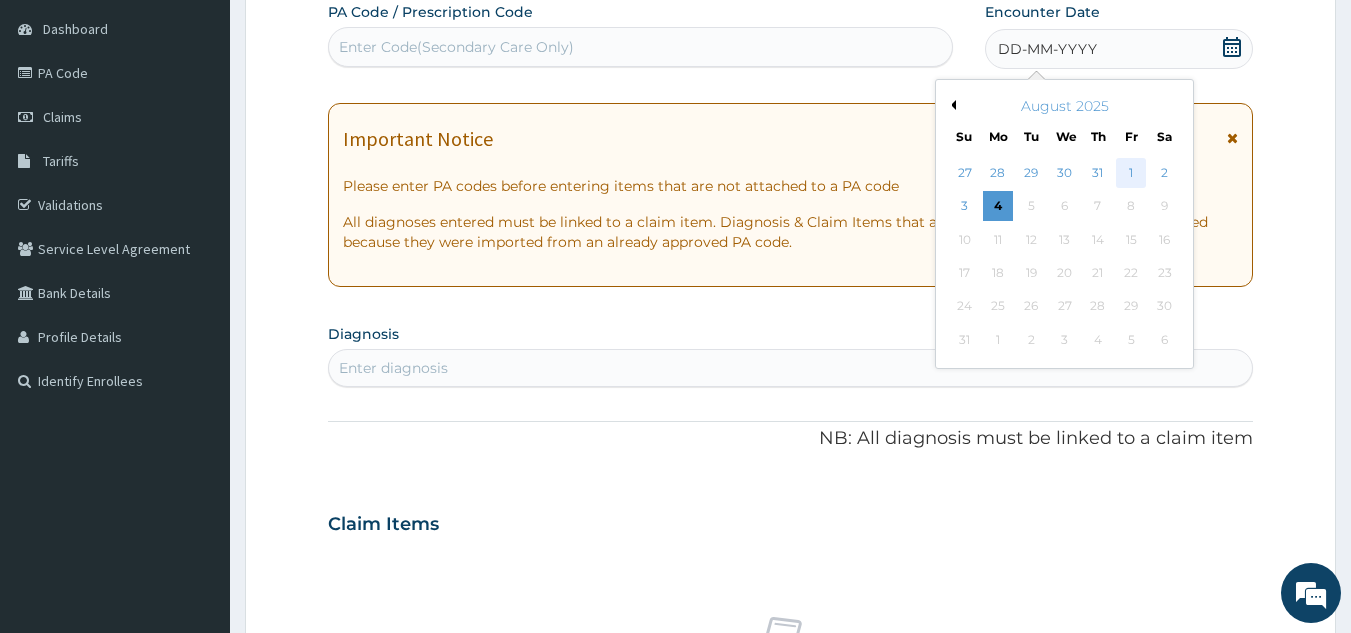 click on "1" at bounding box center (1131, 173) 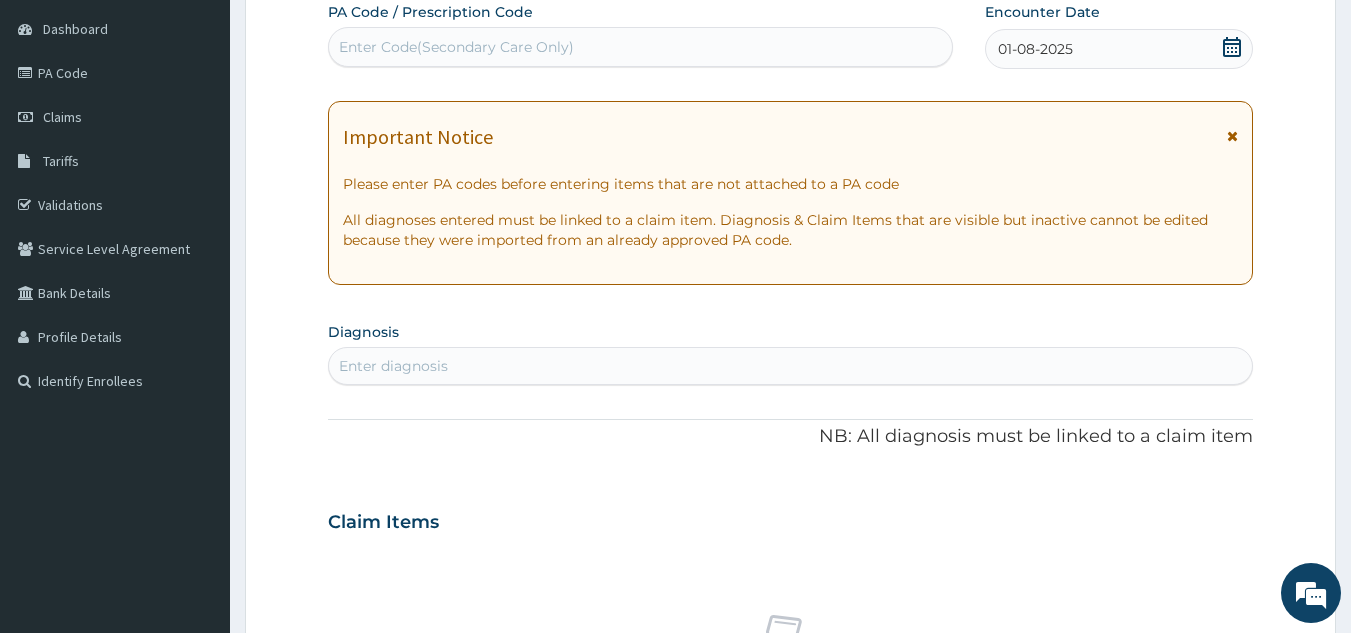 scroll, scrollTop: 0, scrollLeft: 0, axis: both 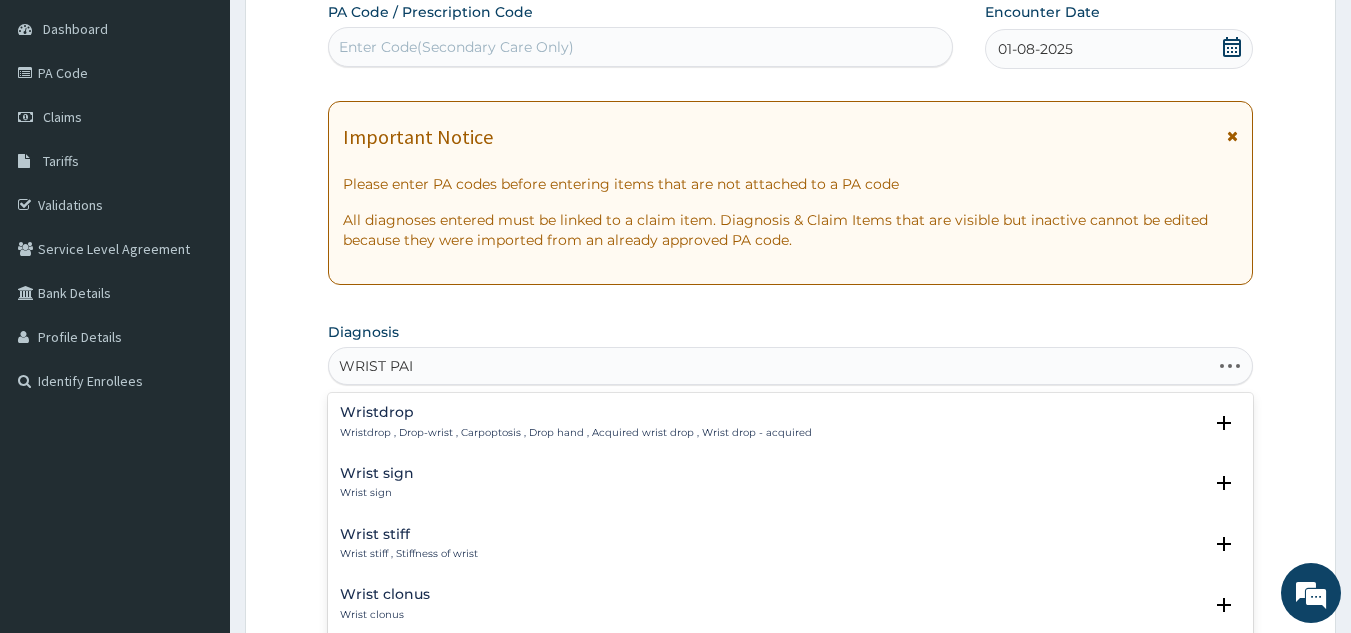 type on "WRIST PAIN" 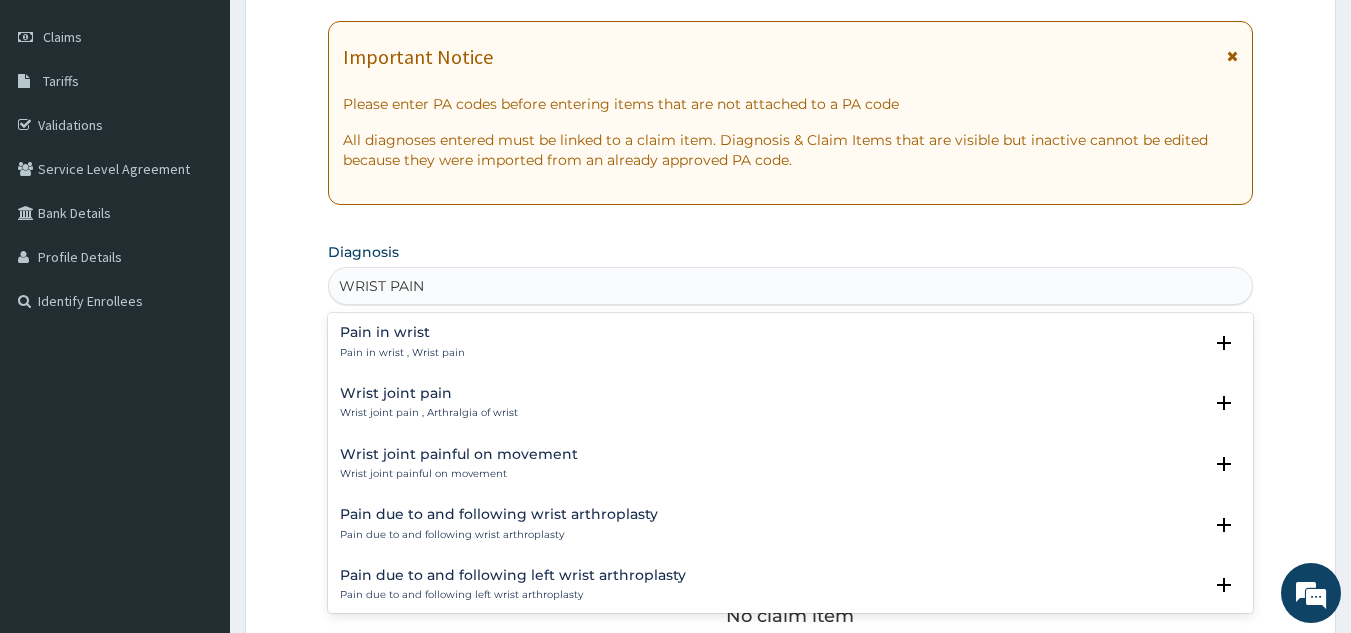 scroll, scrollTop: 311, scrollLeft: 0, axis: vertical 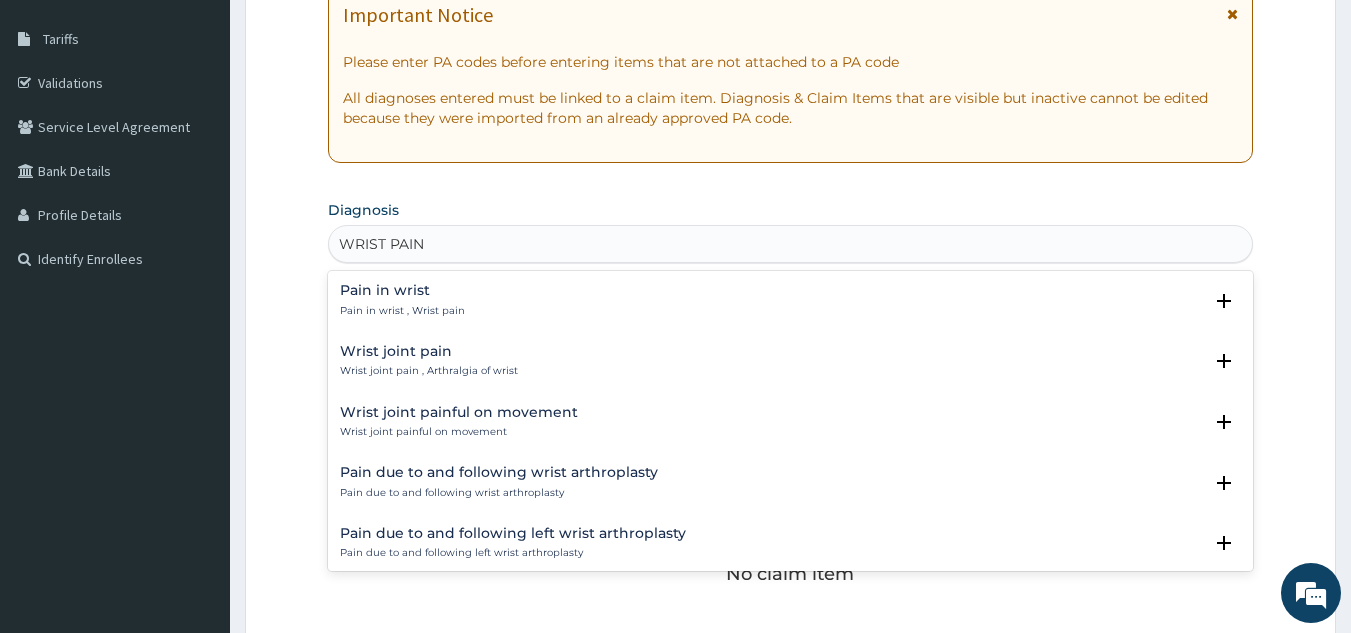 click on "Pain in wrist Pain in wrist , Wrist pain" at bounding box center (791, 300) 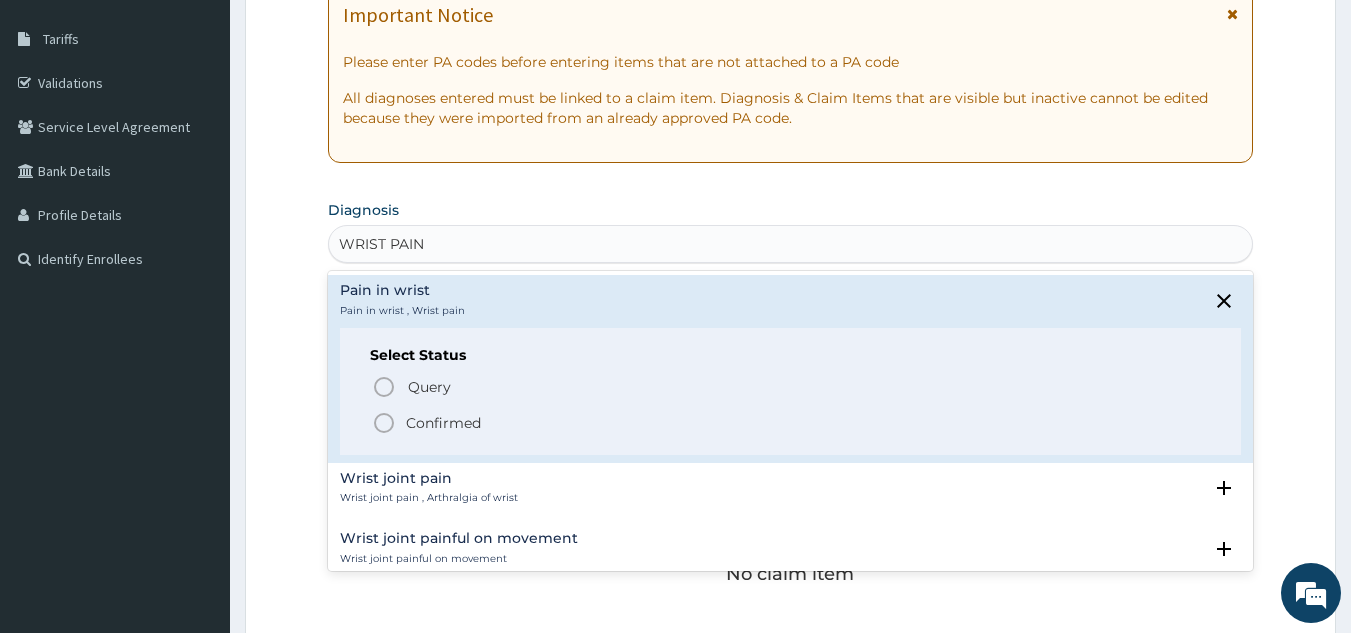 click on "Confirmed" at bounding box center (443, 423) 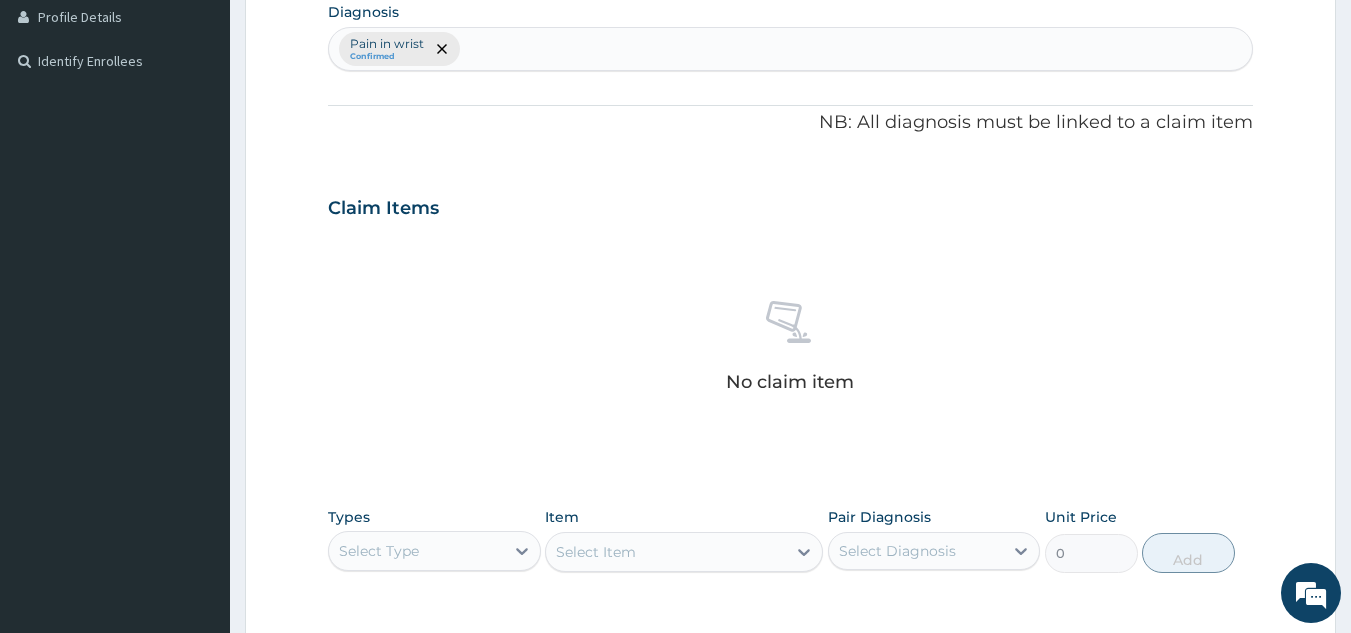 scroll, scrollTop: 809, scrollLeft: 0, axis: vertical 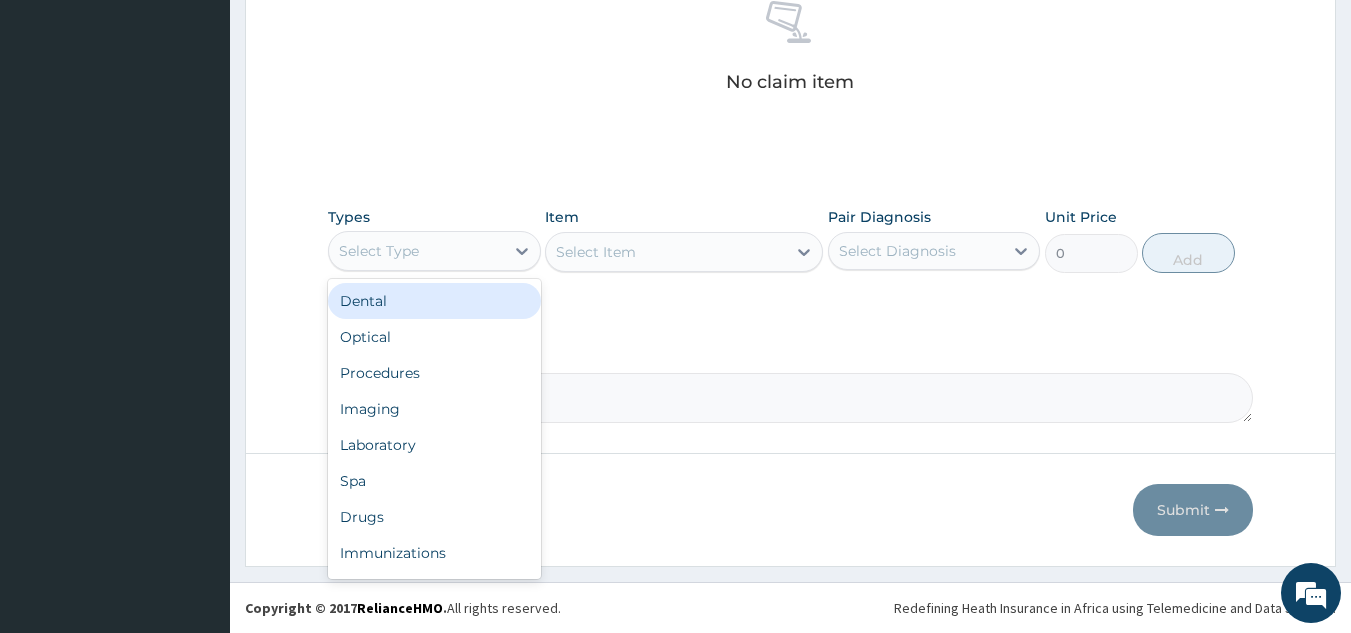 click on "Procedures" at bounding box center [434, 373] 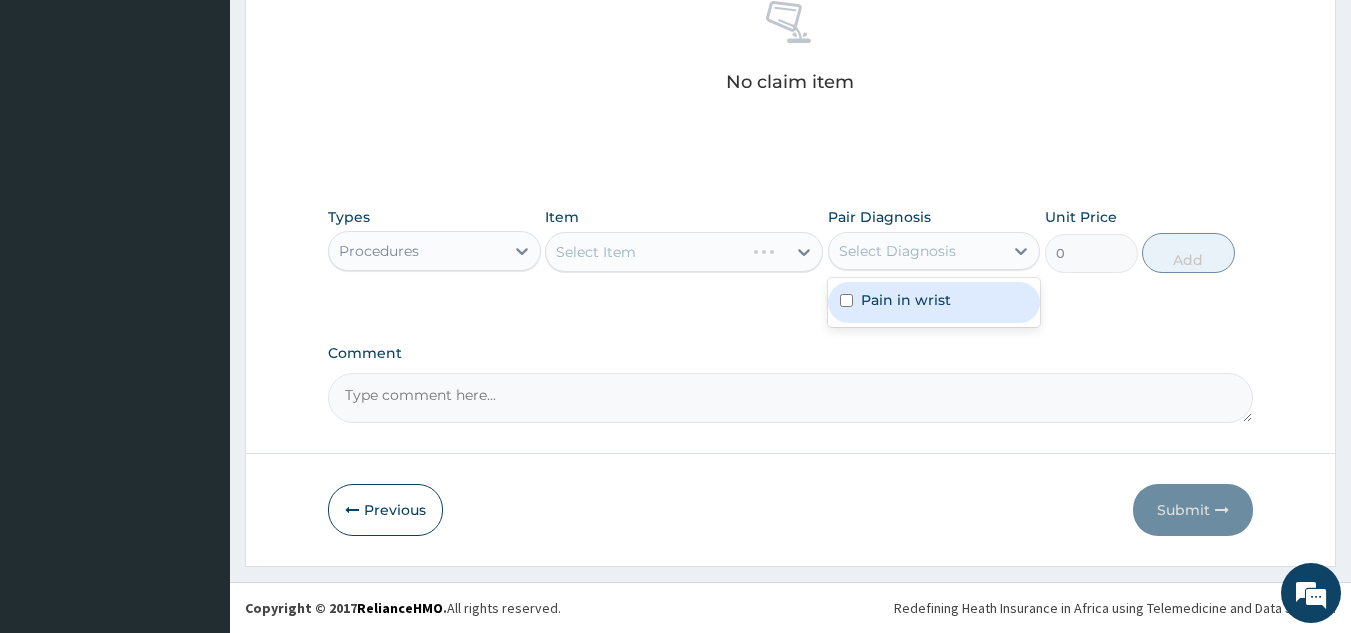 click on "Pain in wrist" at bounding box center [934, 302] 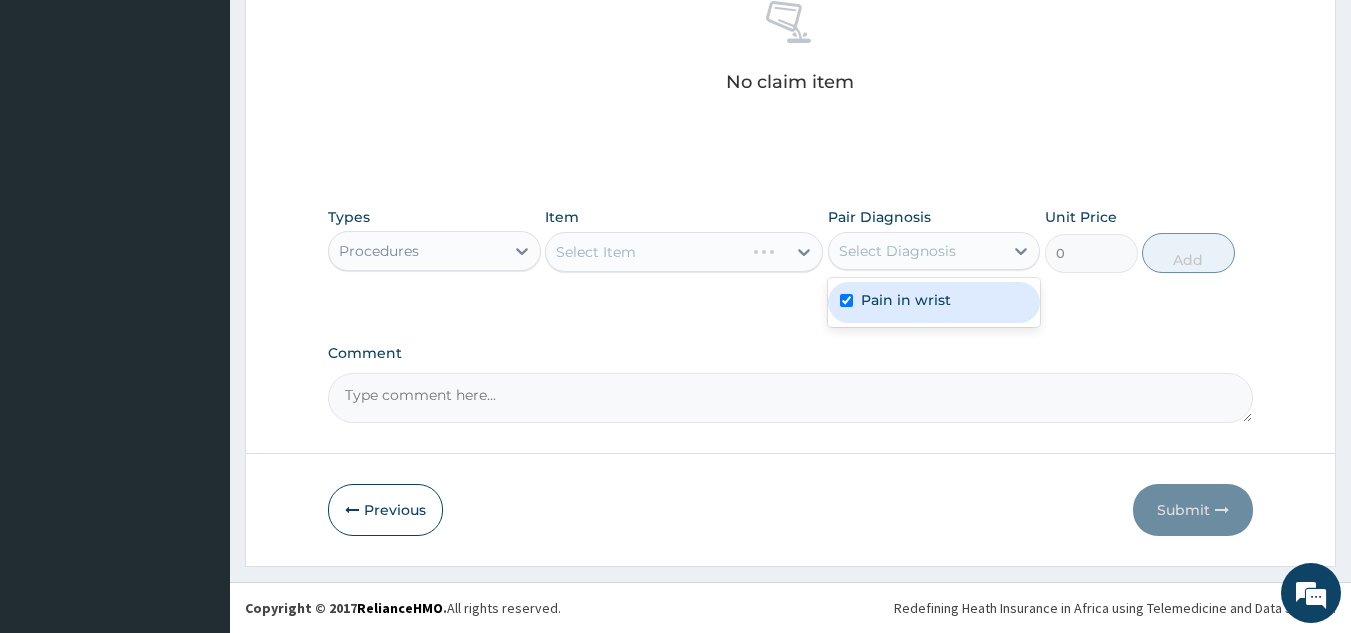 checkbox on "true" 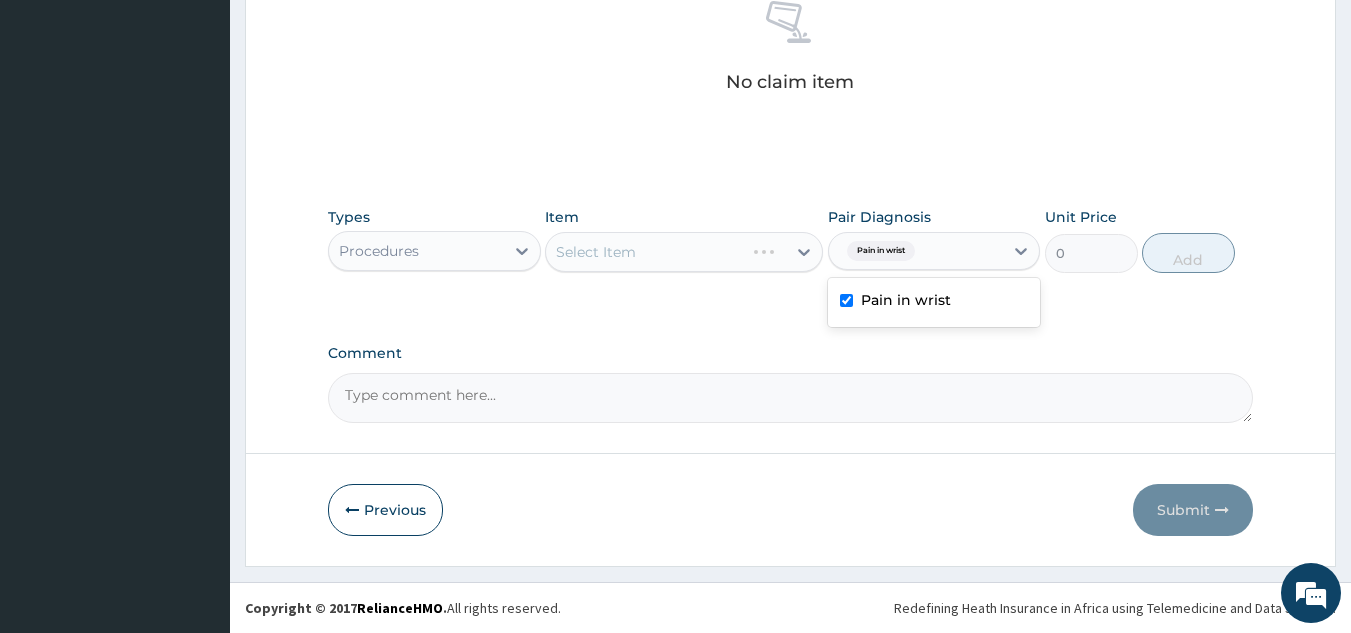 click on "Select Item" at bounding box center [684, 252] 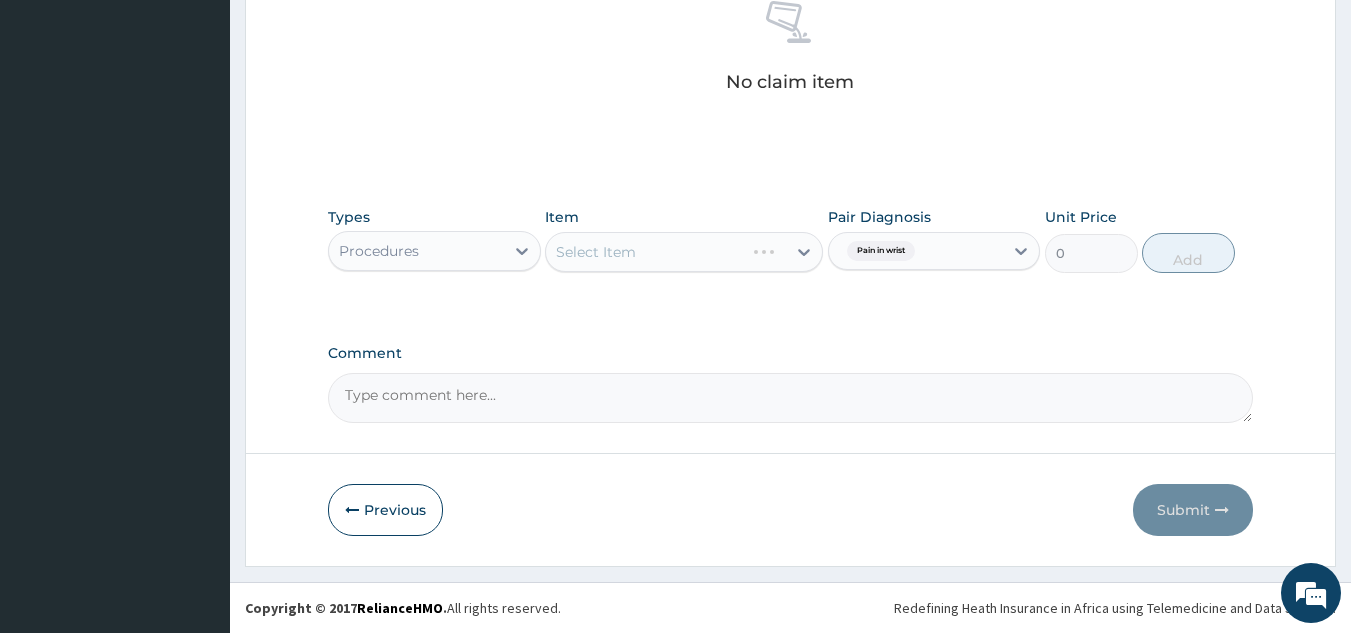 click on "Select Item" at bounding box center [684, 252] 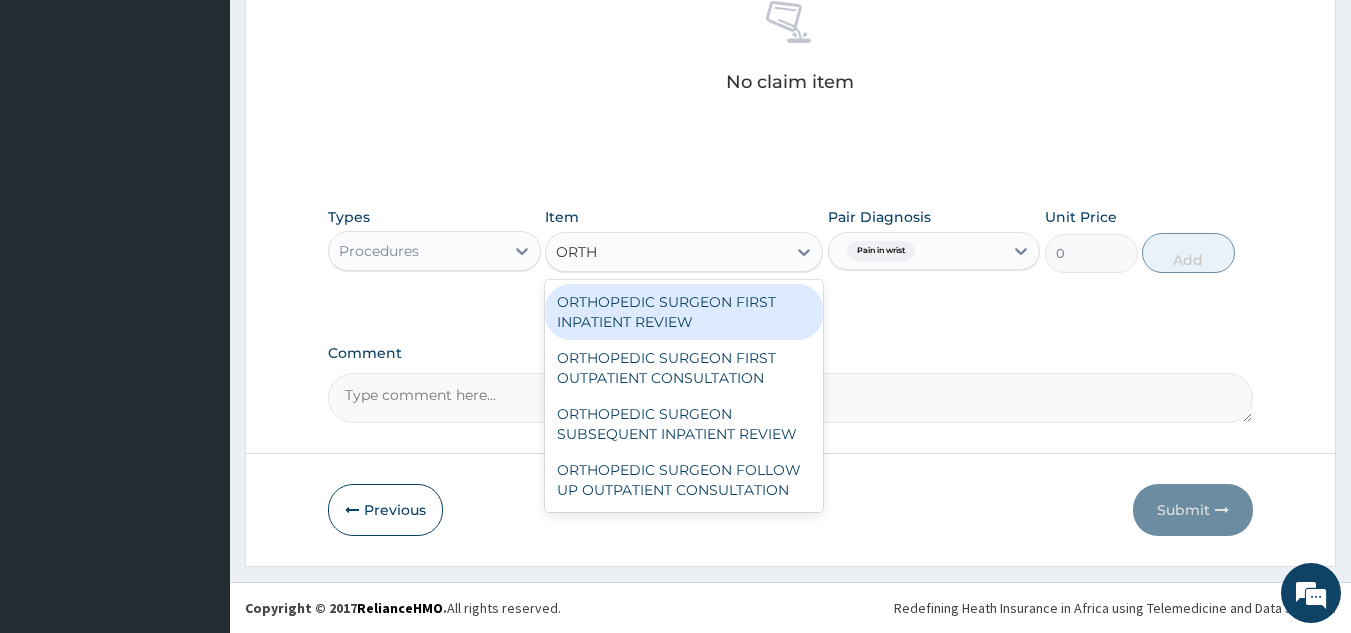 type on "ORTHO" 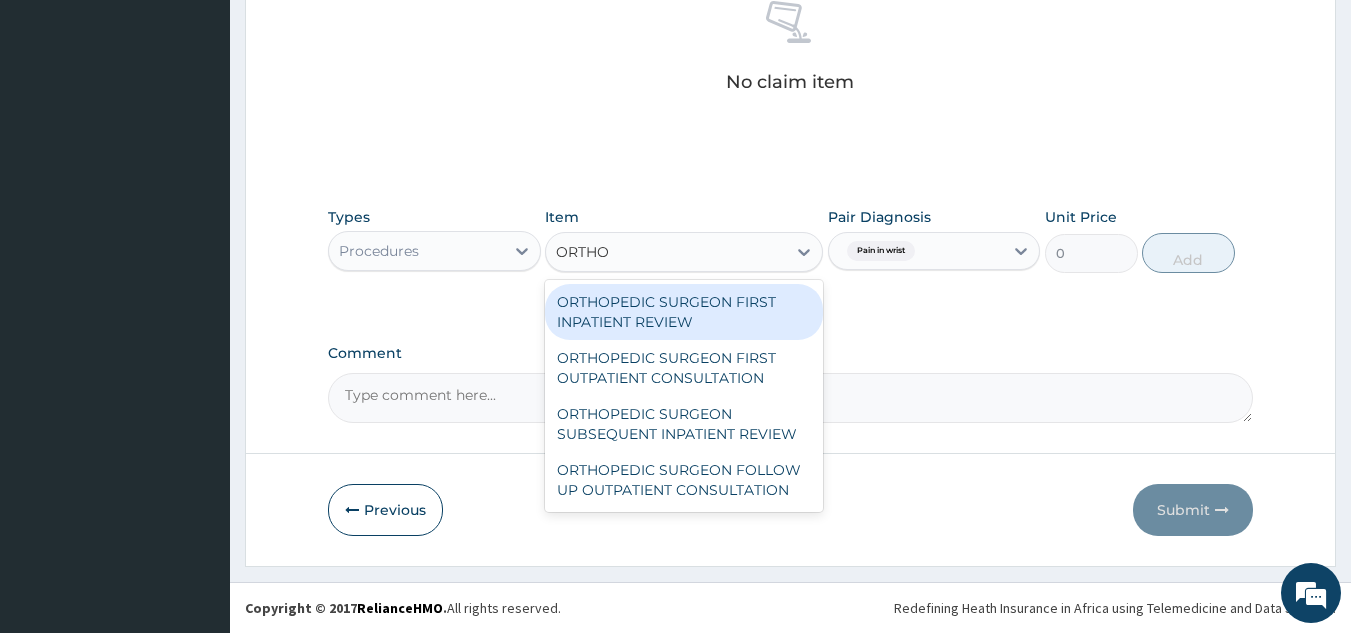 click on "ORTHOPEDIC SURGEON FIRST OUTPATIENT CONSULTATION" at bounding box center (684, 368) 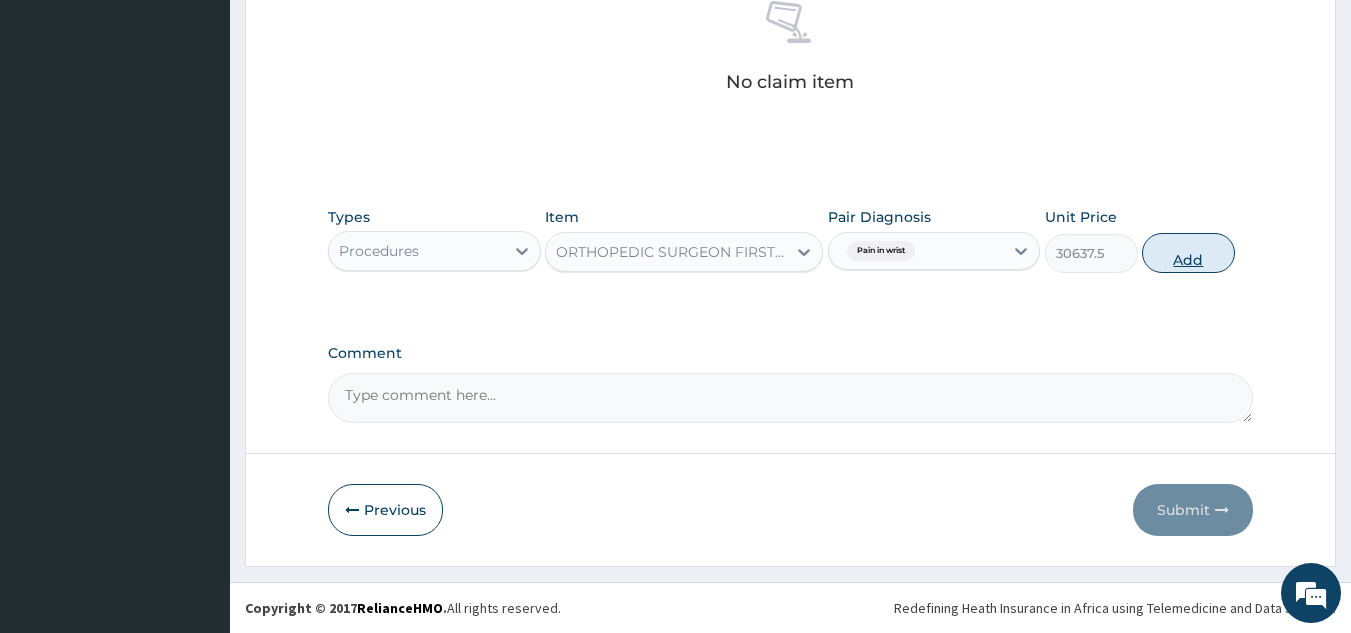 click on "Add" at bounding box center [1188, 253] 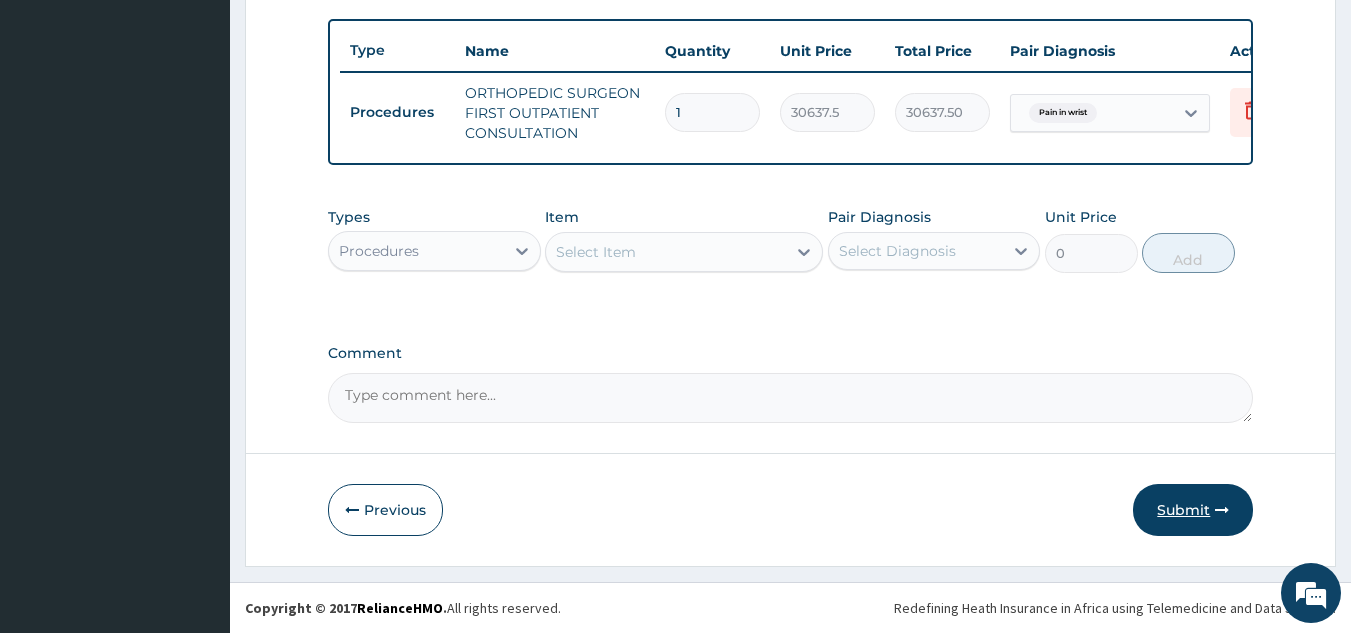 click on "Submit" at bounding box center [1193, 510] 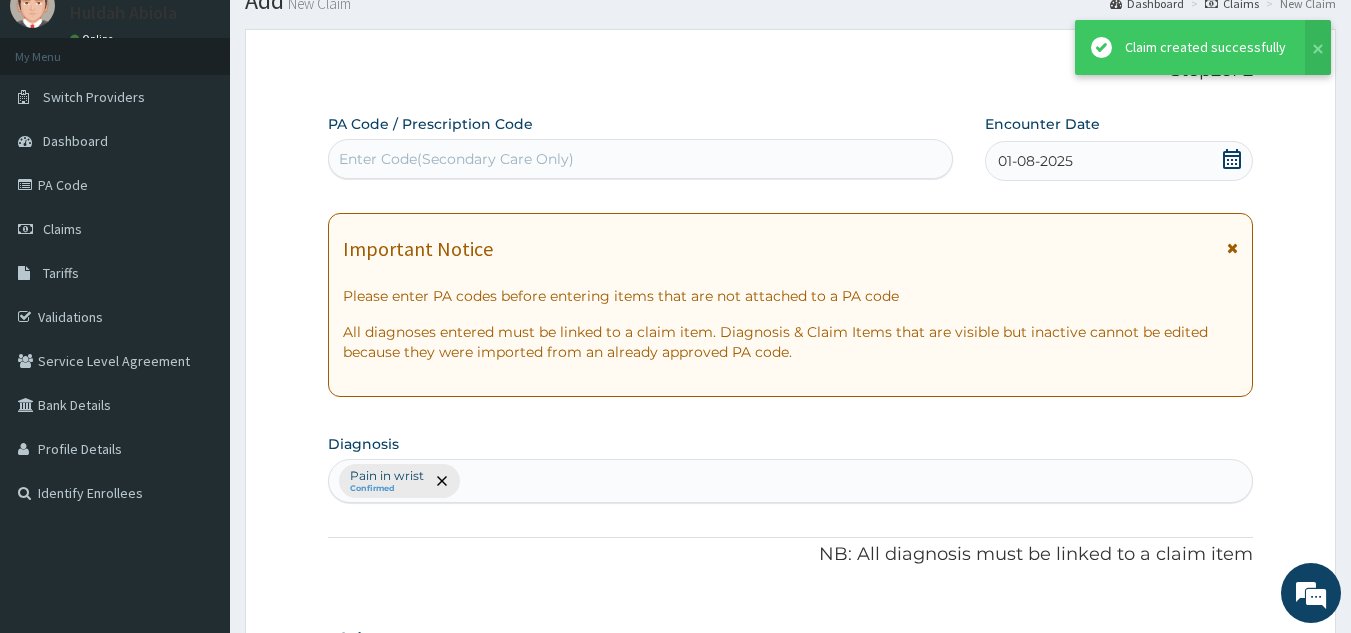 scroll, scrollTop: 740, scrollLeft: 0, axis: vertical 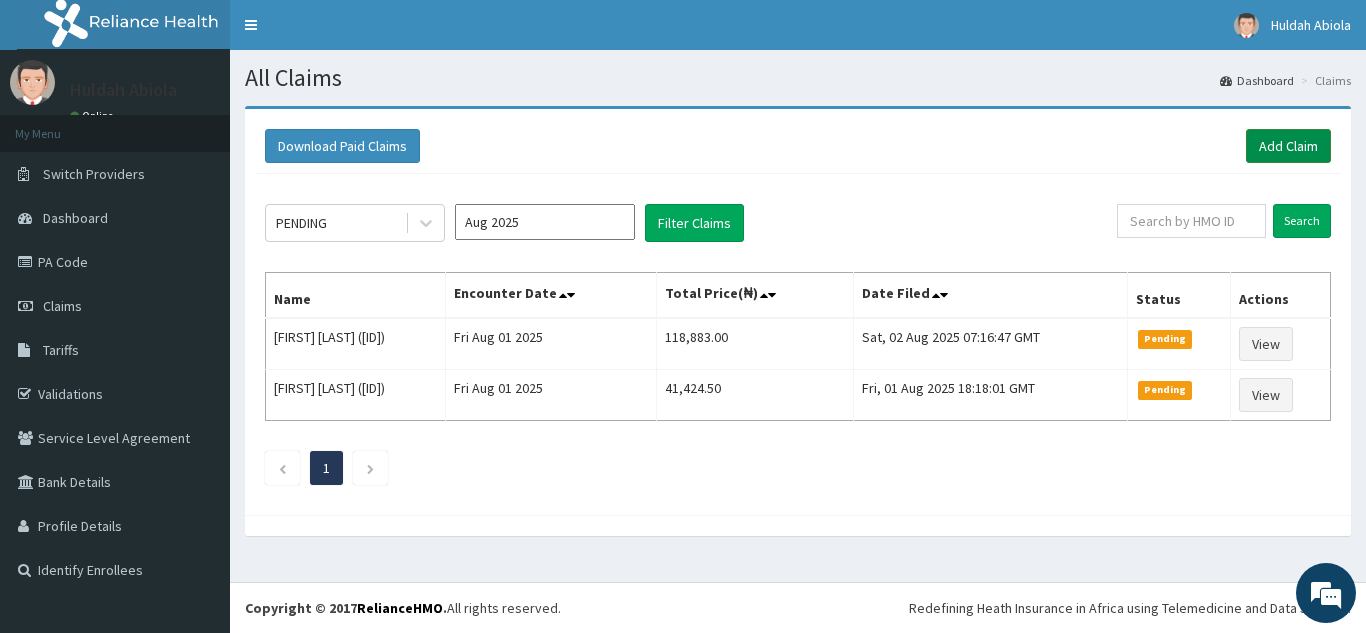 click on "Add Claim" at bounding box center (1288, 146) 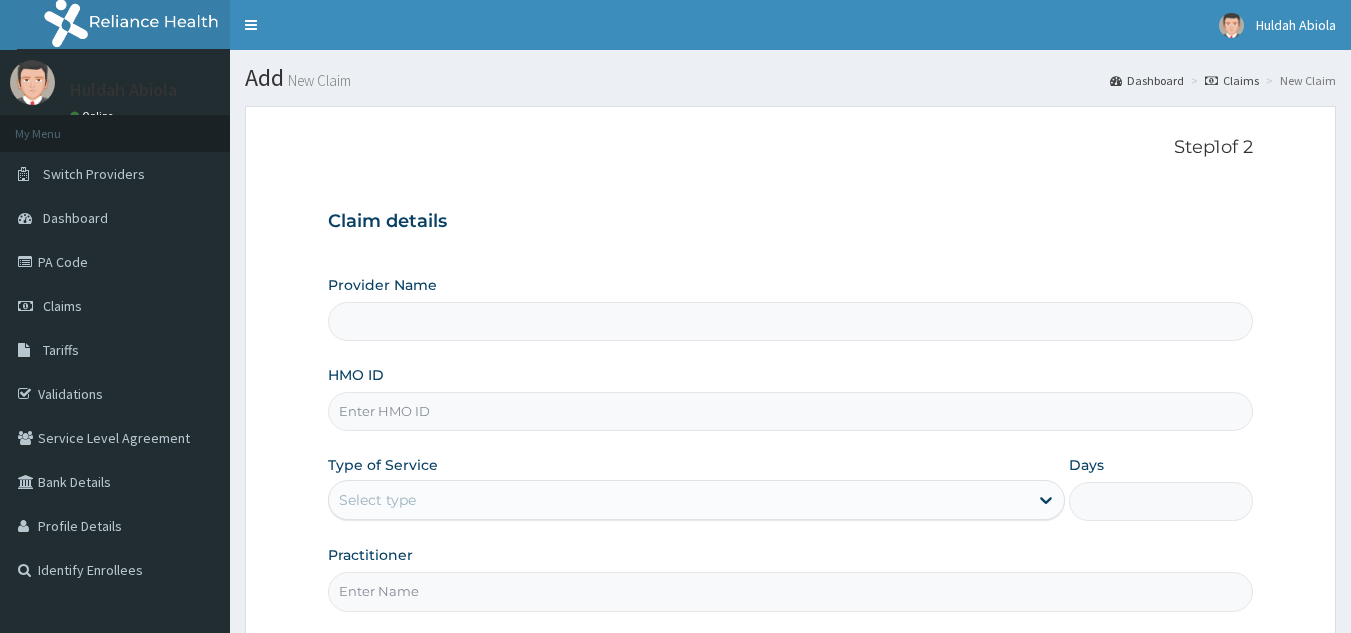 scroll, scrollTop: 0, scrollLeft: 0, axis: both 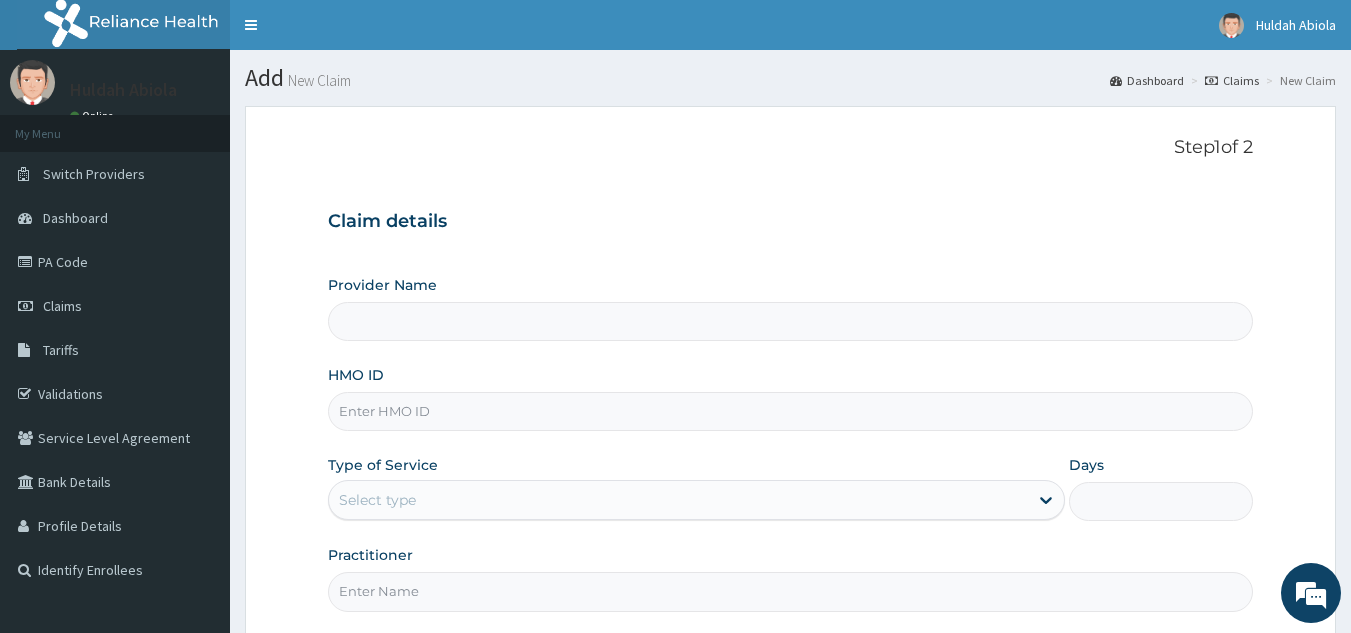 click on "HMO ID" at bounding box center [791, 411] 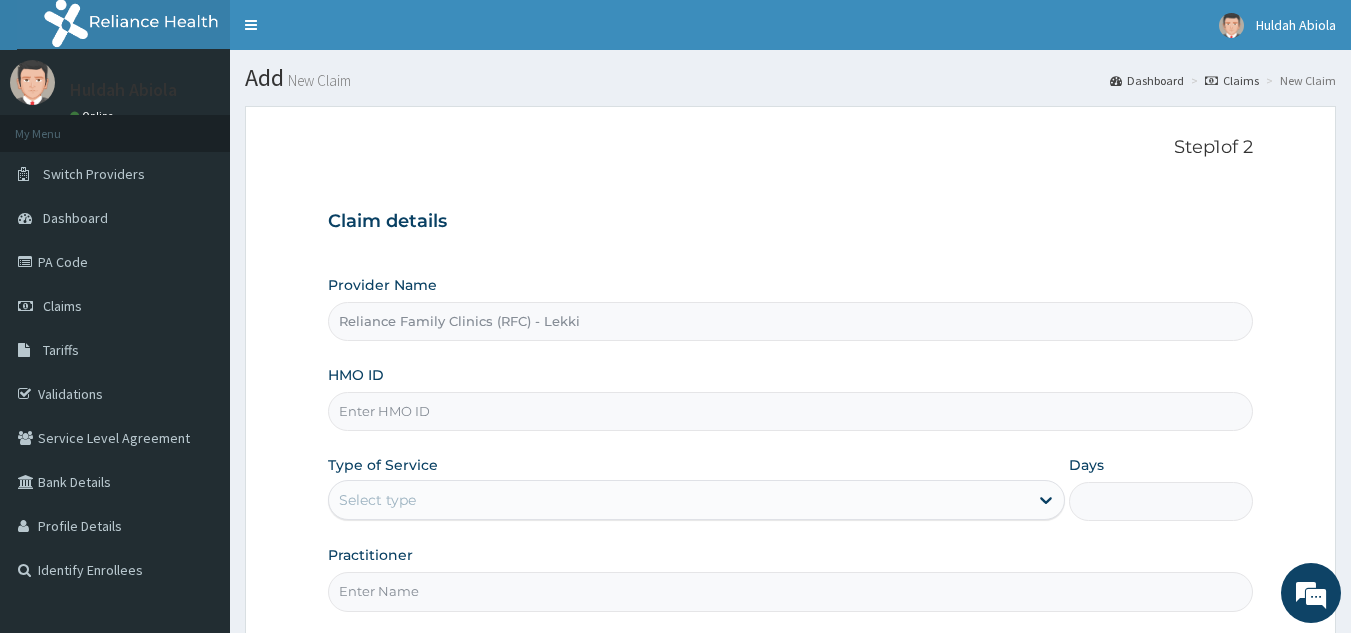 paste on "TAN/10024/A" 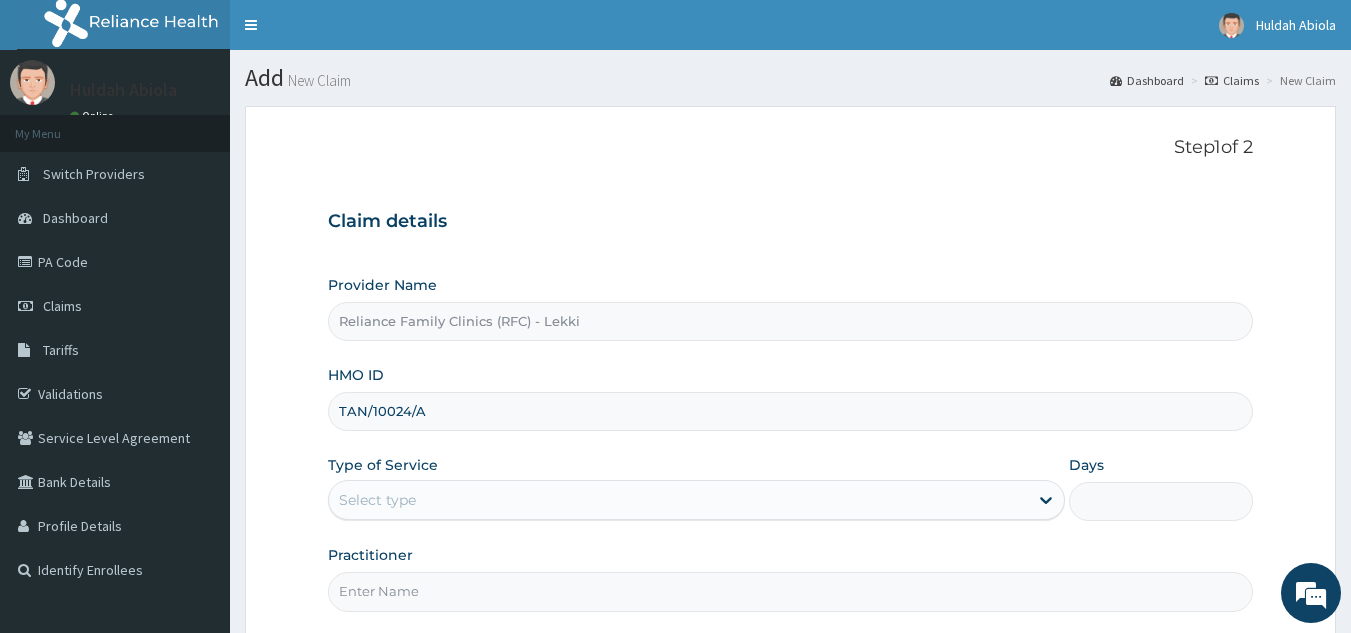 scroll, scrollTop: 189, scrollLeft: 0, axis: vertical 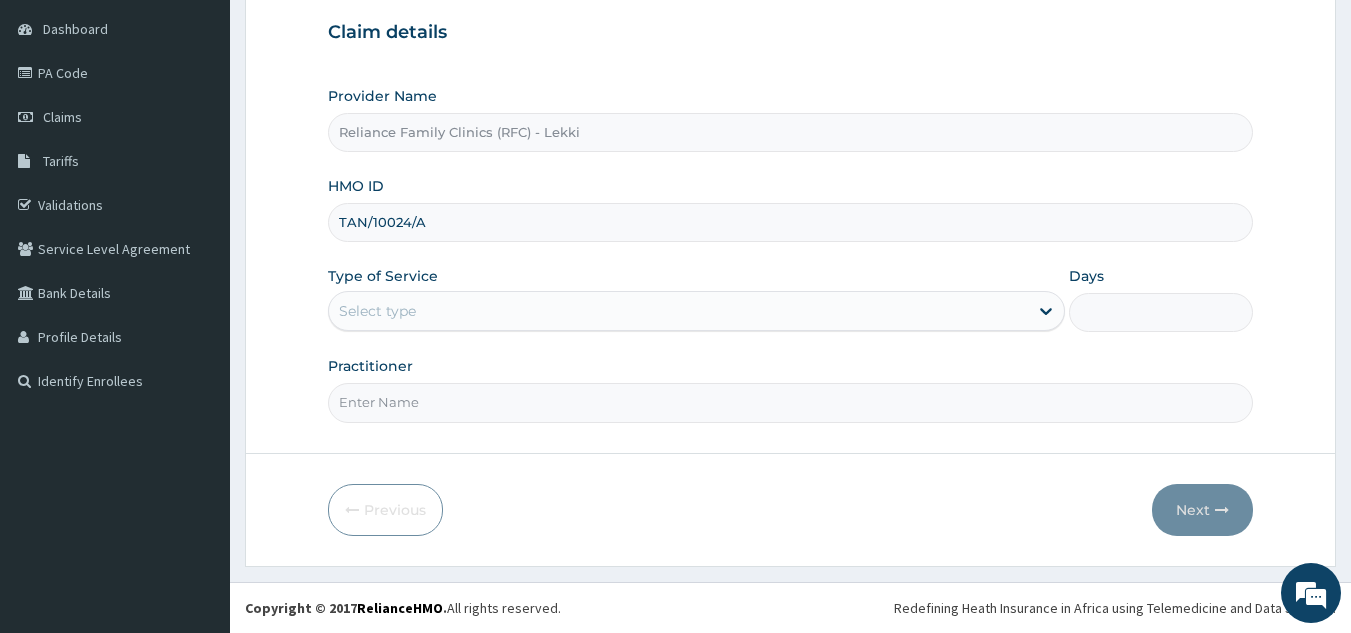 type on "TAN/10024/A" 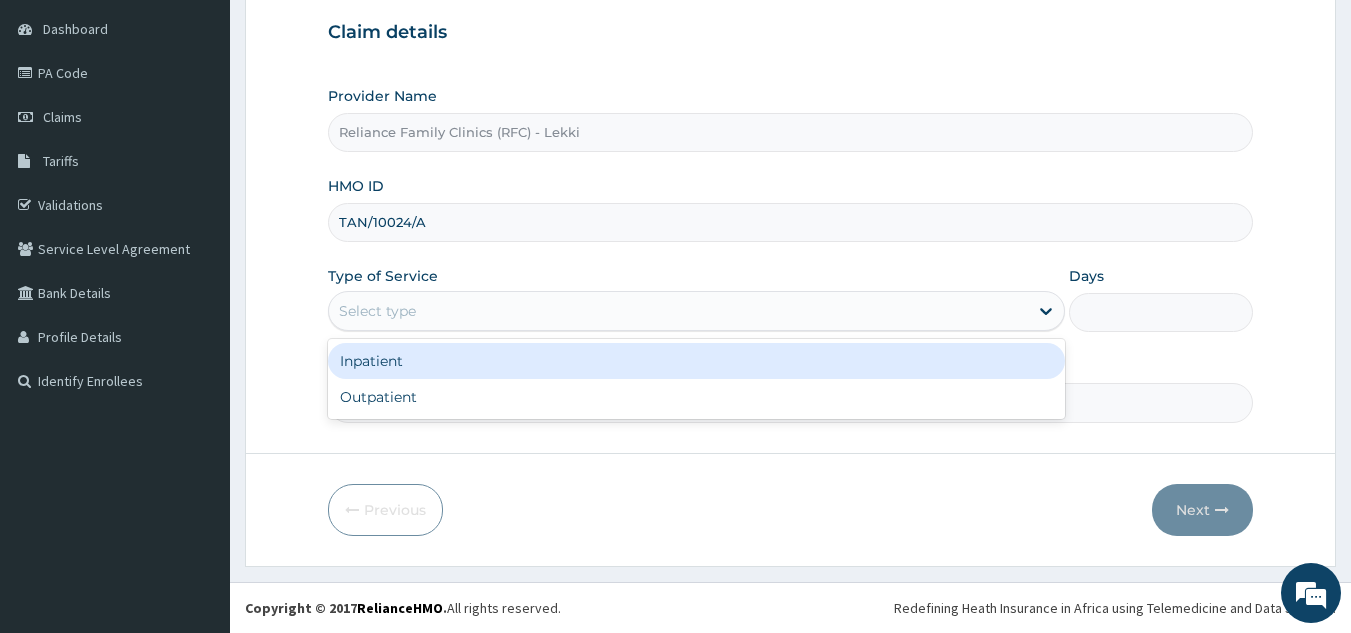 click on "Outpatient" at bounding box center [696, 397] 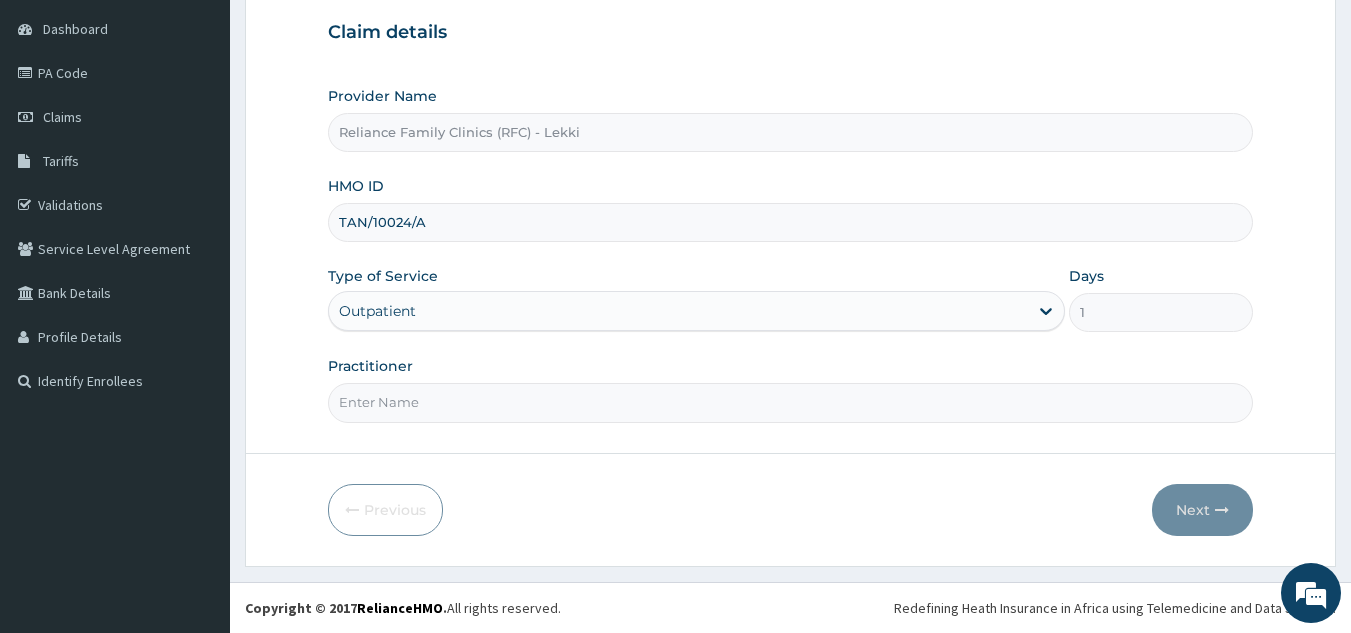 click on "Practitioner" at bounding box center [791, 402] 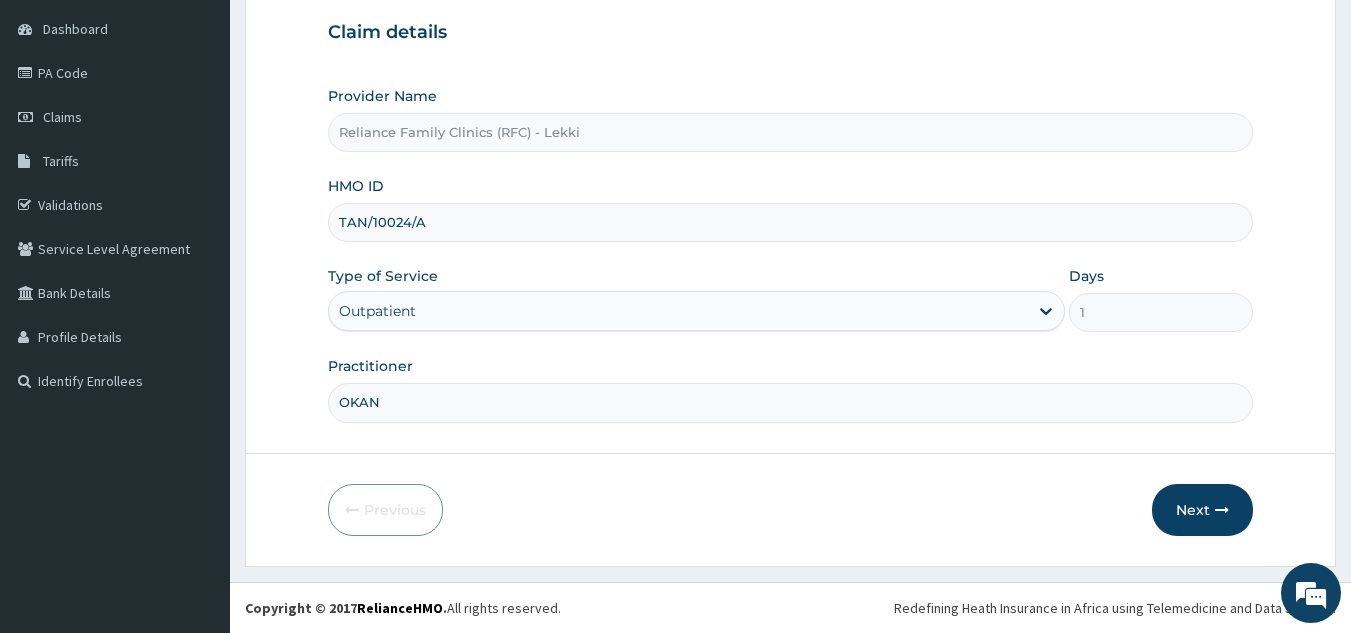 type on "OKANU" 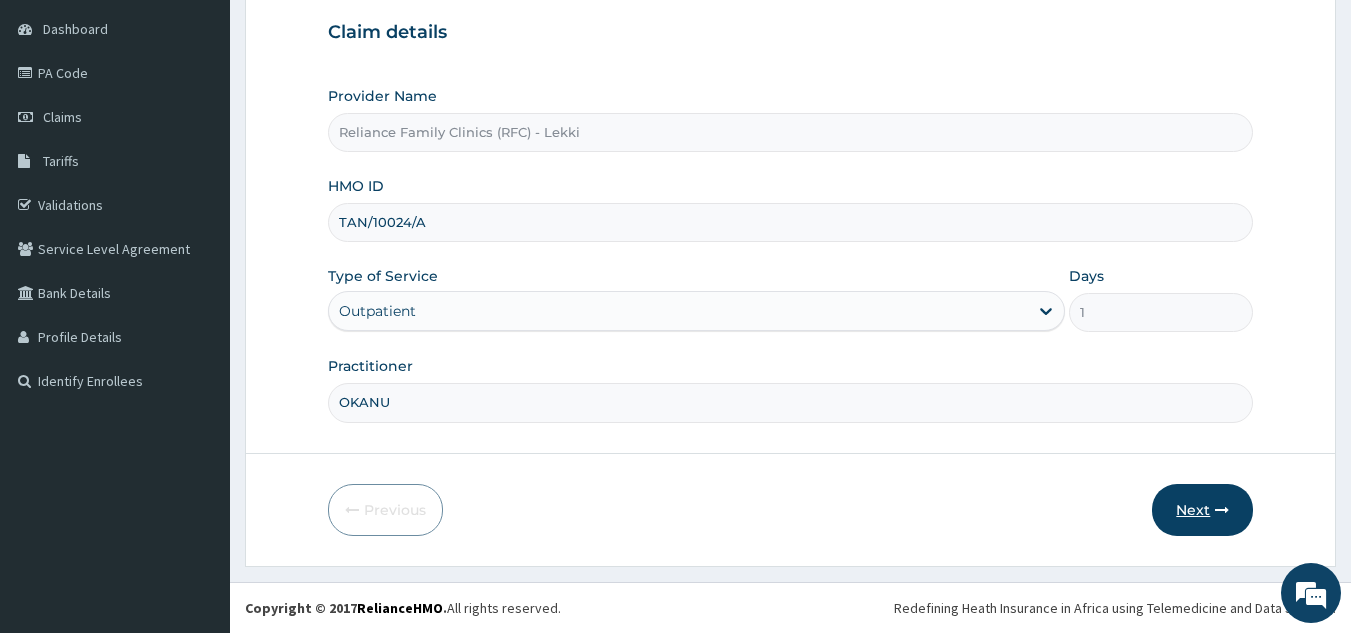click on "Next" at bounding box center [1202, 510] 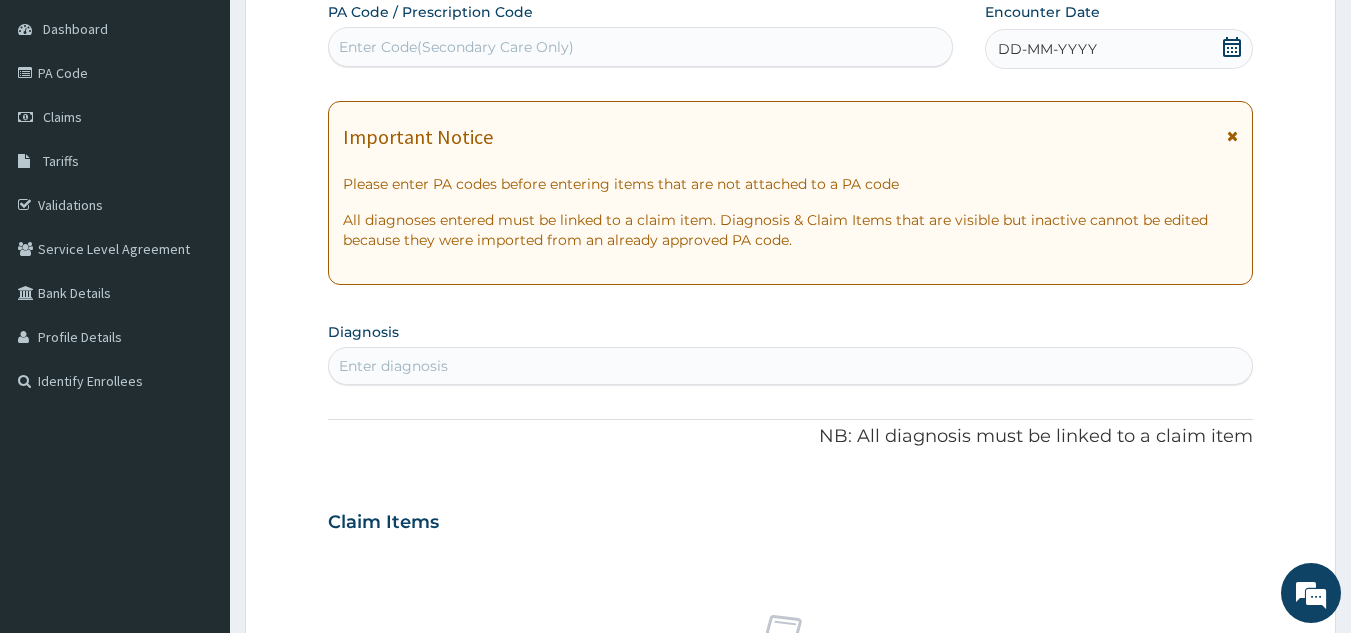 click on "DD-MM-YYYY" at bounding box center [1119, 49] 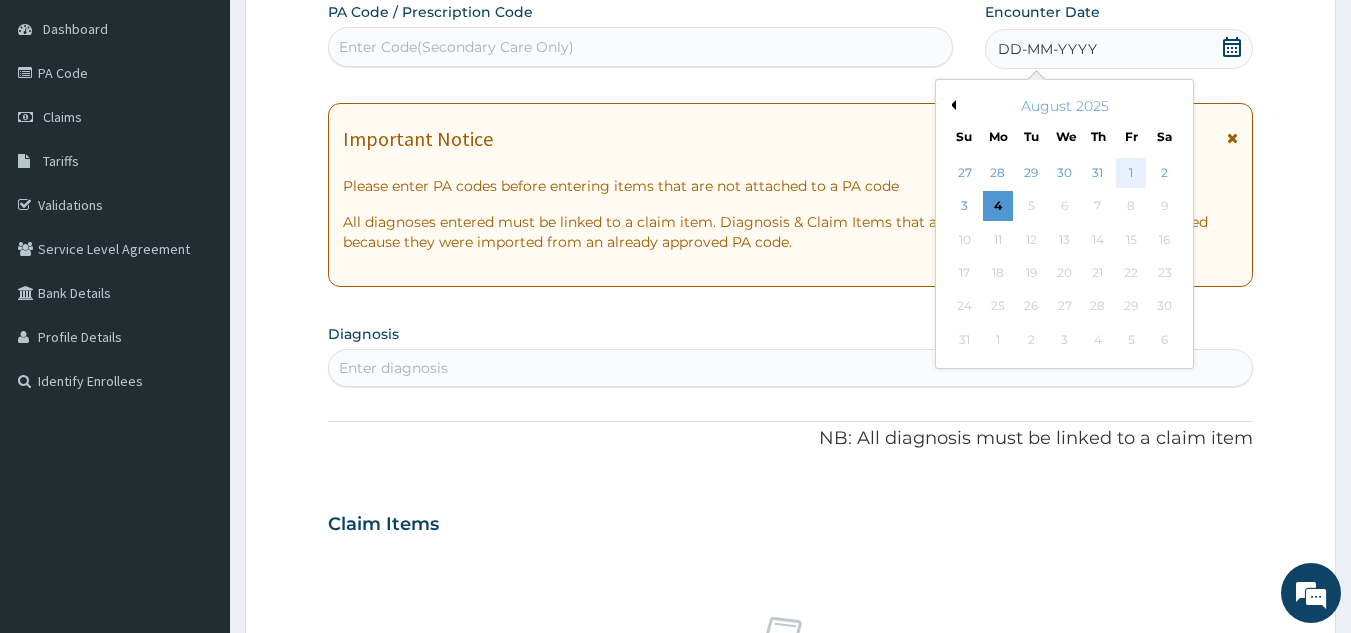 click on "1" at bounding box center [1131, 173] 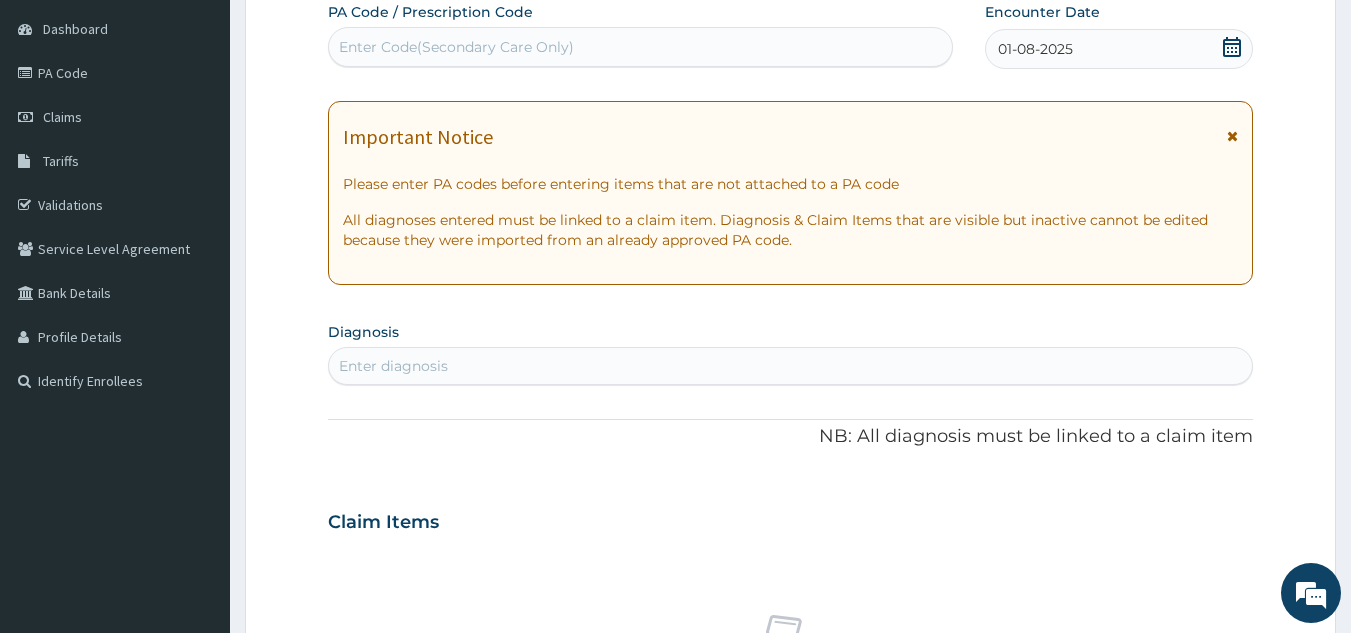 scroll, scrollTop: 0, scrollLeft: 0, axis: both 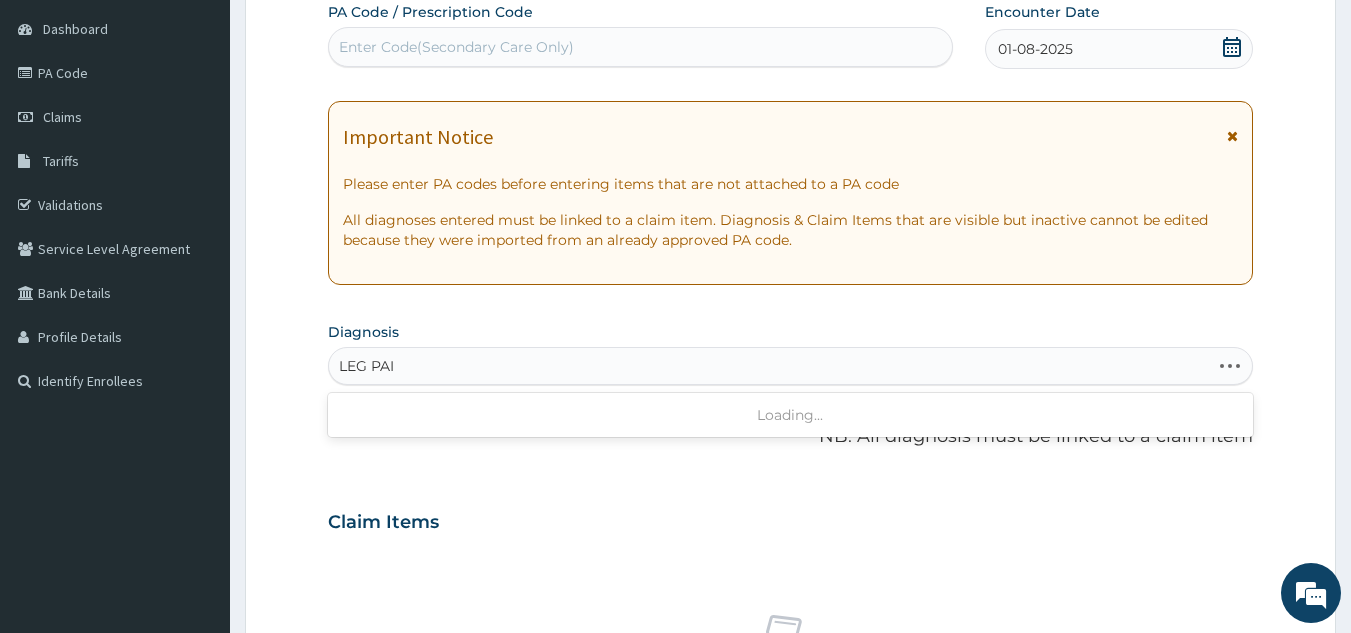 type on "LEG PAIN" 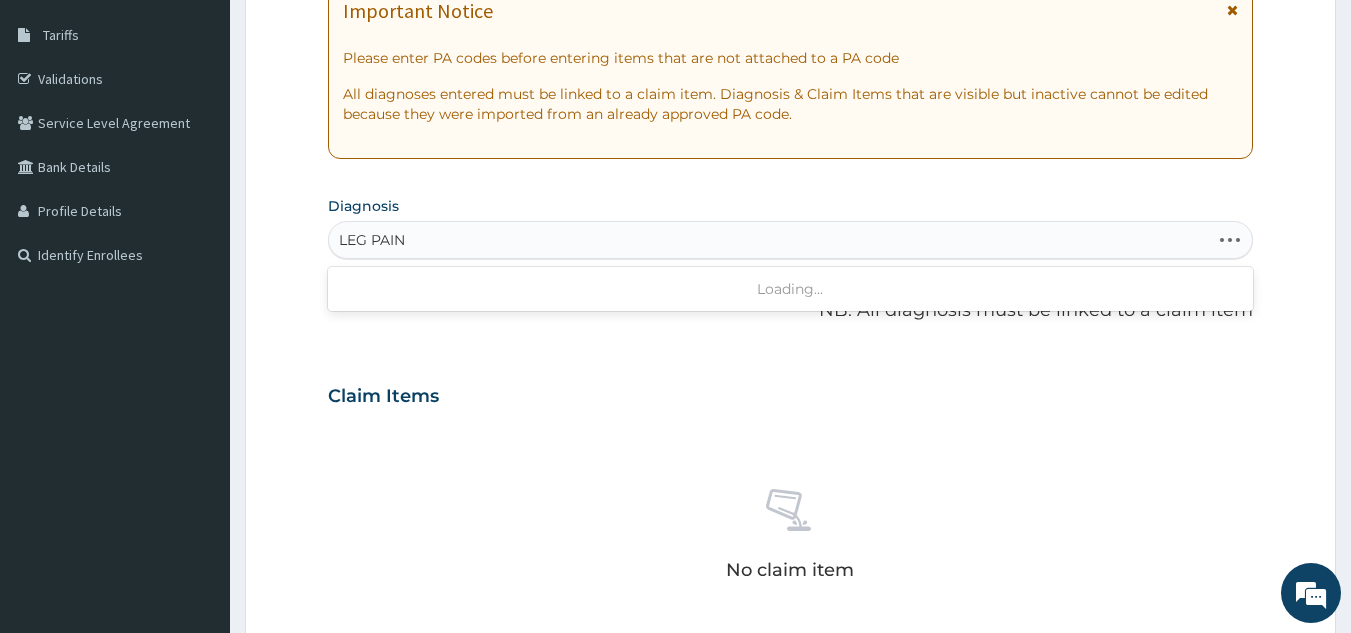 scroll, scrollTop: 356, scrollLeft: 0, axis: vertical 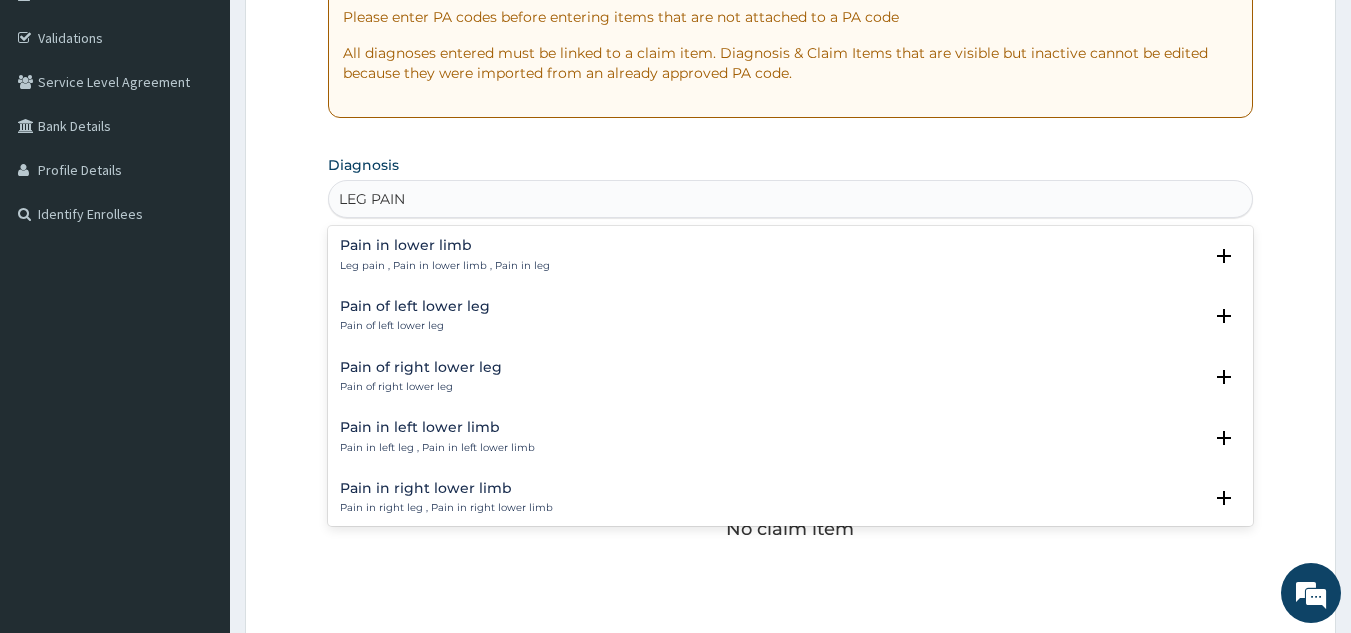 click on "Leg pain , Pain in lower limb , Pain in leg" at bounding box center (445, 266) 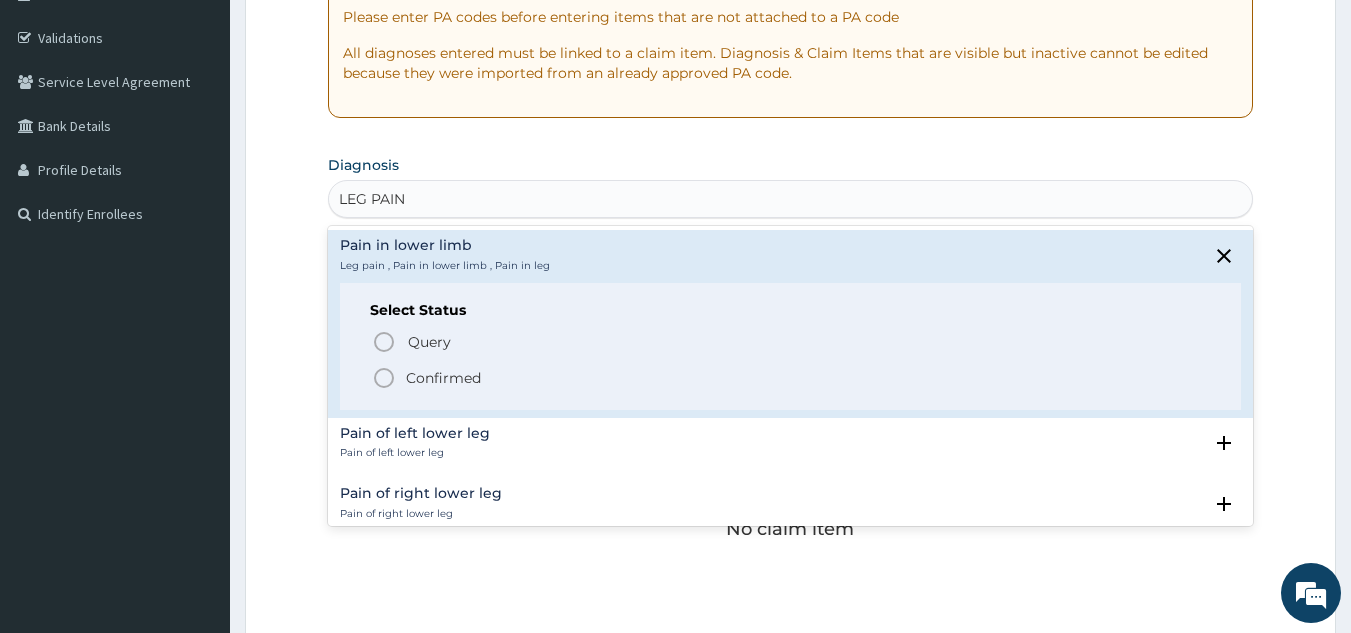 click on "Confirmed" at bounding box center (792, 378) 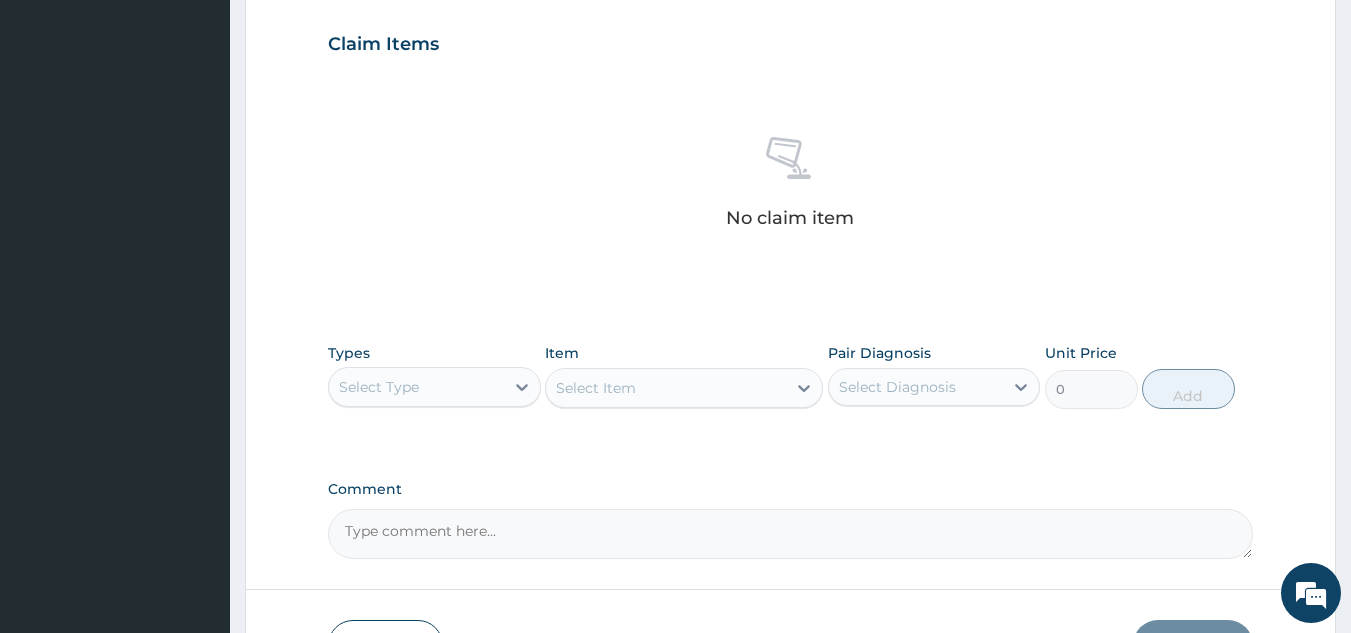scroll, scrollTop: 809, scrollLeft: 0, axis: vertical 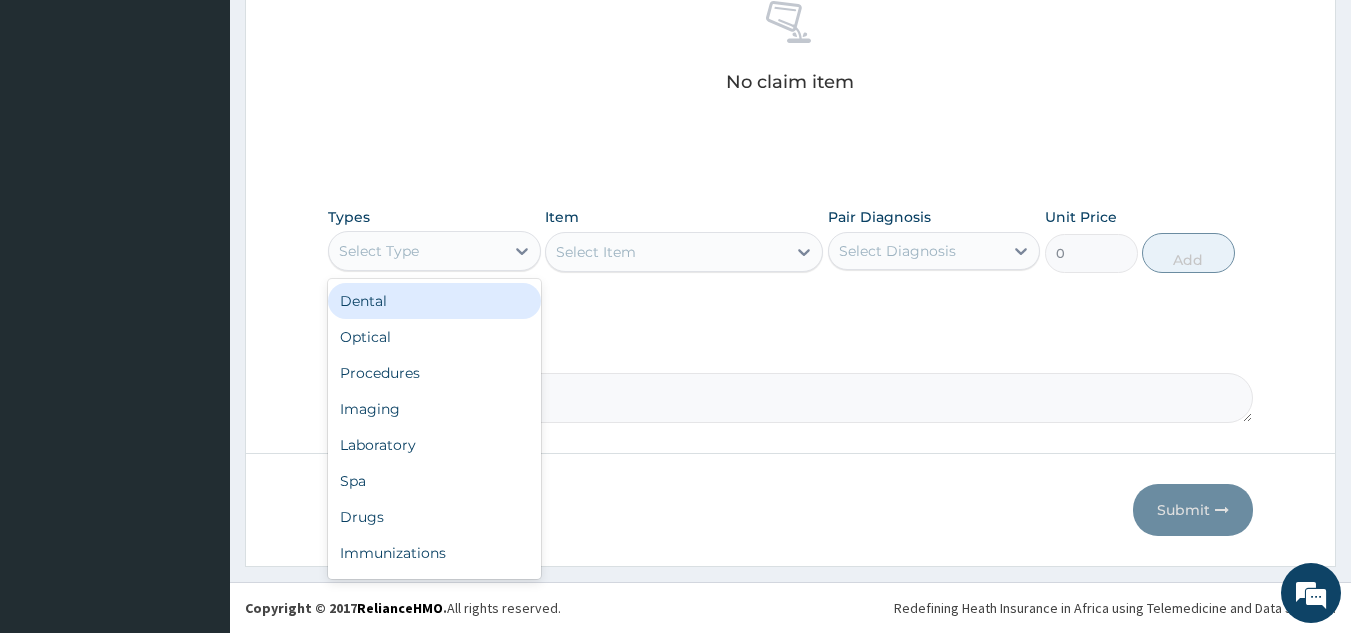 click on "Procedures" at bounding box center [434, 373] 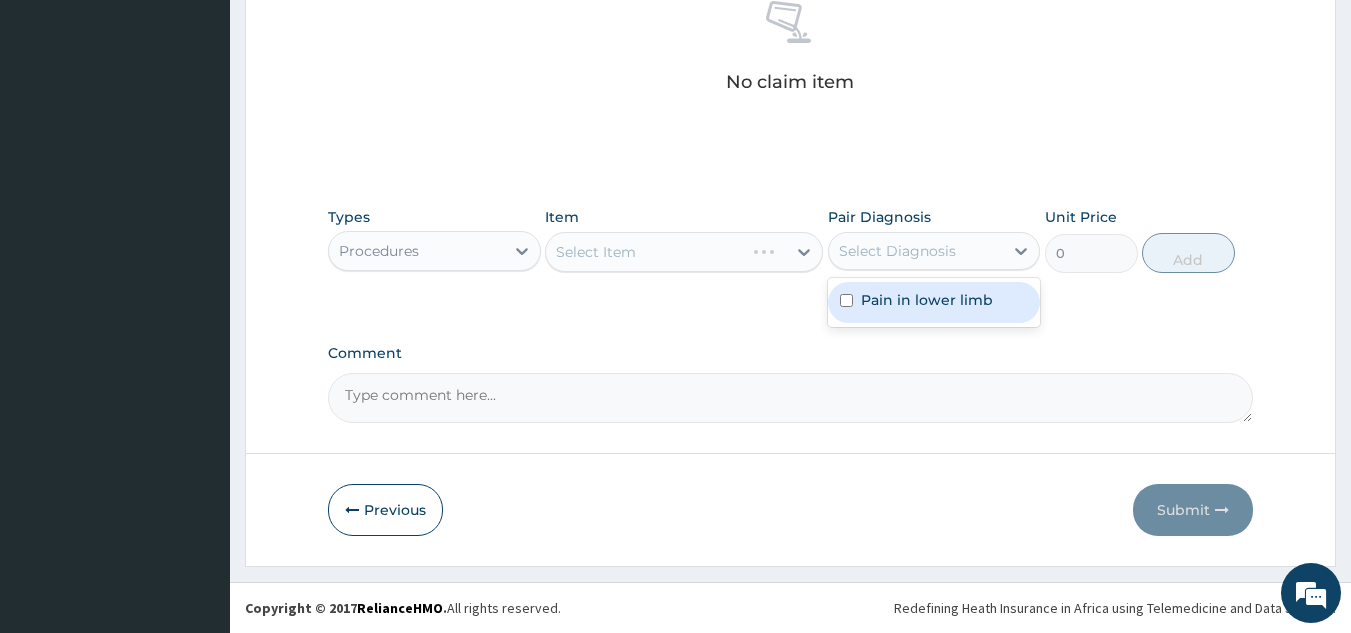 click on "Pain in lower limb" at bounding box center (927, 300) 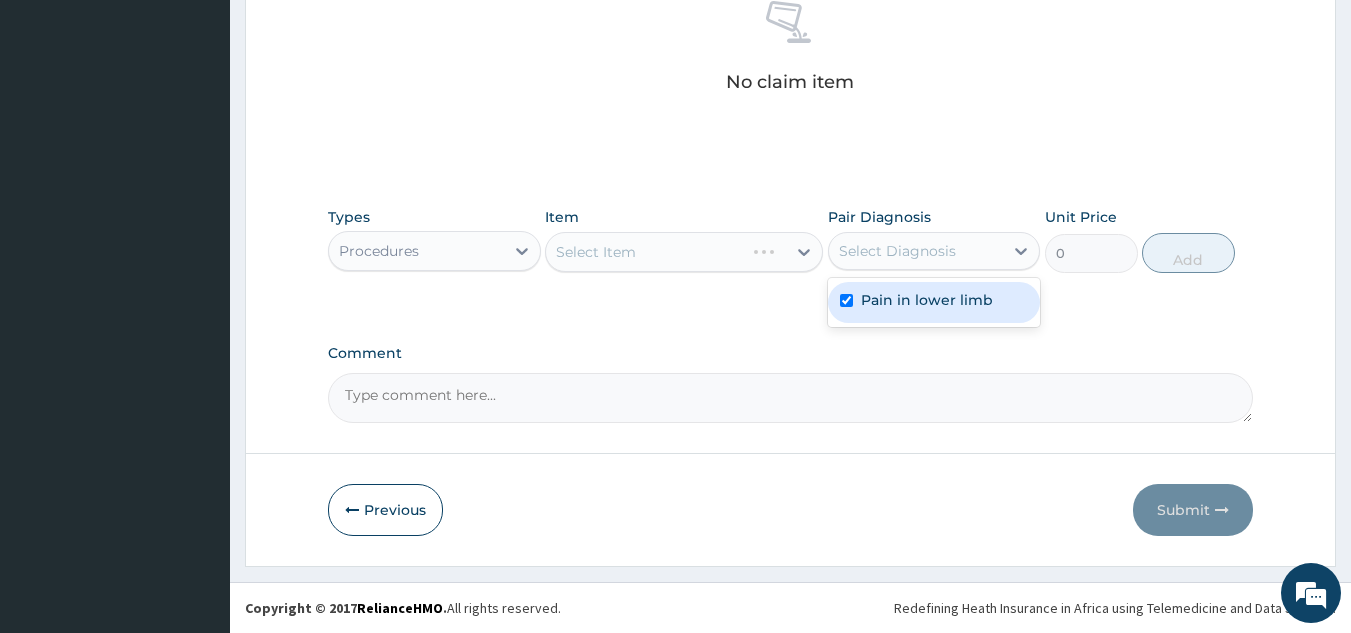 checkbox on "true" 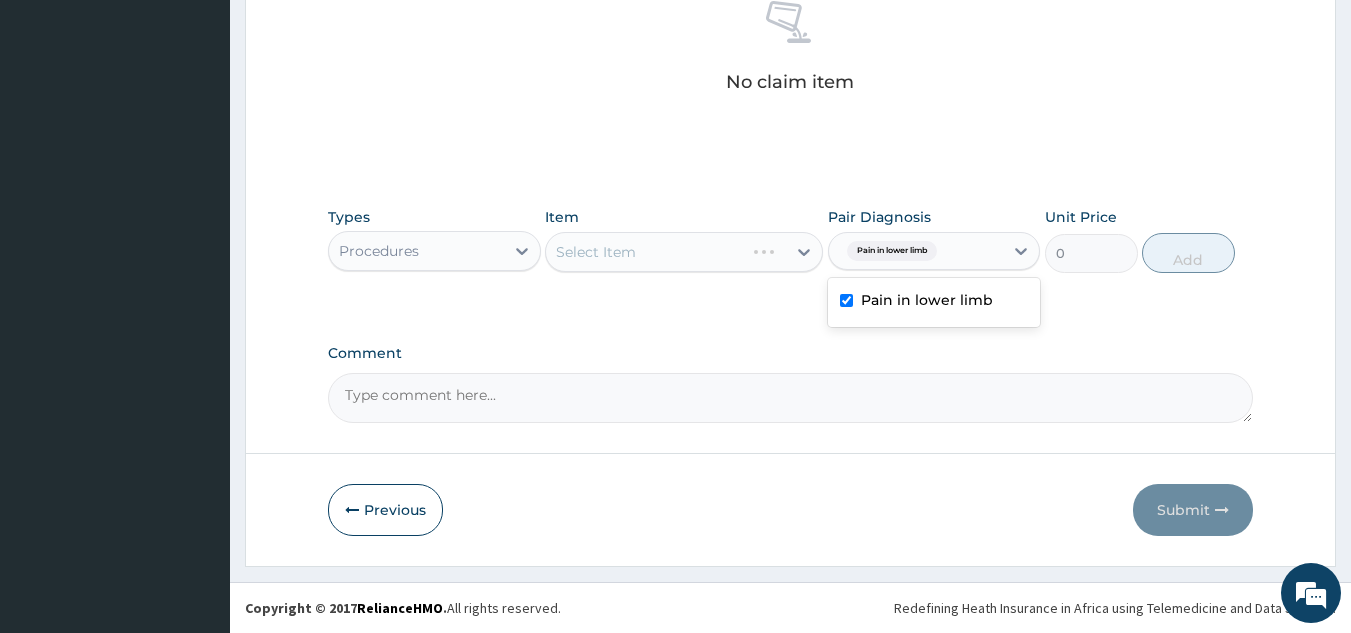 click on "Select Item" at bounding box center [684, 252] 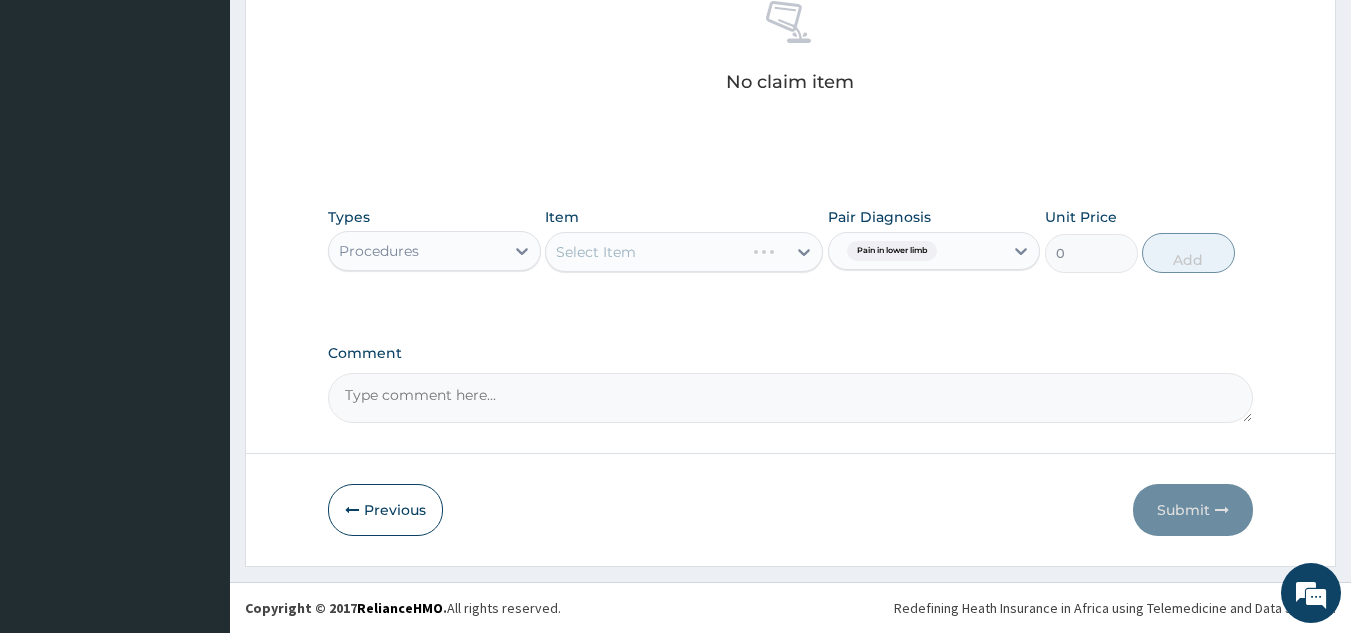 click on "Select Item" at bounding box center [684, 252] 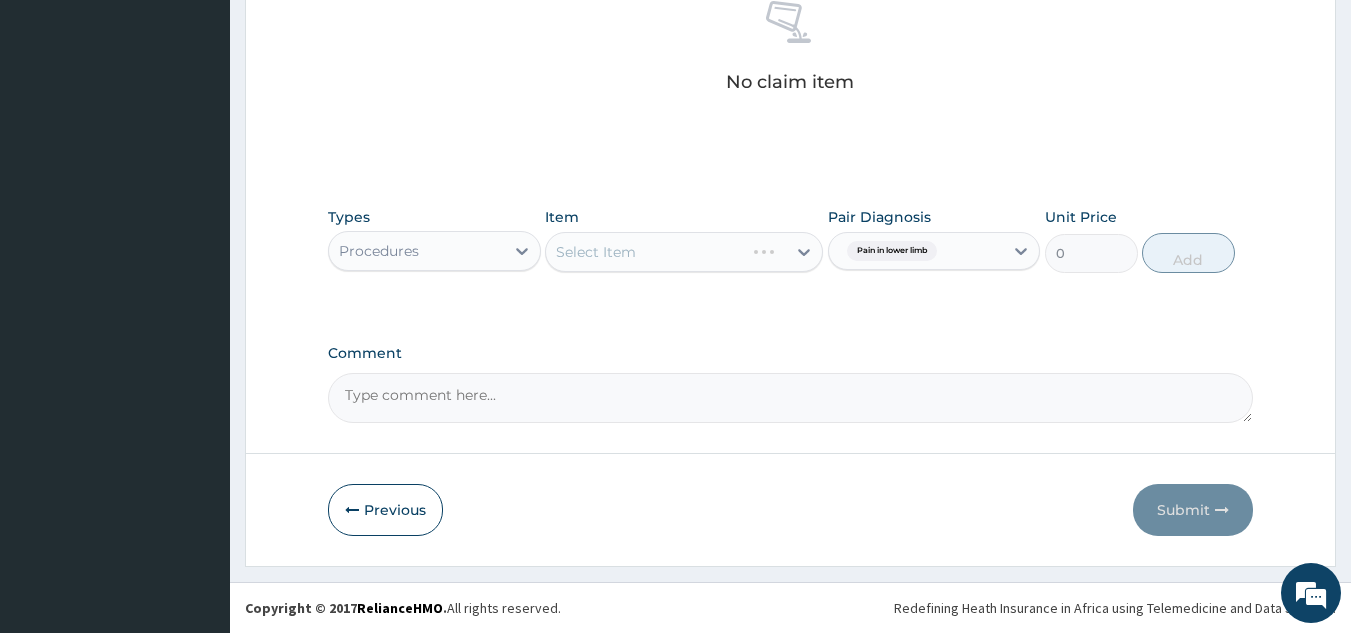 click on "Select Item" at bounding box center (684, 252) 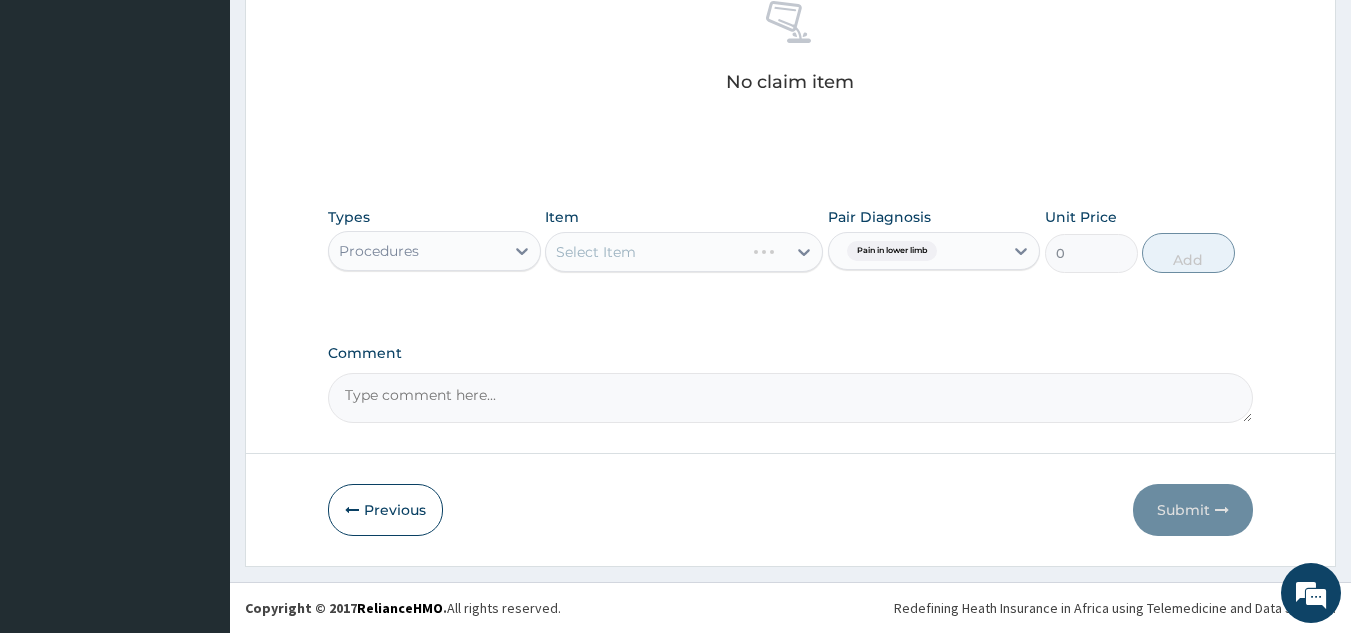 click on "Select Item" at bounding box center [684, 252] 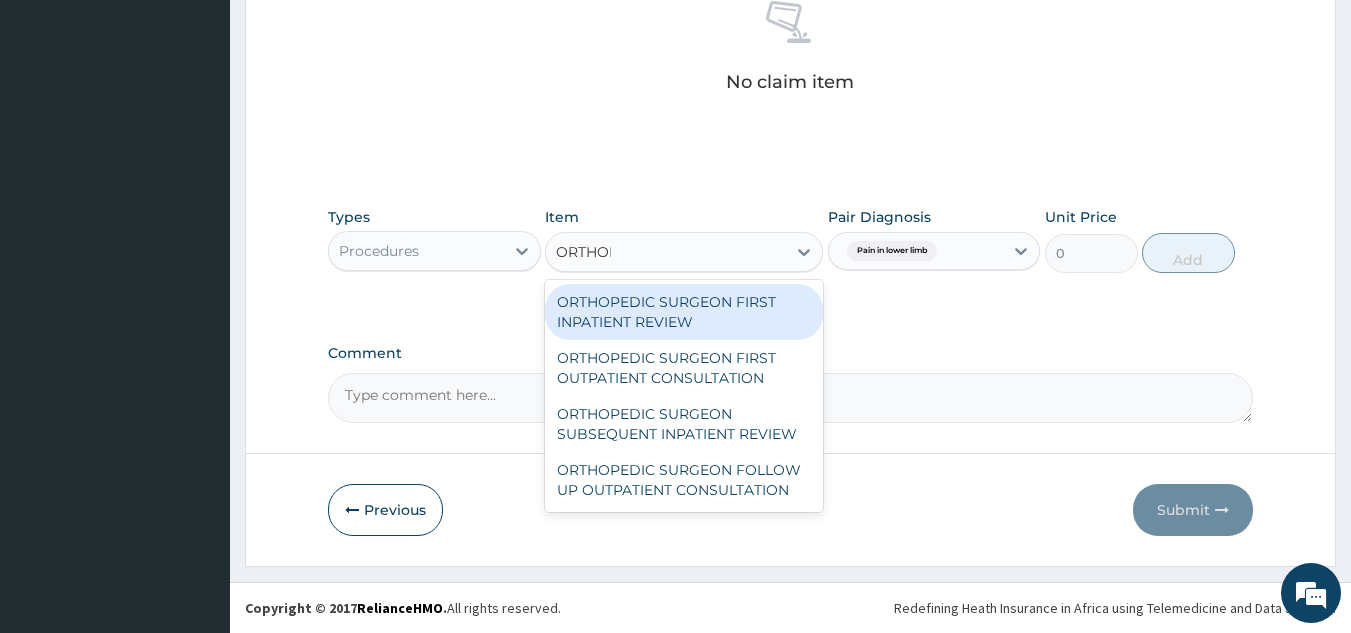 type on "ORTHOPE" 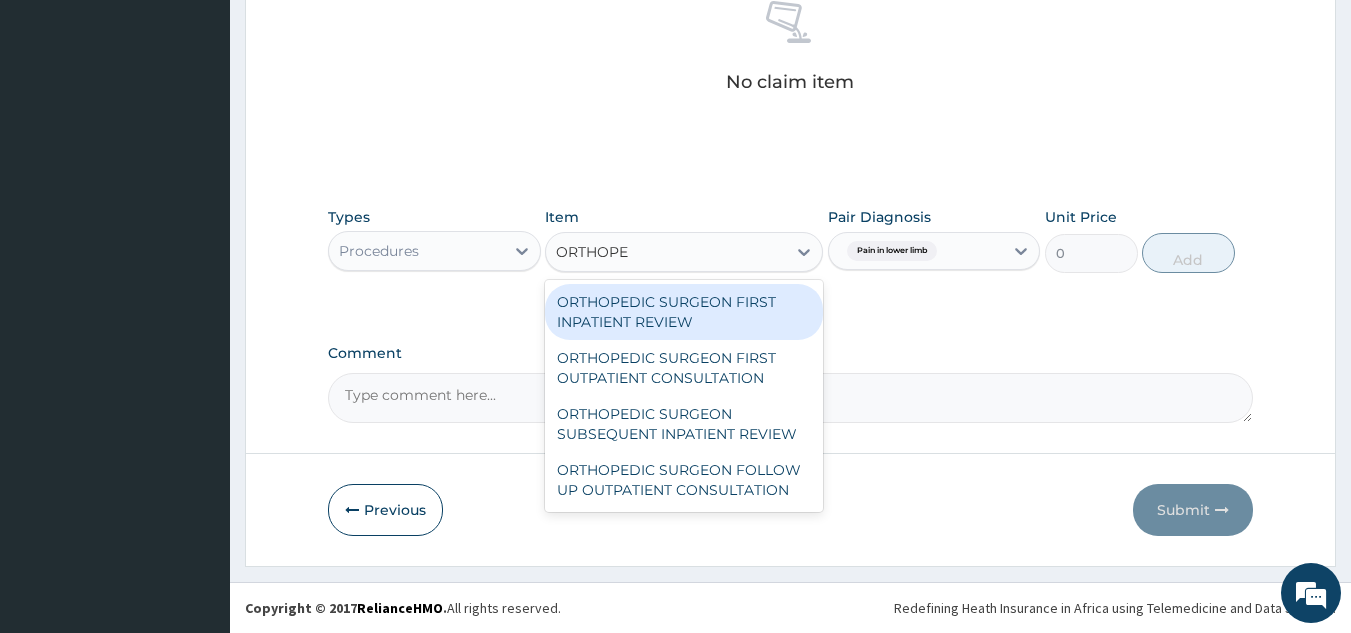 click on "ORTHOPEDIC SURGEON FIRST OUTPATIENT CONSULTATION" at bounding box center [684, 368] 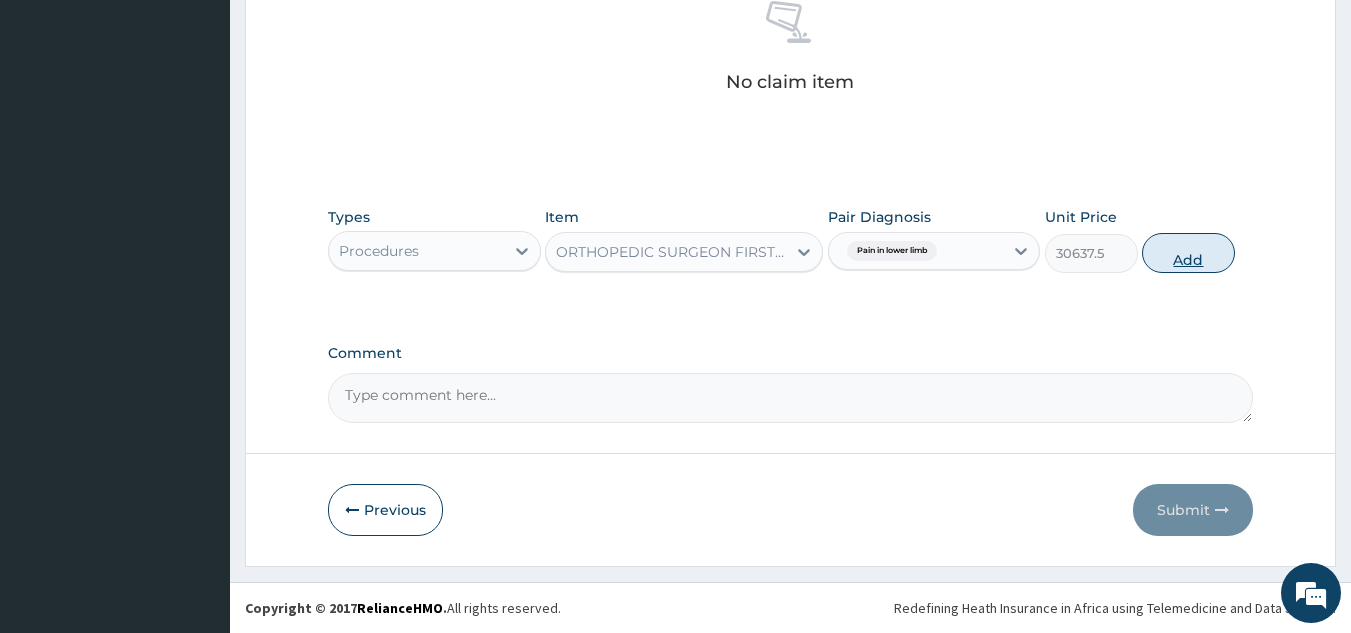 click on "Add" at bounding box center [1188, 253] 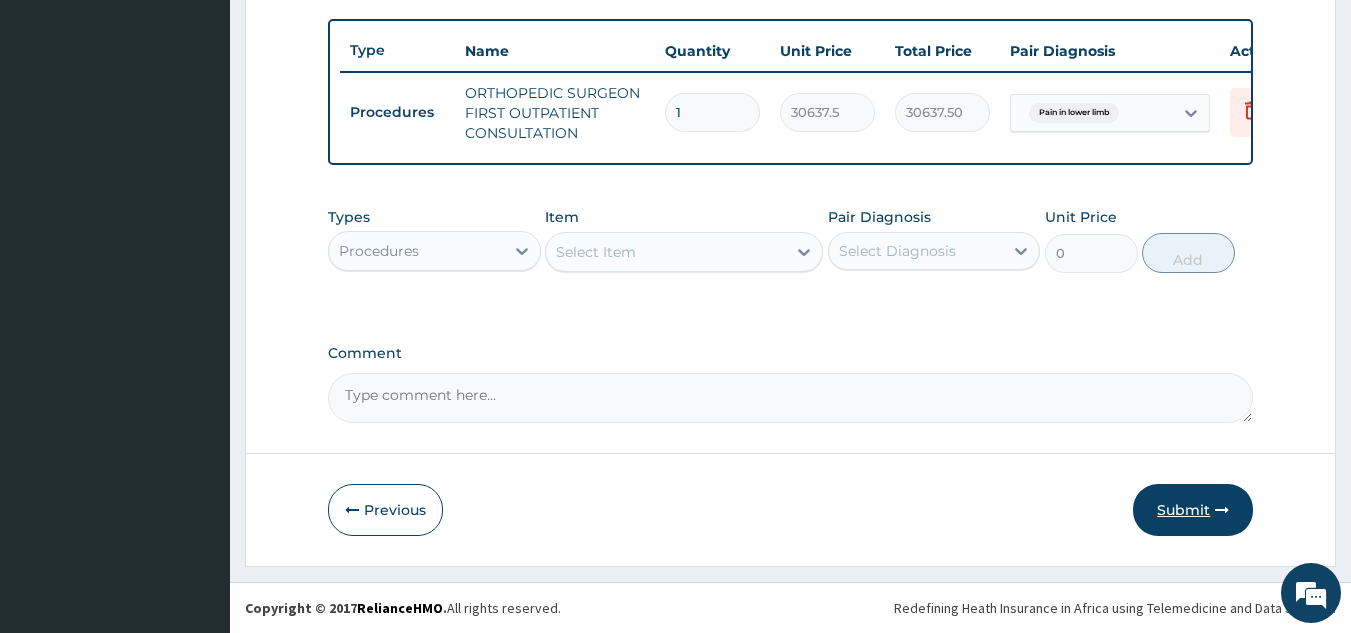 click on "Submit" at bounding box center [1193, 510] 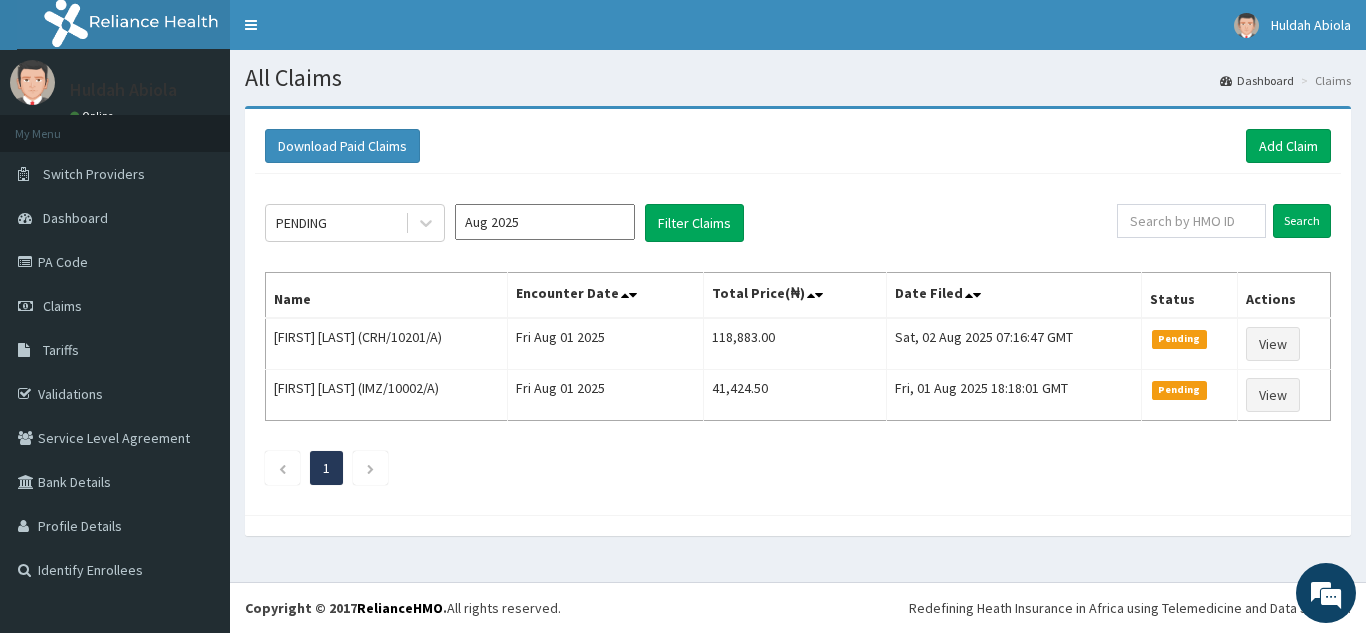 scroll, scrollTop: 0, scrollLeft: 0, axis: both 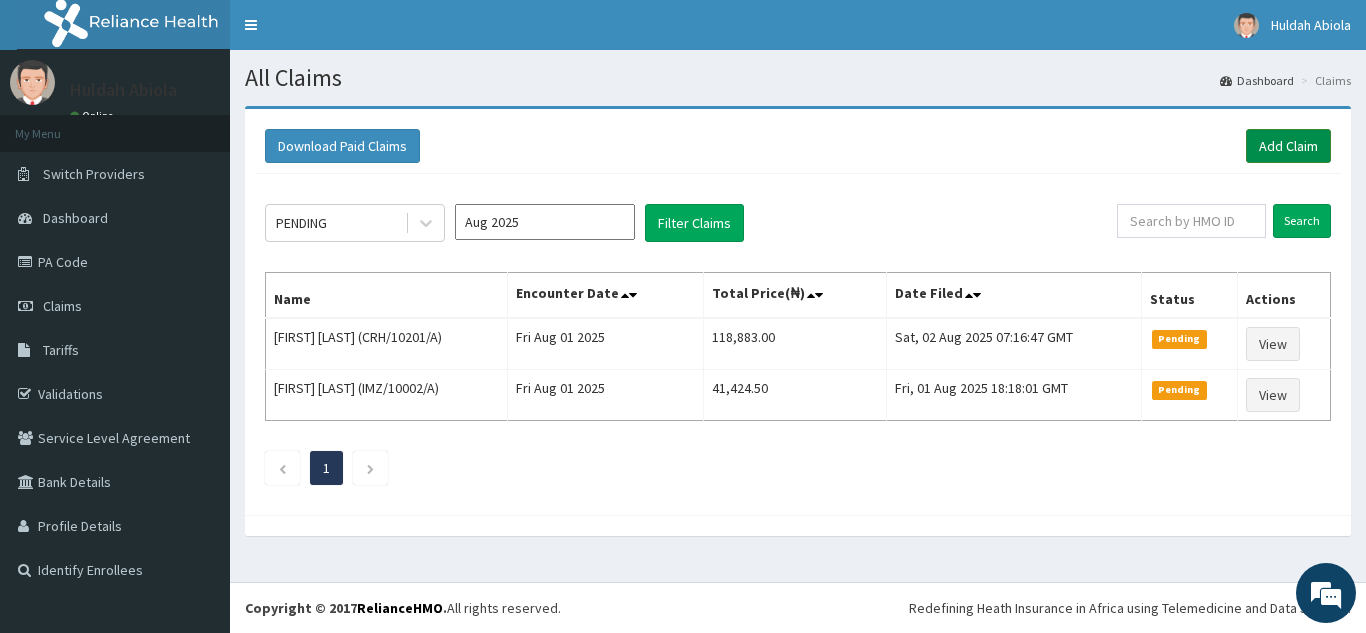 click on "Add Claim" at bounding box center [1288, 146] 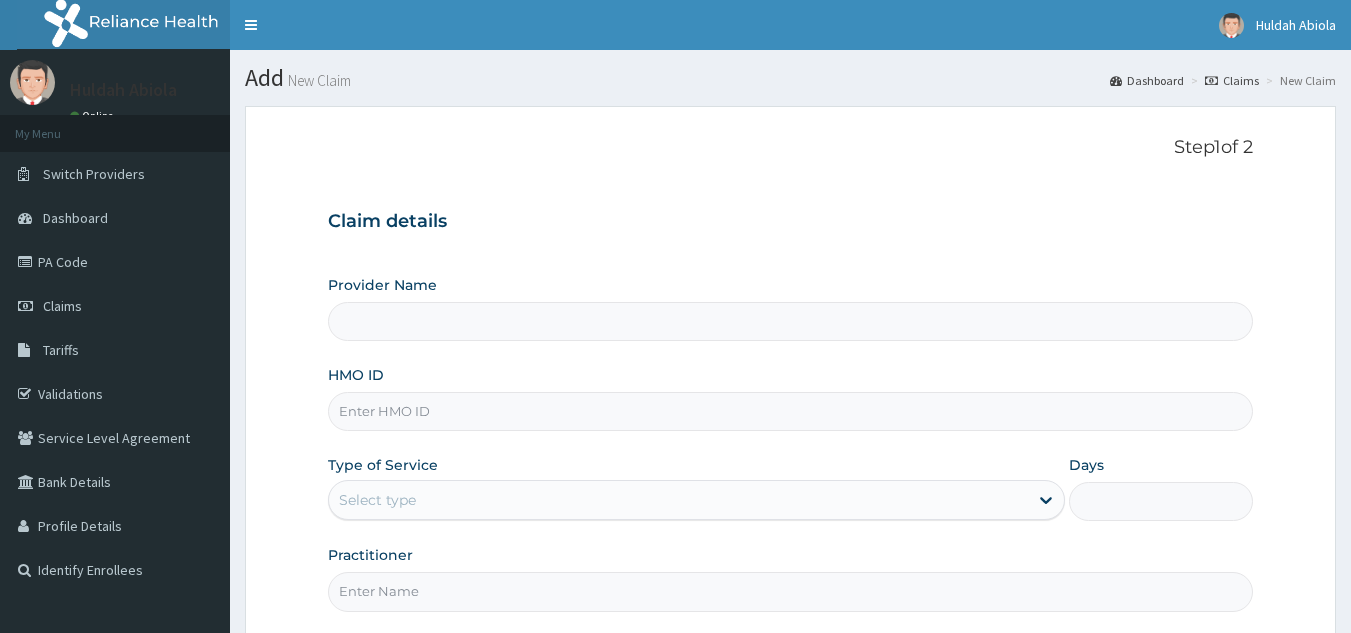 scroll, scrollTop: 0, scrollLeft: 0, axis: both 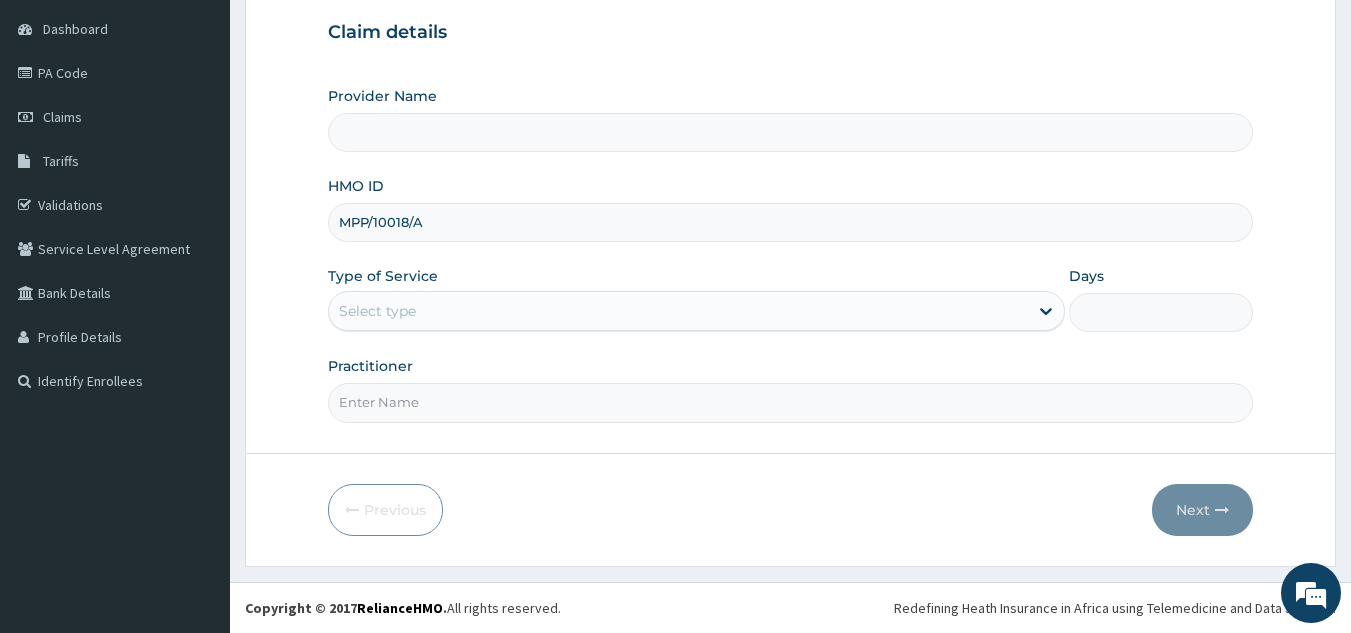 type on "Reliance Family Clinics (RFC) - Lekki" 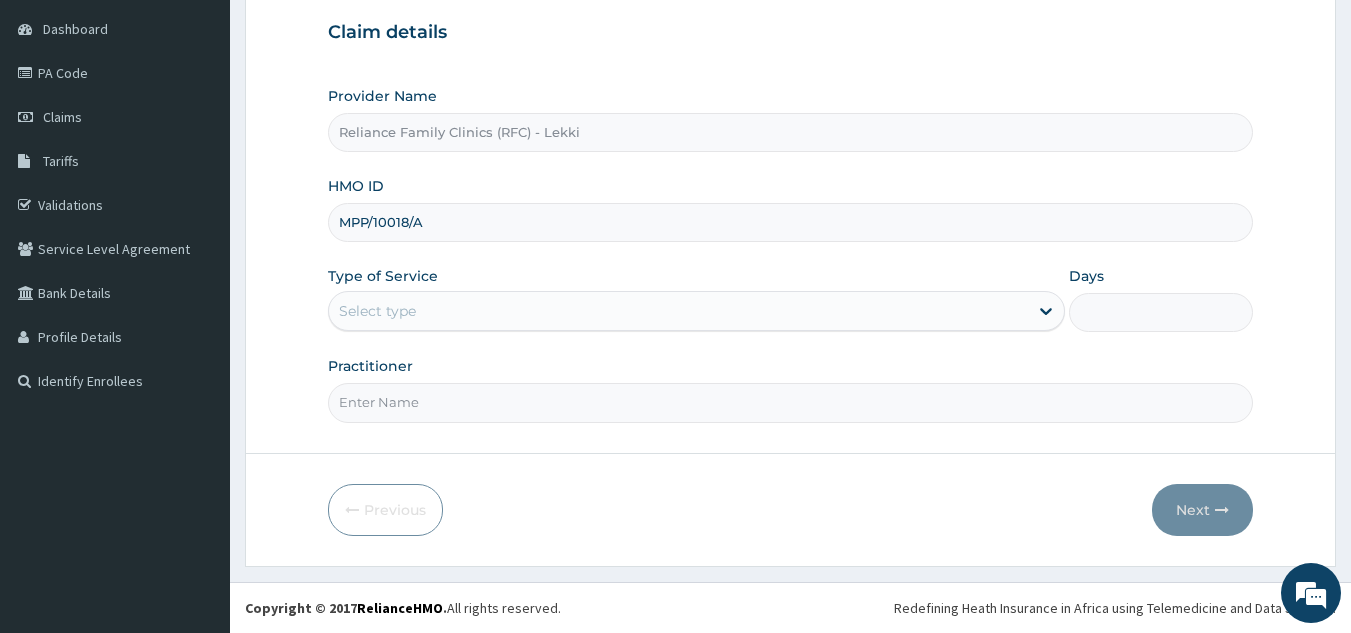 type on "MPP/10018/A" 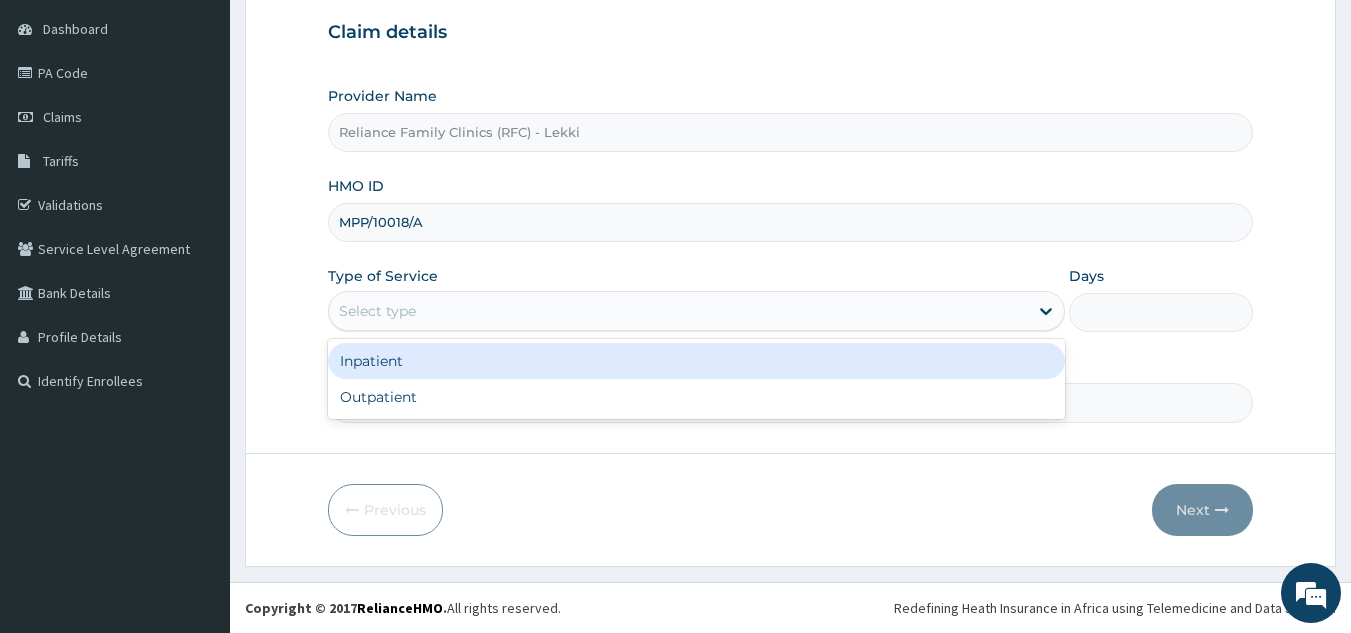 click on "Outpatient" at bounding box center (696, 397) 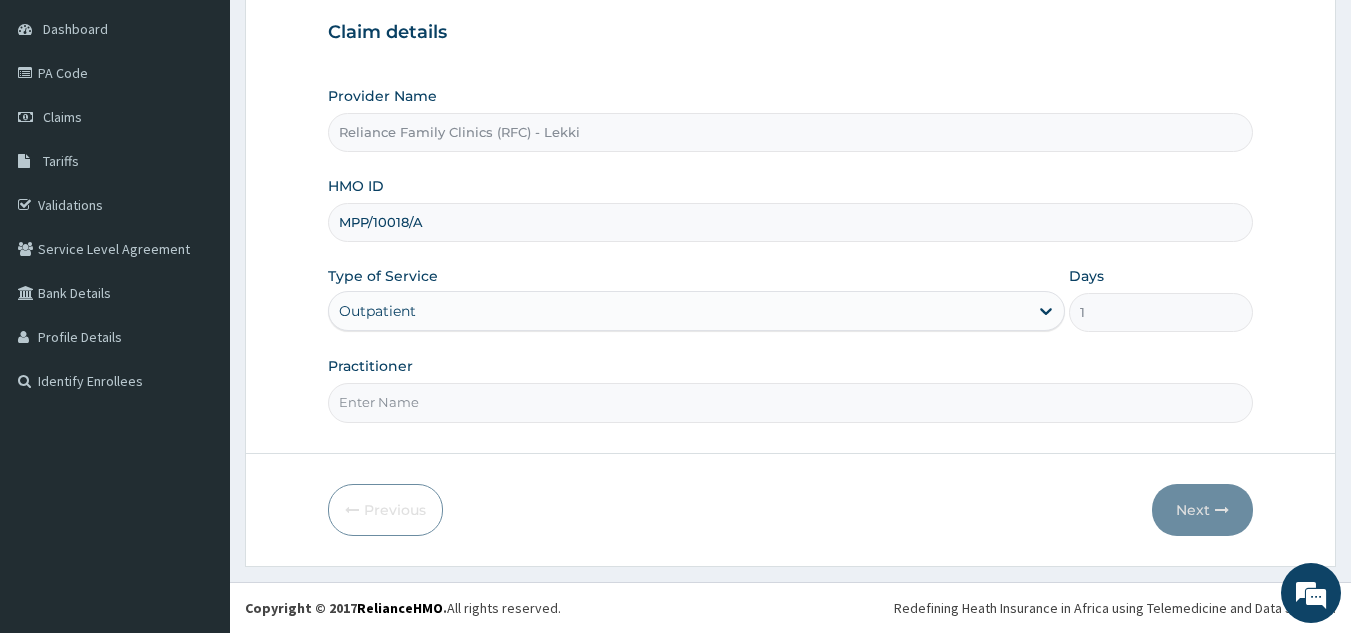 click on "Practitioner" at bounding box center [791, 402] 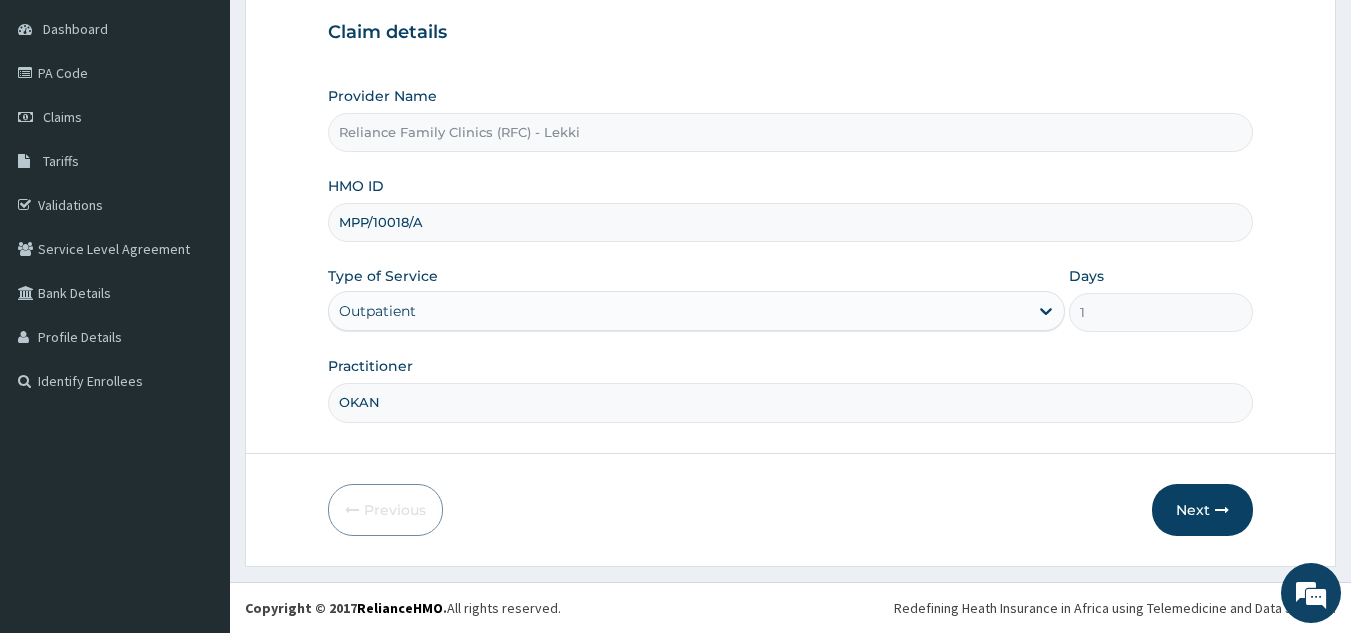 type on "OKANU" 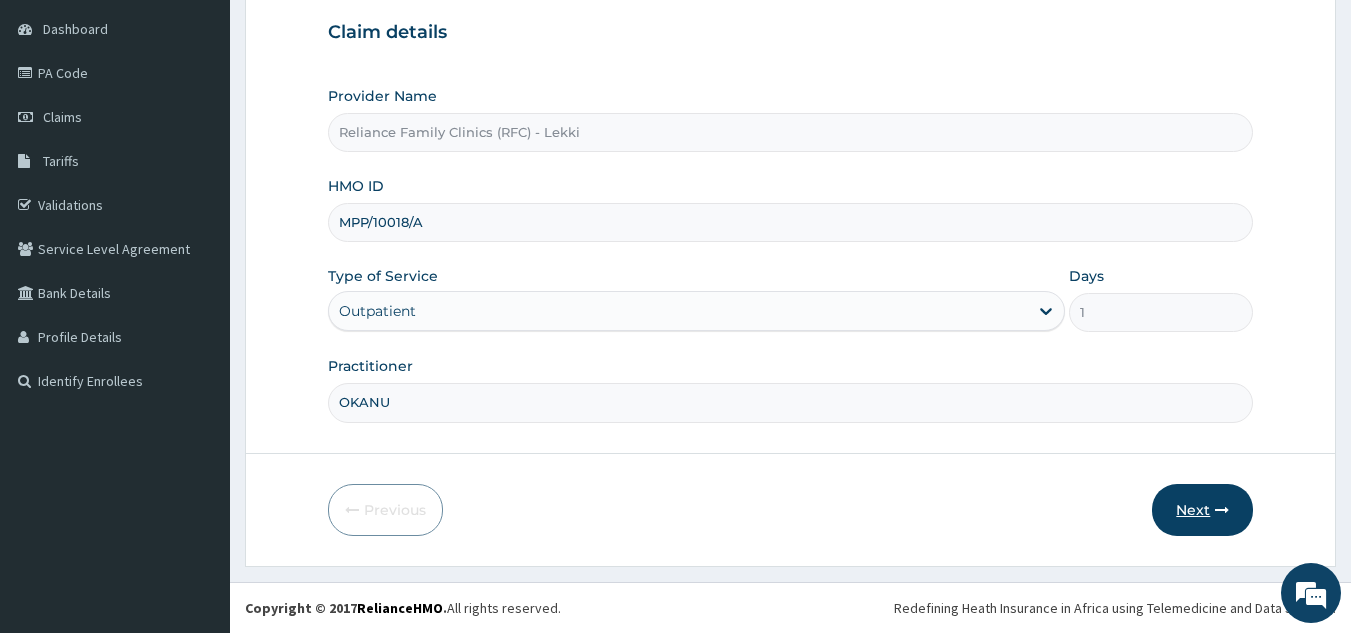 click on "Next" at bounding box center [1202, 510] 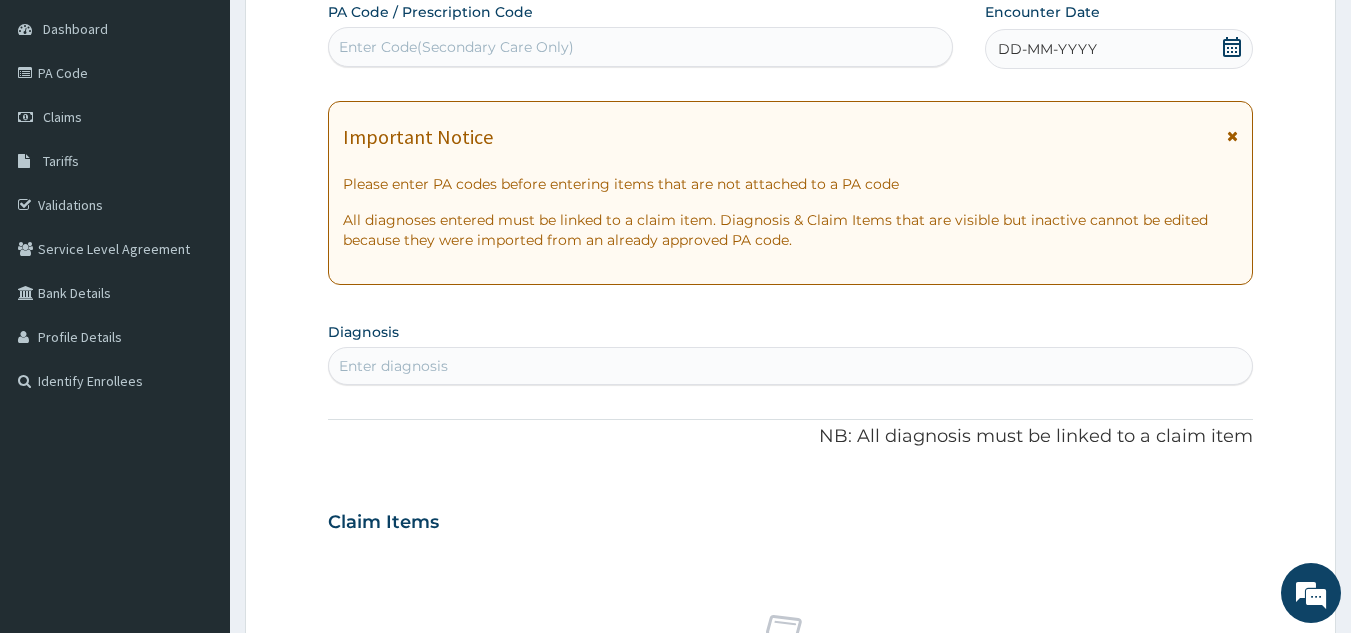 click on "DD-MM-YYYY" at bounding box center [1047, 49] 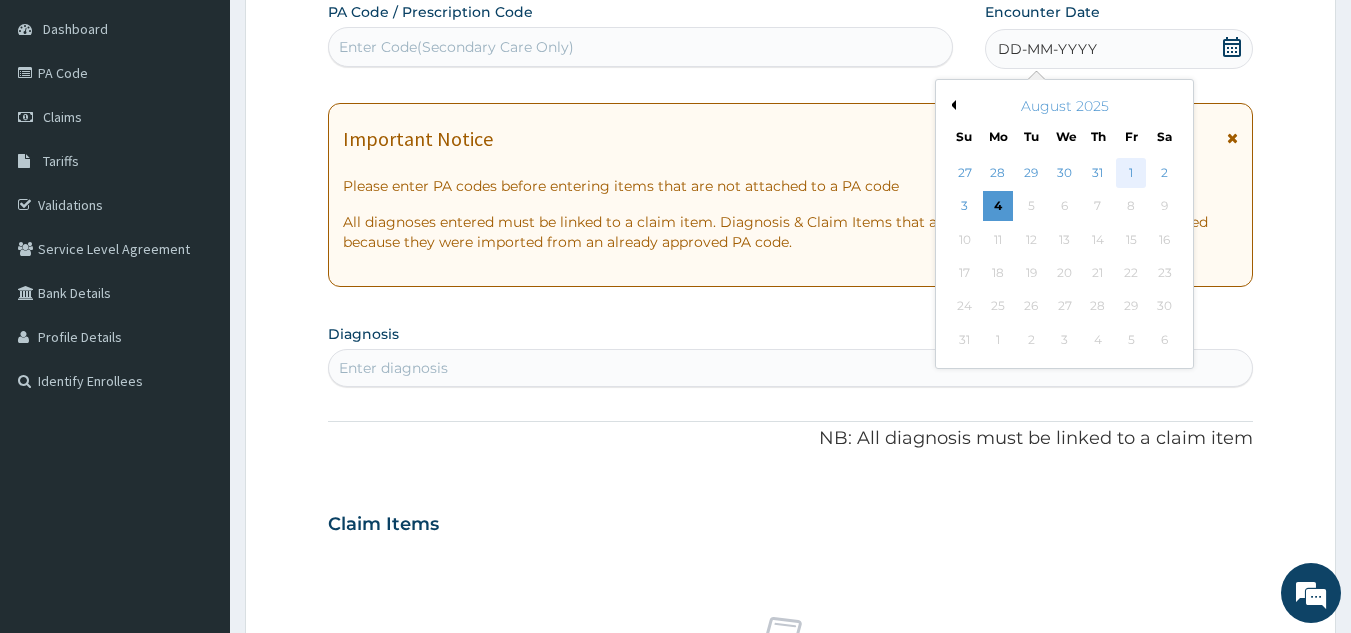 click on "1" at bounding box center (1131, 173) 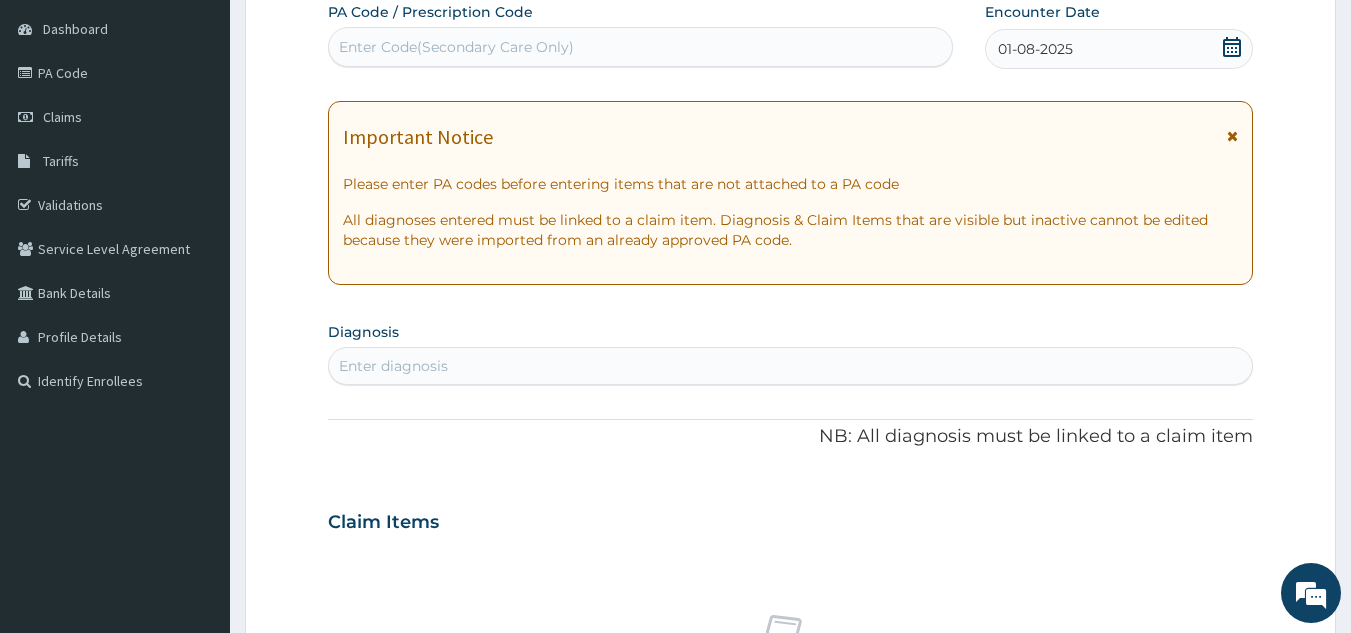 click on "PA Code / Prescription Code Enter Code(Secondary Care Only) Encounter Date 01-08-2025 Important Notice Please enter PA codes before entering items that are not attached to a PA code   All diagnoses entered must be linked to a claim item. Diagnosis & Claim Items that are visible but inactive cannot be edited because they were imported from an already approved PA code. Diagnosis Enter diagnosis NB: All diagnosis must be linked to a claim item Claim Items No claim item Types Select Type Item Select Item Pair Diagnosis Select Diagnosis Unit Price 0 Add Comment" at bounding box center (791, 519) 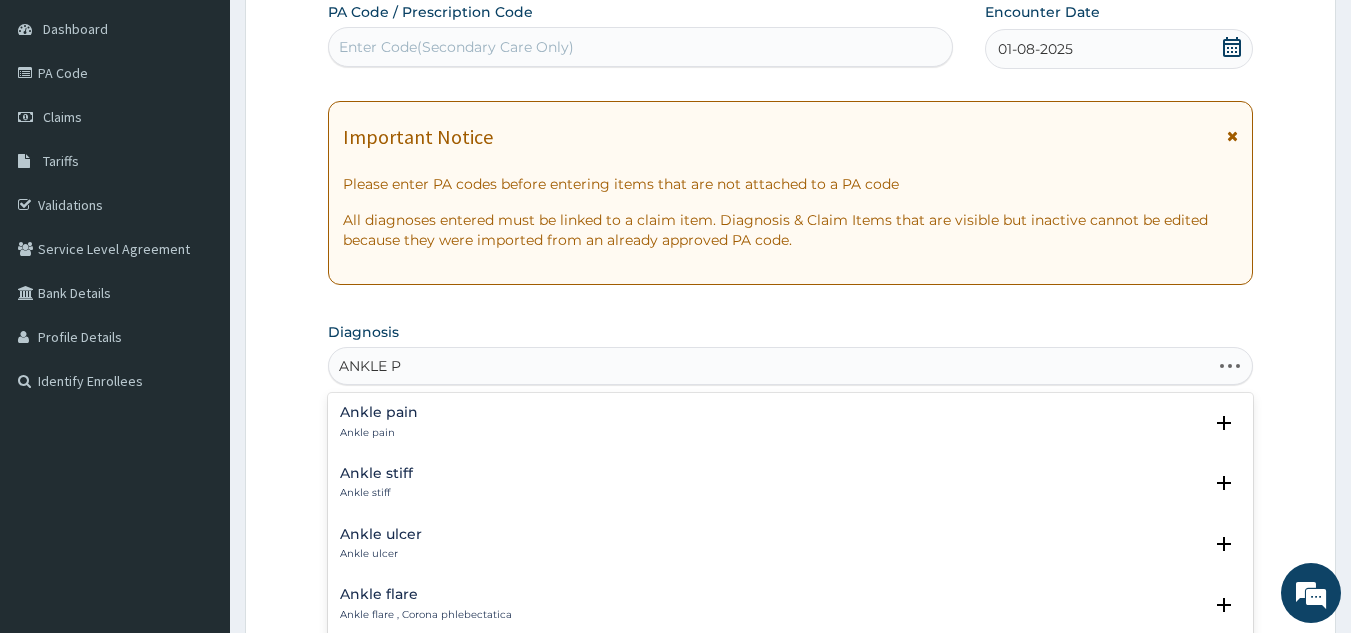 scroll, scrollTop: 0, scrollLeft: 0, axis: both 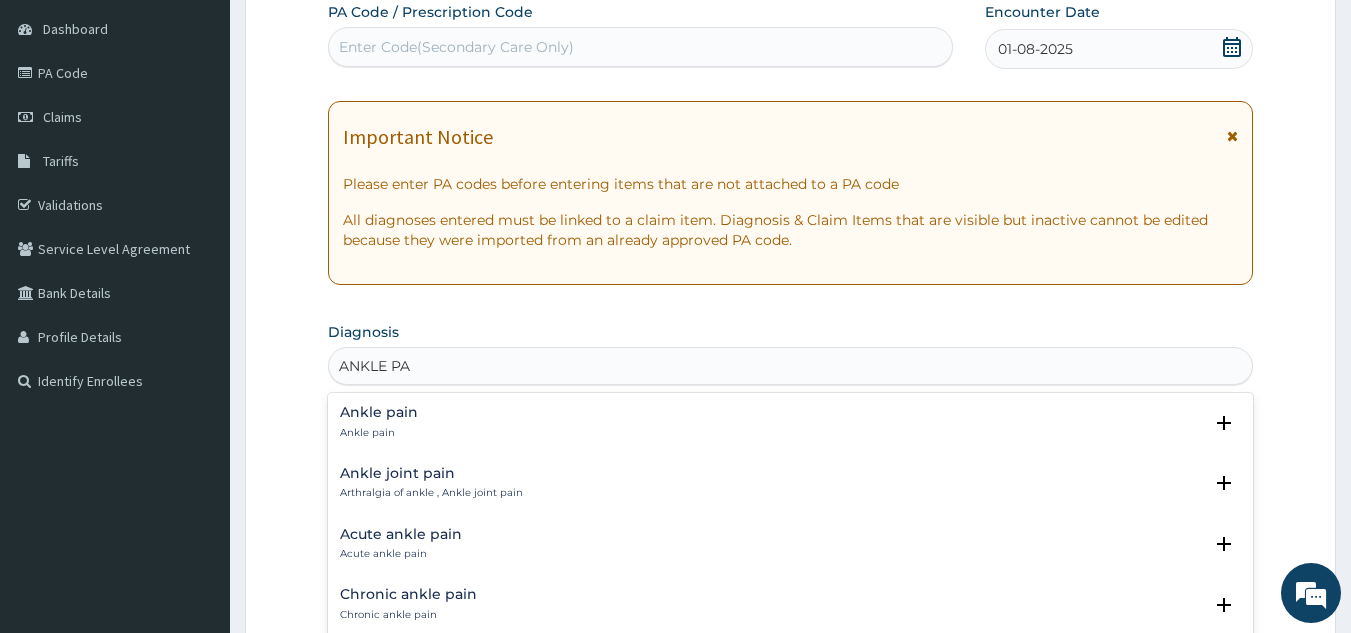 click on "Ankle joint pain Arthralgia of ankle , Ankle joint pain" at bounding box center (431, 483) 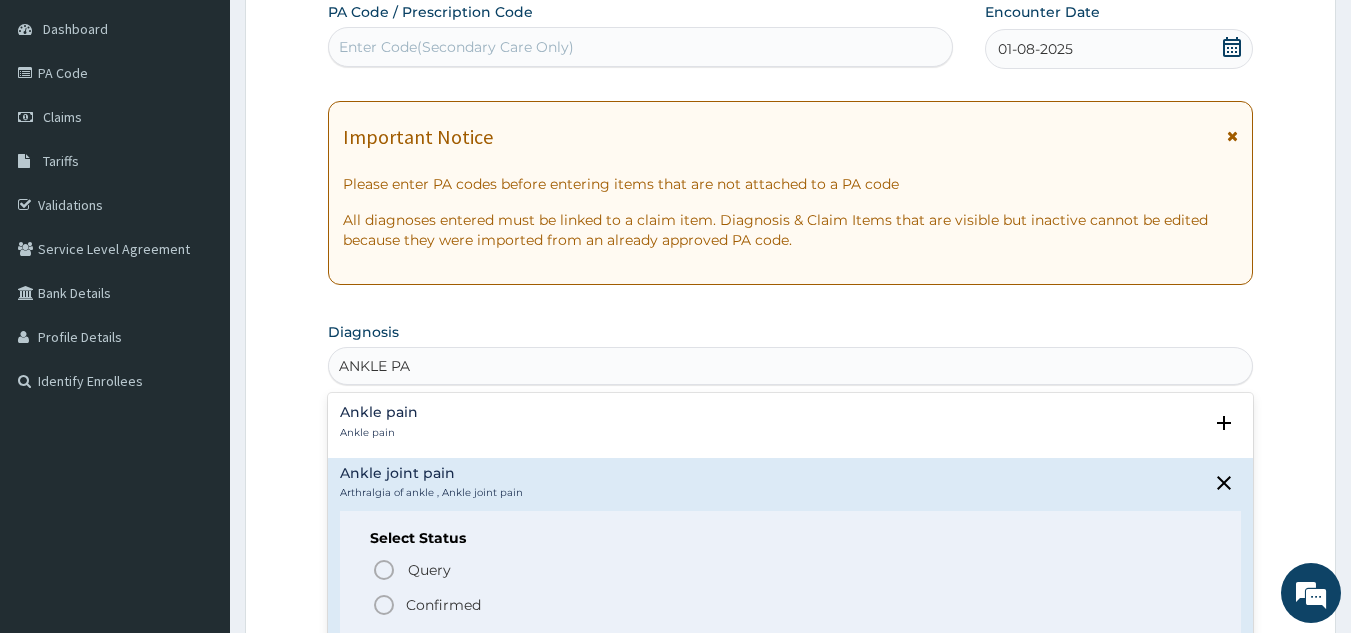 click on "Confirmed" at bounding box center [443, 605] 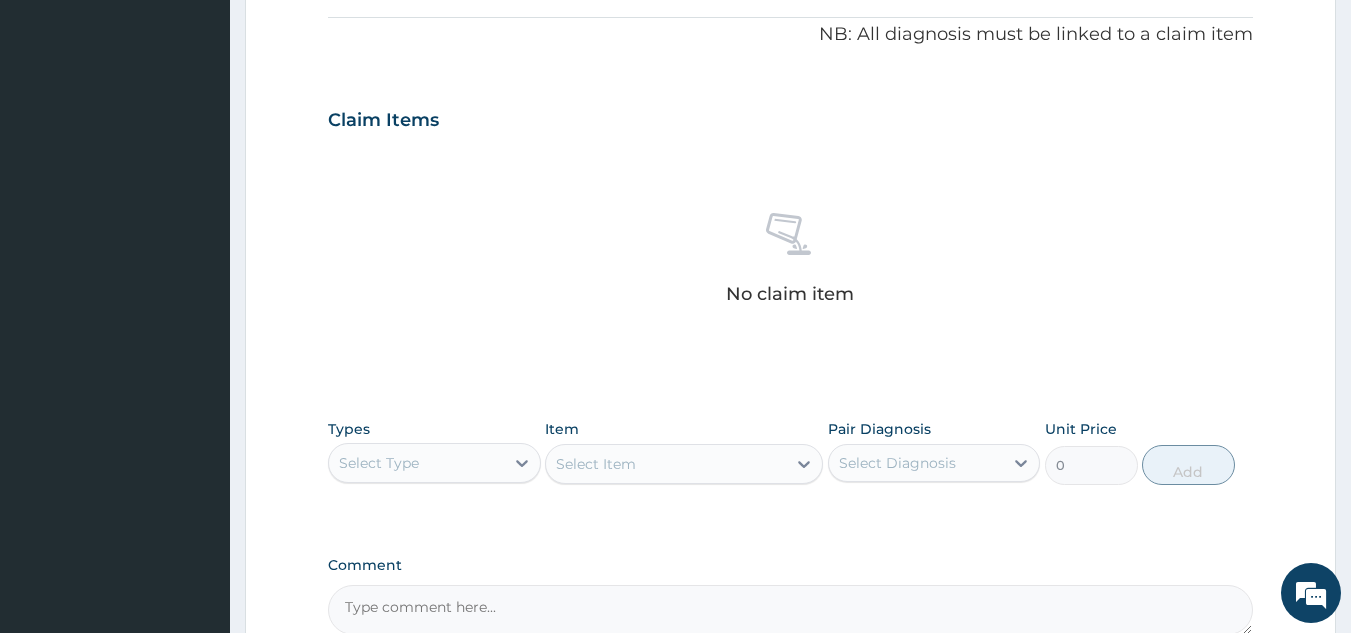 scroll, scrollTop: 809, scrollLeft: 0, axis: vertical 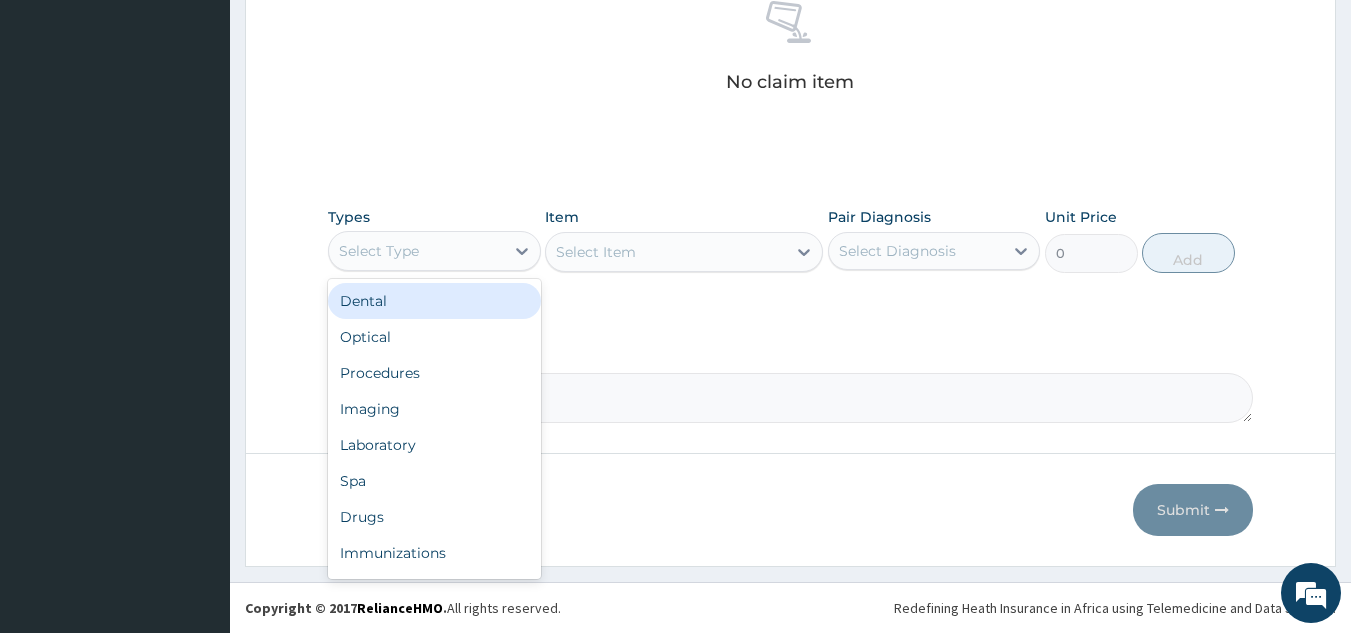 click on "Procedures" at bounding box center [434, 373] 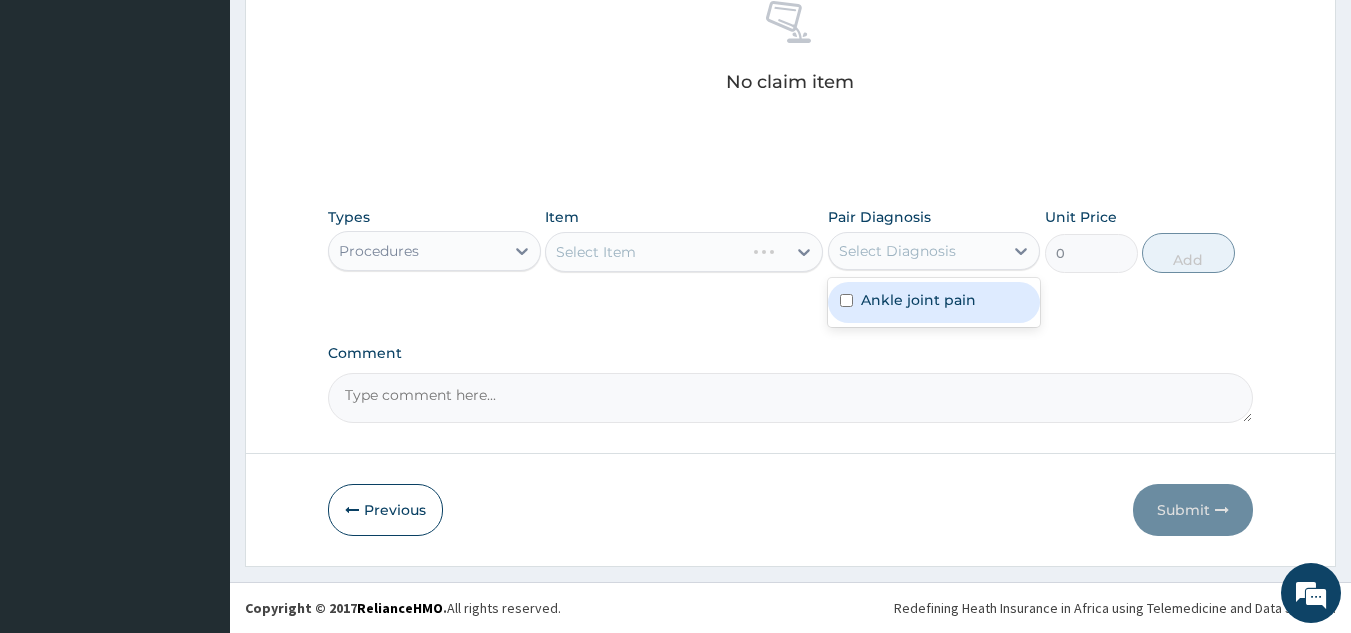 click on "Ankle joint pain" at bounding box center [918, 300] 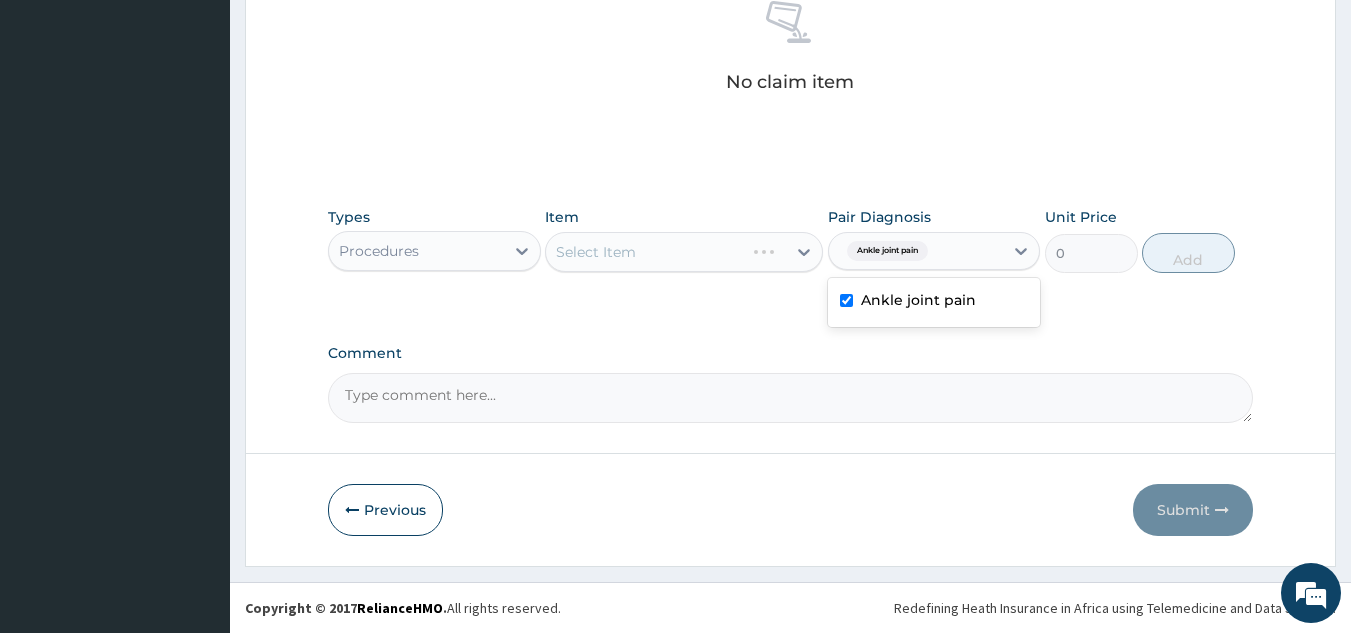 checkbox on "true" 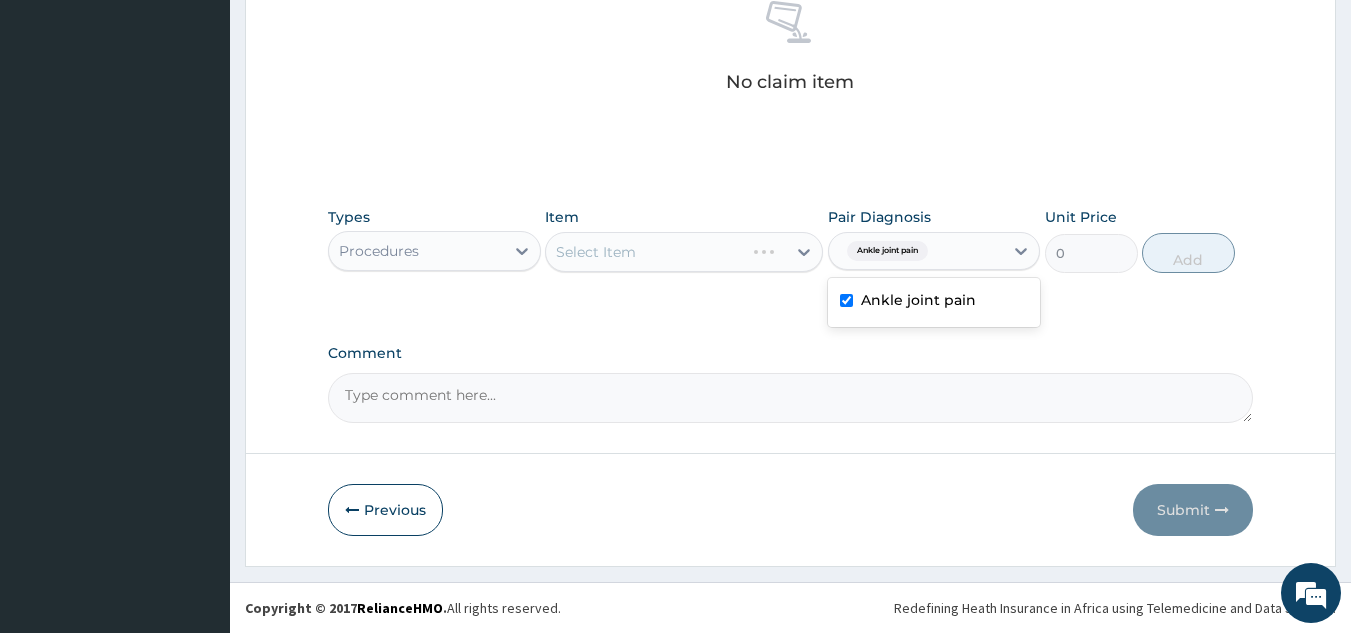 click on "Types Procedures Item Select Item Pair Diagnosis option Ankle joint pain, selected. option Ankle joint pain selected, 1 of 1. 1 result available. Use Up and Down to choose options, press Enter to select the currently focused option, press Escape to exit the menu, press Tab to select the option and exit the menu. Ankle joint pain Ankle joint pain Unit Price 0 Add" at bounding box center [791, 240] 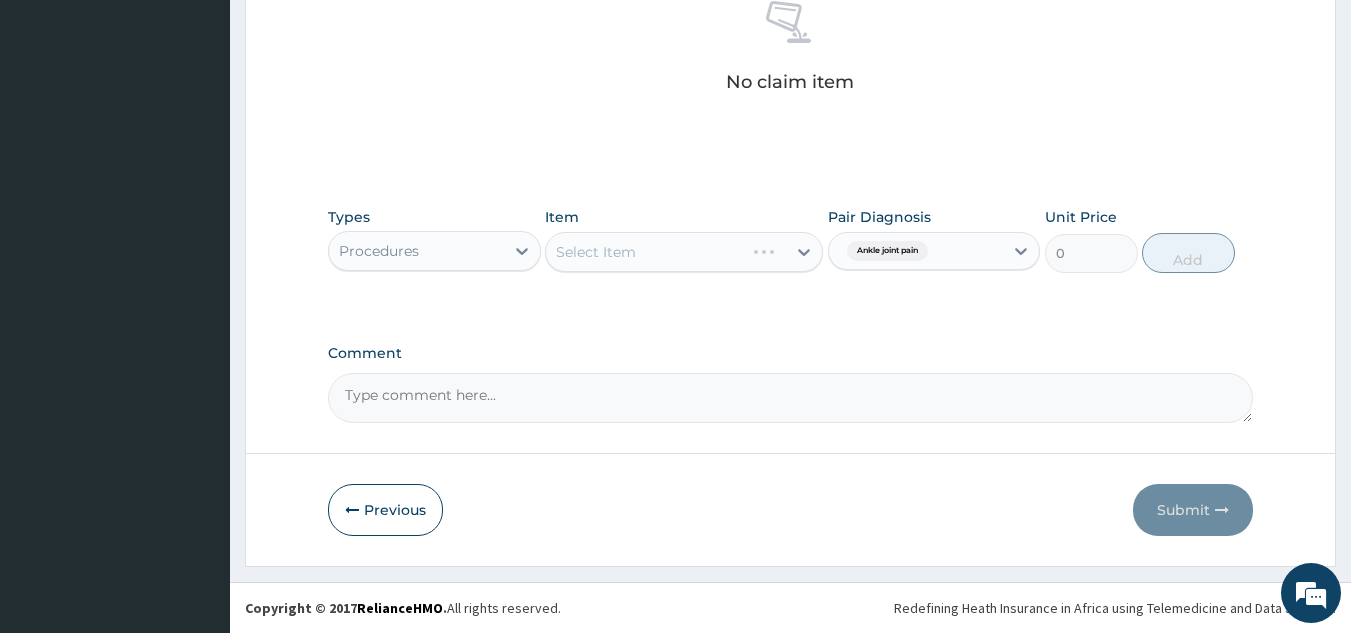 click on "Select Item" at bounding box center [684, 252] 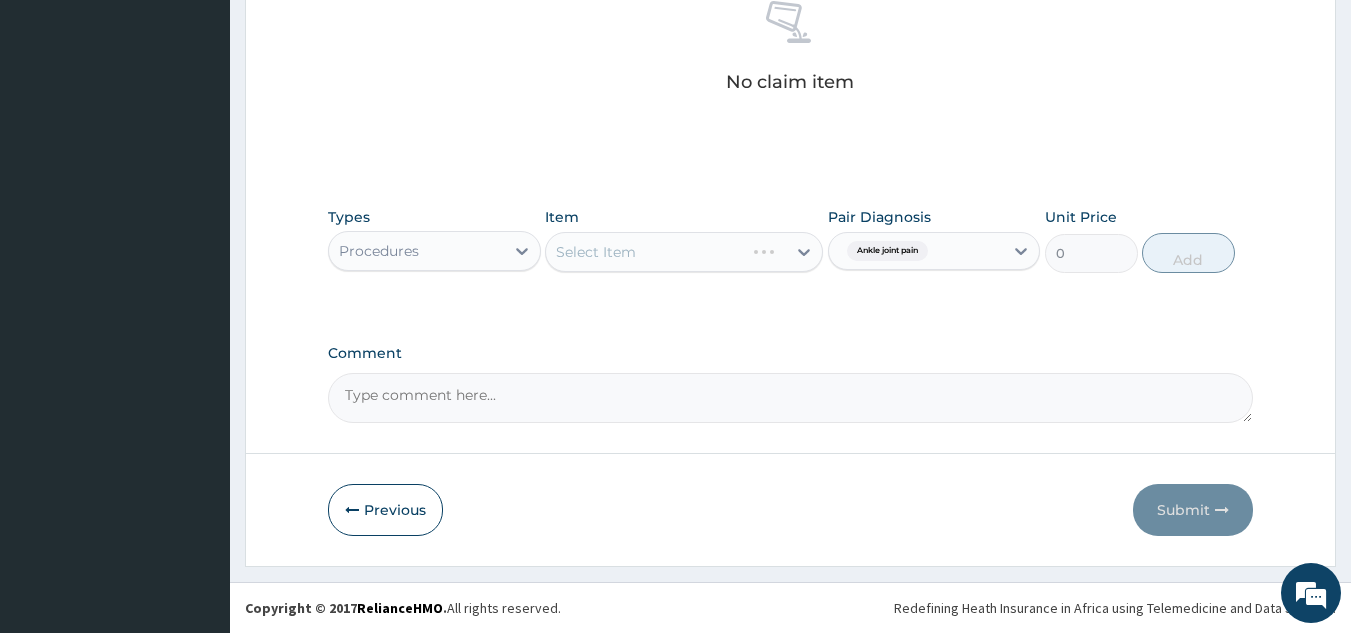 click on "Select Item" at bounding box center [684, 252] 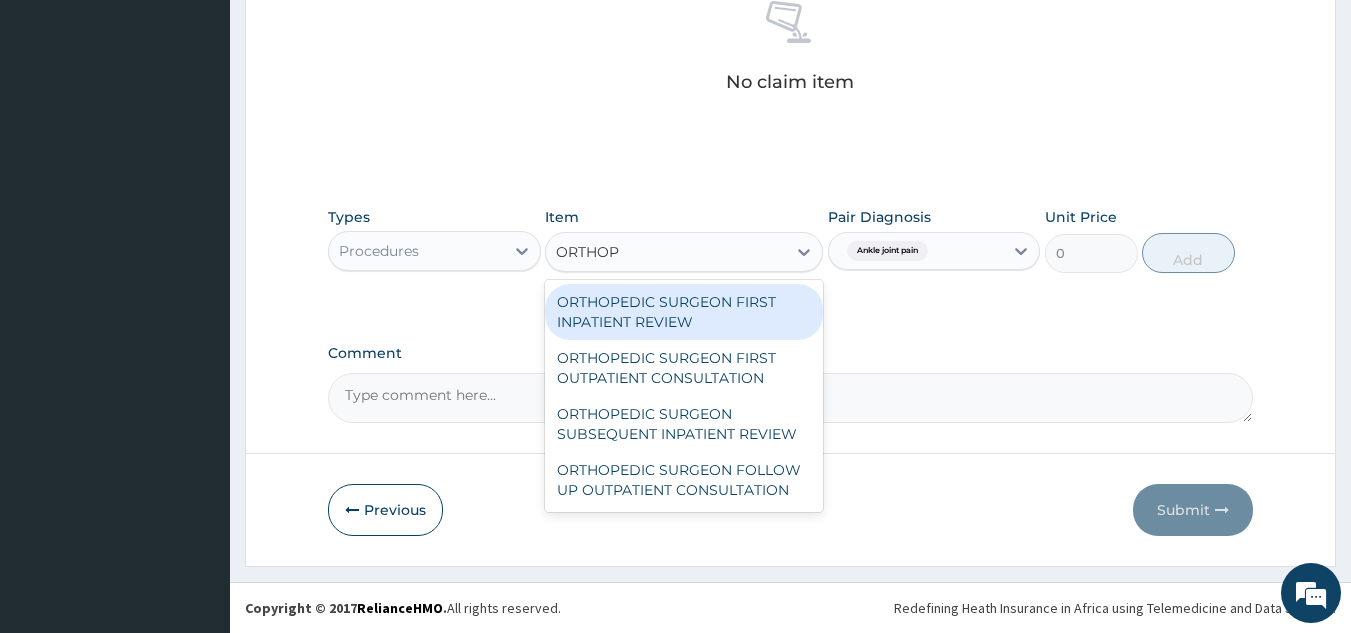 type on "ORTHOPE" 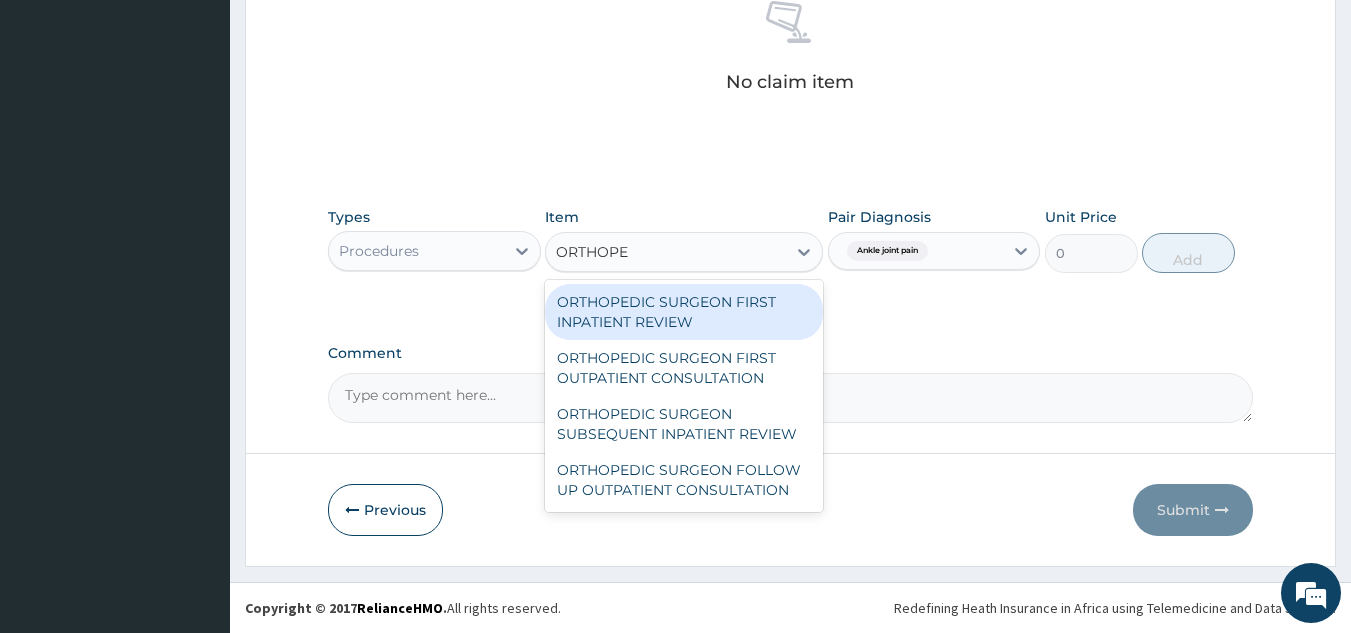 click on "ORTHOPEDIC SURGEON FIRST OUTPATIENT CONSULTATION" at bounding box center (684, 368) 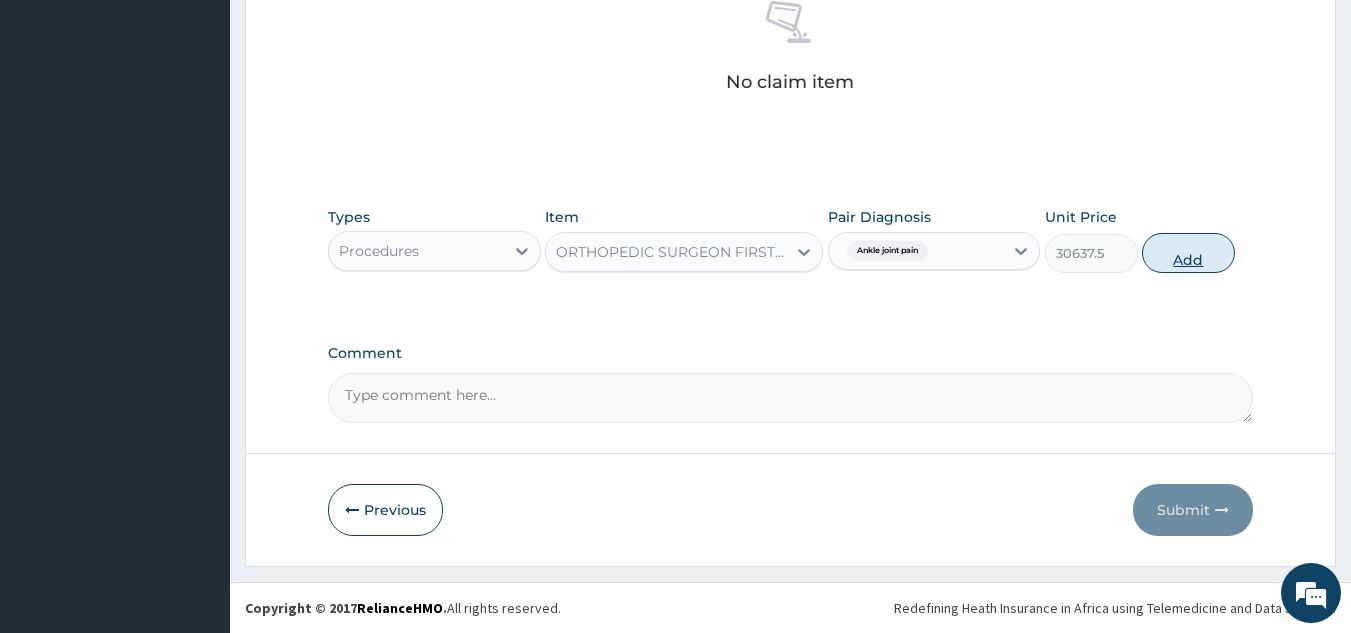 click on "Add" at bounding box center (1188, 253) 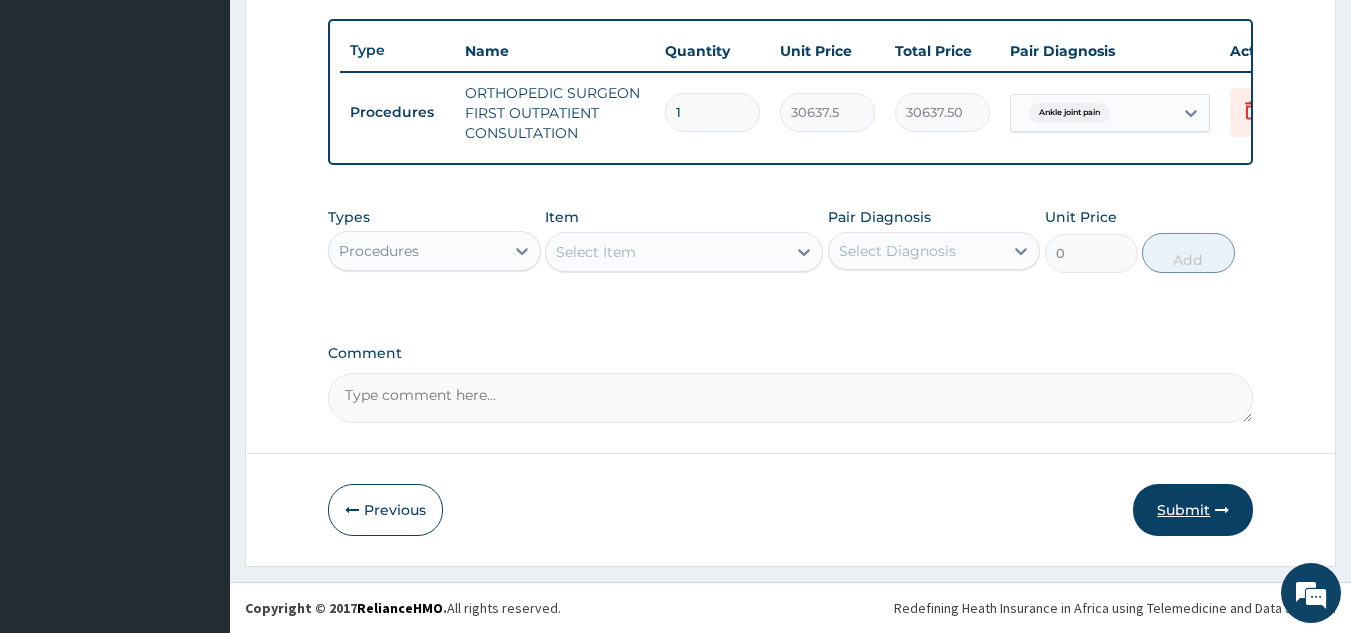 click on "Submit" at bounding box center (1193, 510) 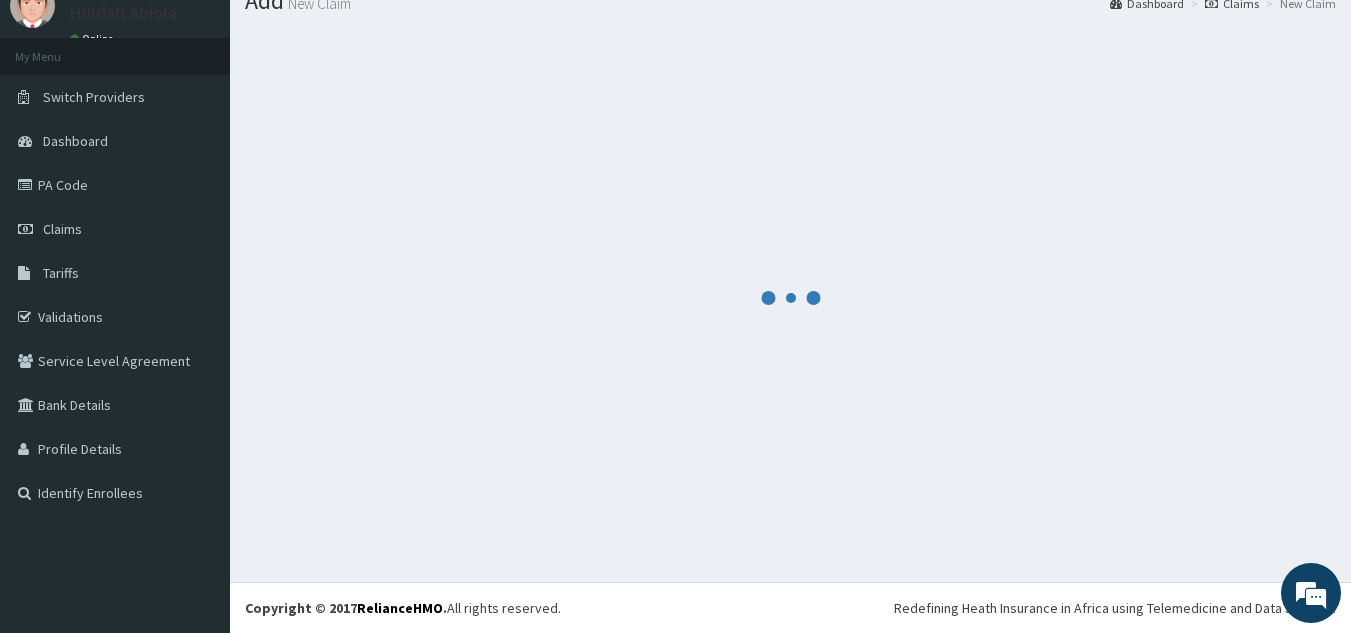 scroll, scrollTop: 77, scrollLeft: 0, axis: vertical 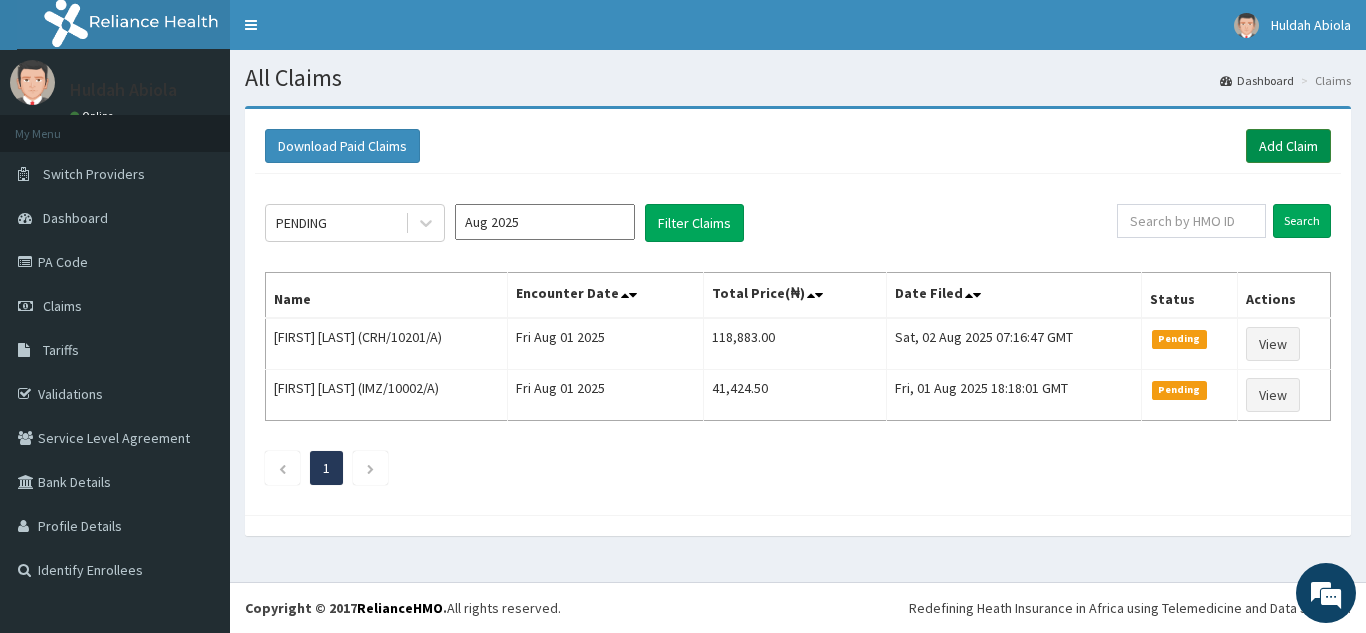 click on "Add Claim" at bounding box center [1288, 146] 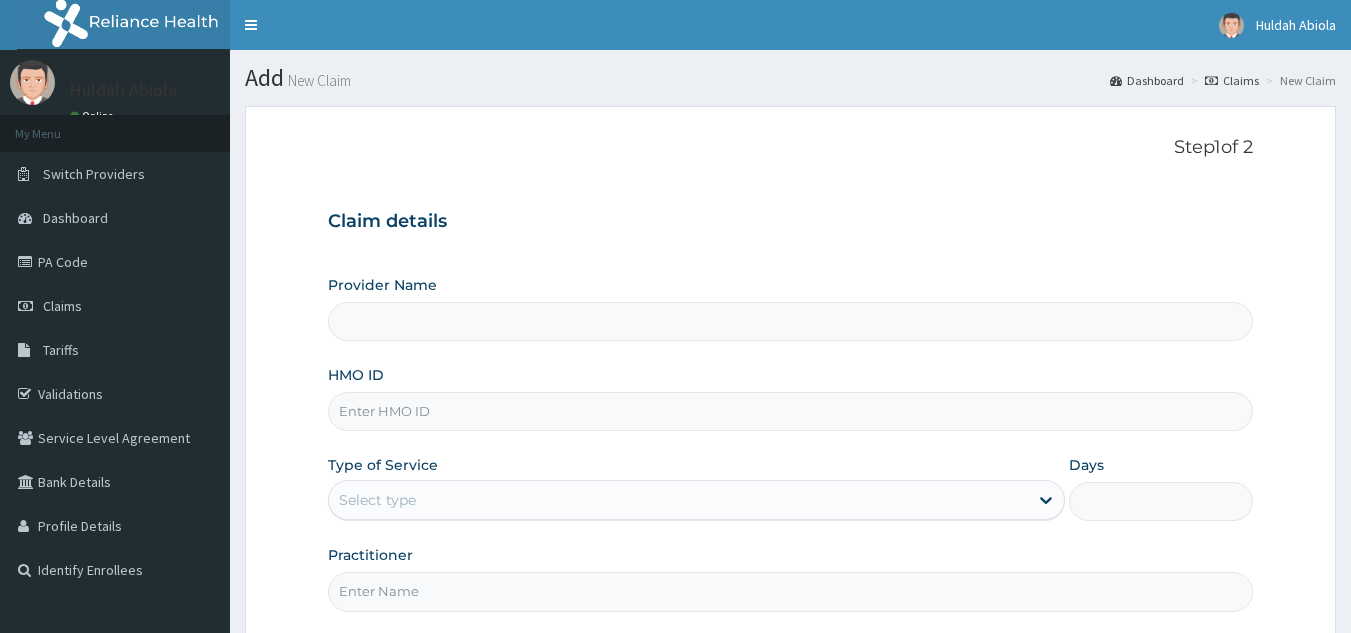 scroll, scrollTop: 0, scrollLeft: 0, axis: both 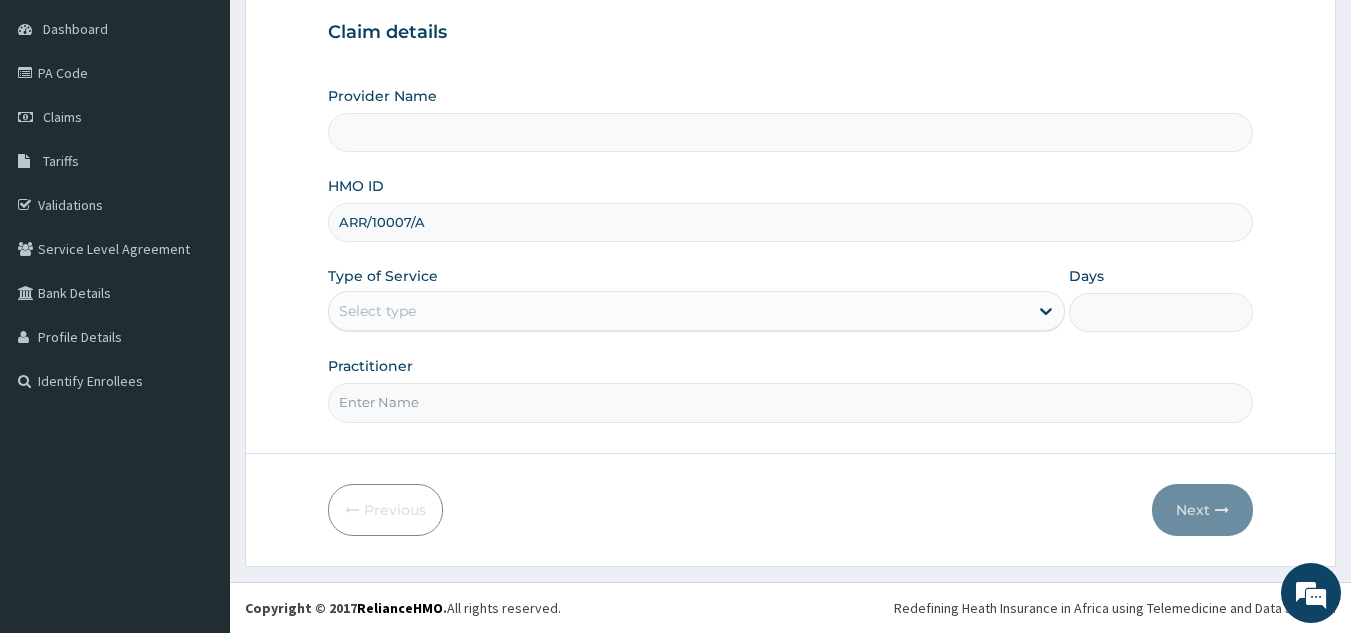 type on "ARR/10007/A" 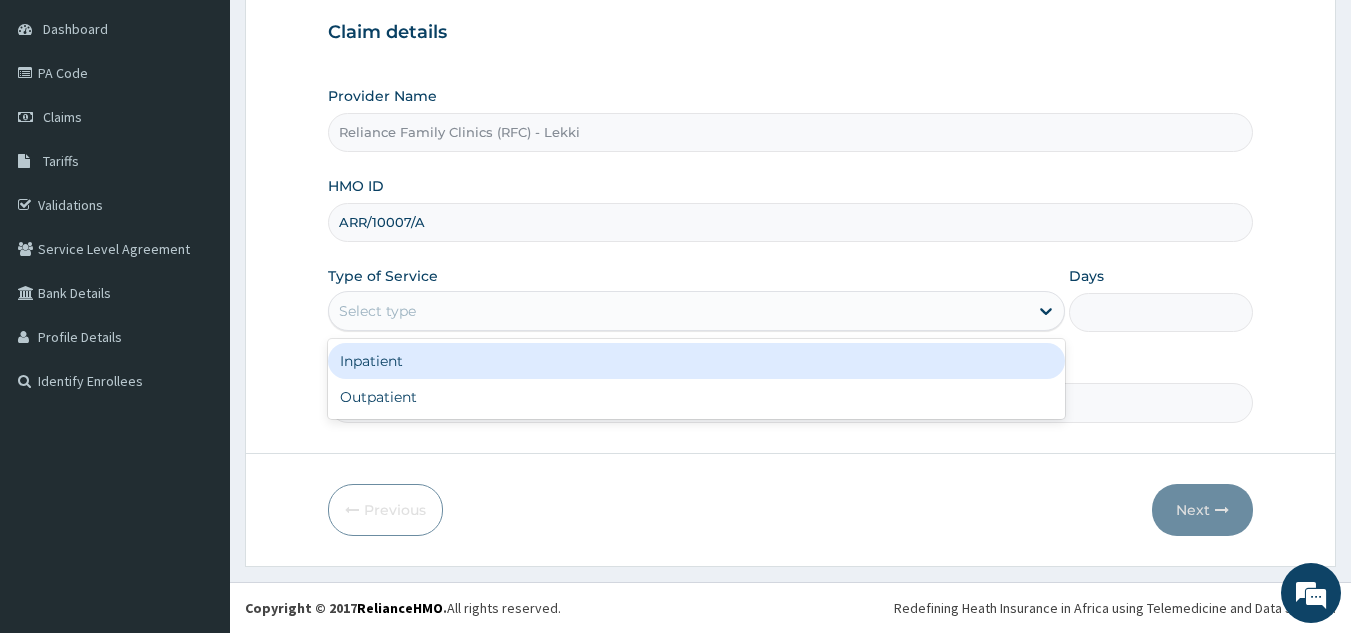 click on "Outpatient" at bounding box center (696, 397) 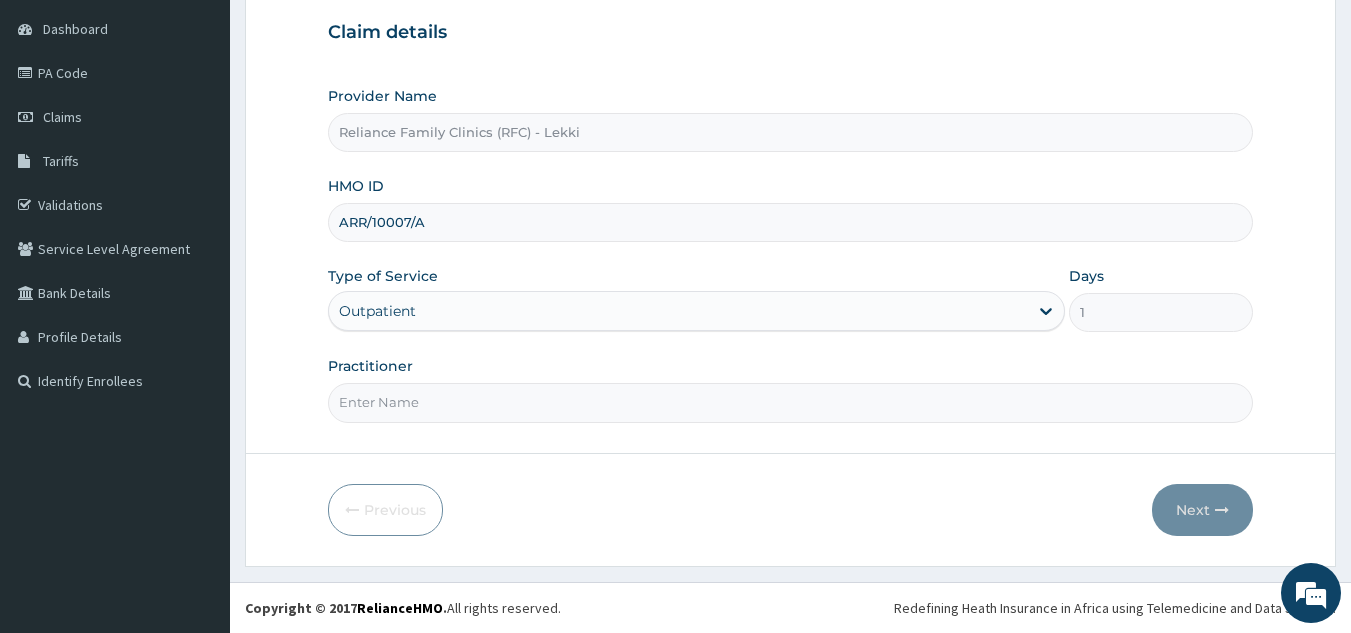 click on "Practitioner" at bounding box center (791, 402) 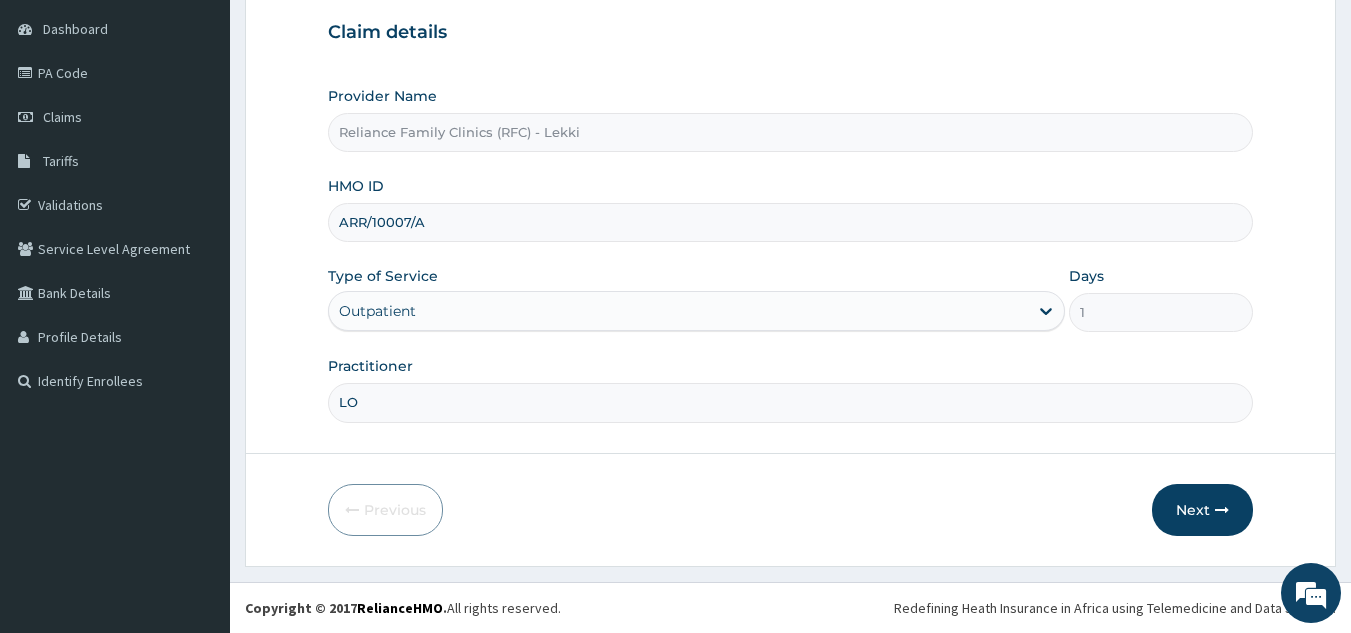 type on "L" 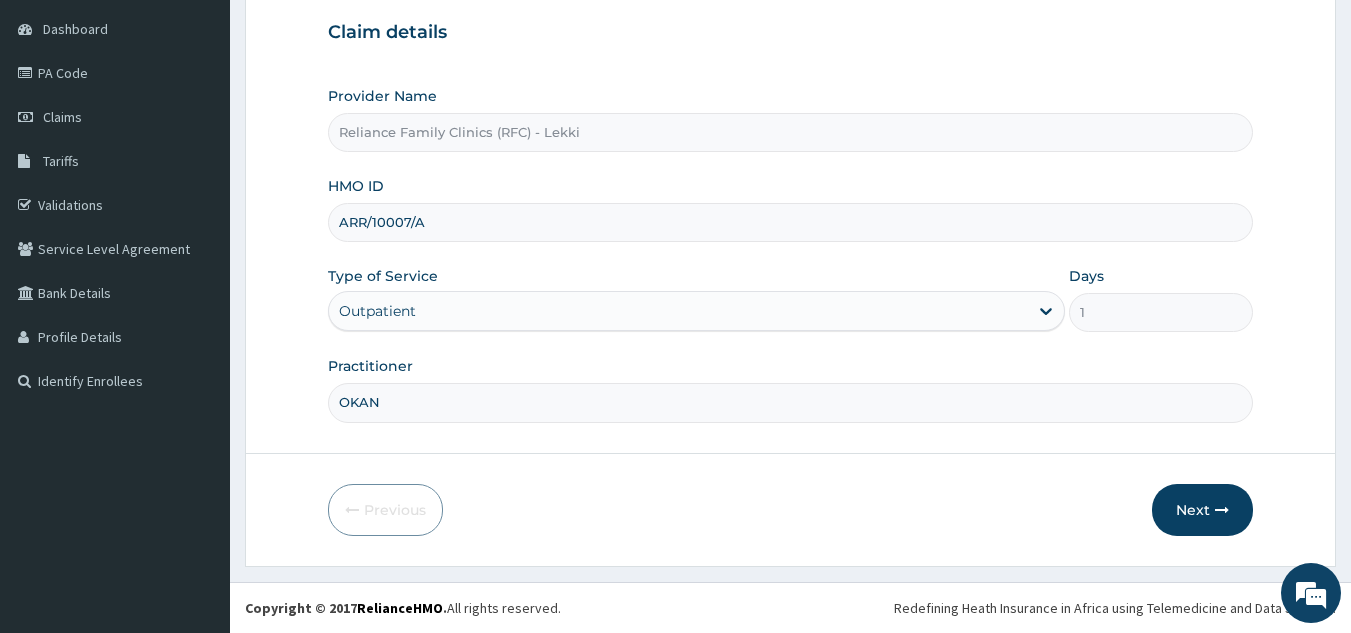type on "OKANU" 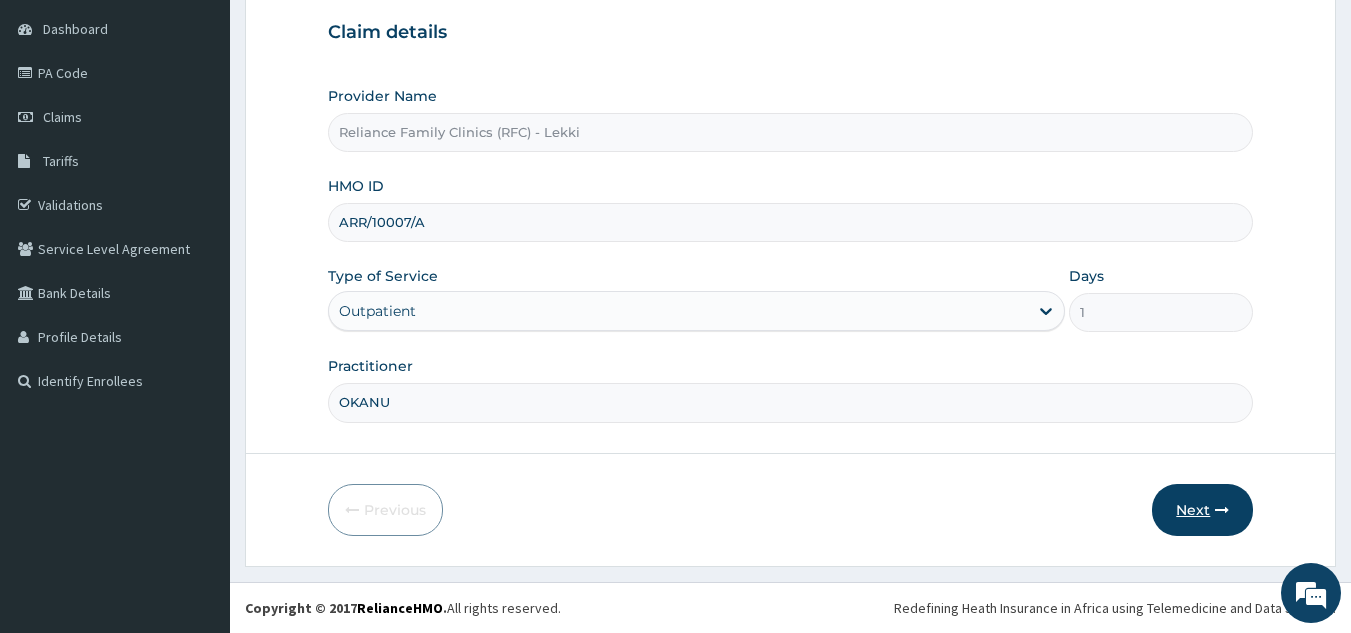 click on "Next" at bounding box center (1202, 510) 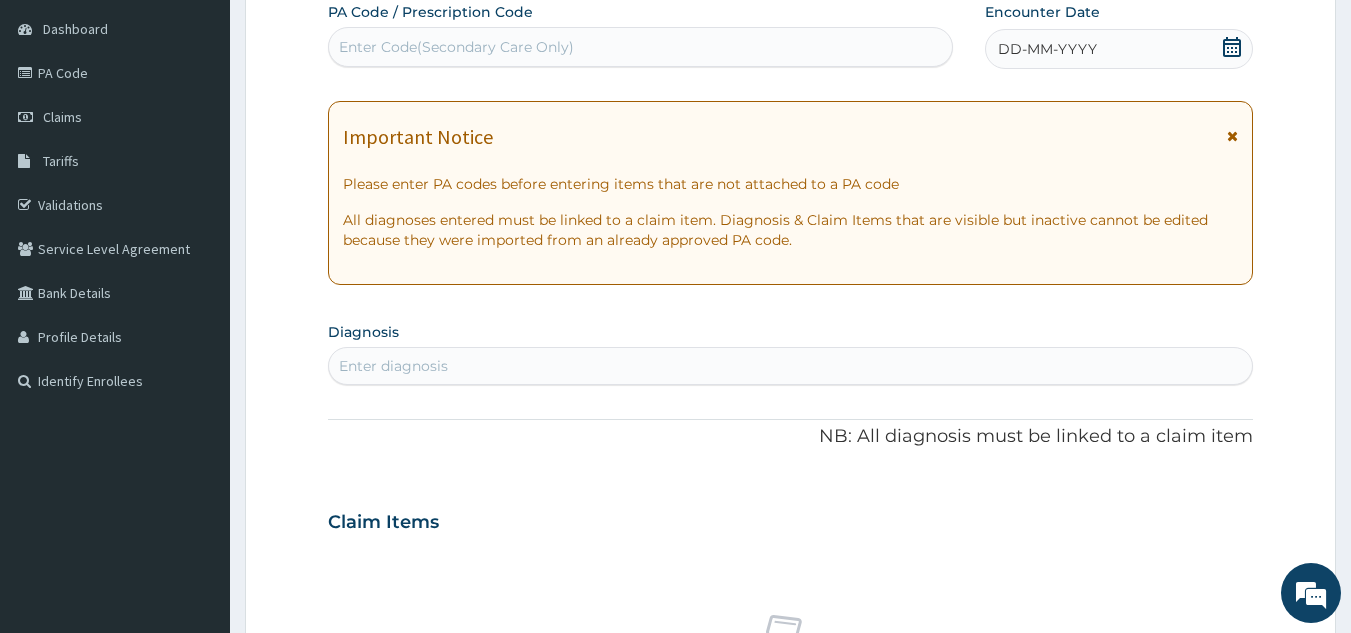 click on "DD-MM-YYYY" at bounding box center (1119, 49) 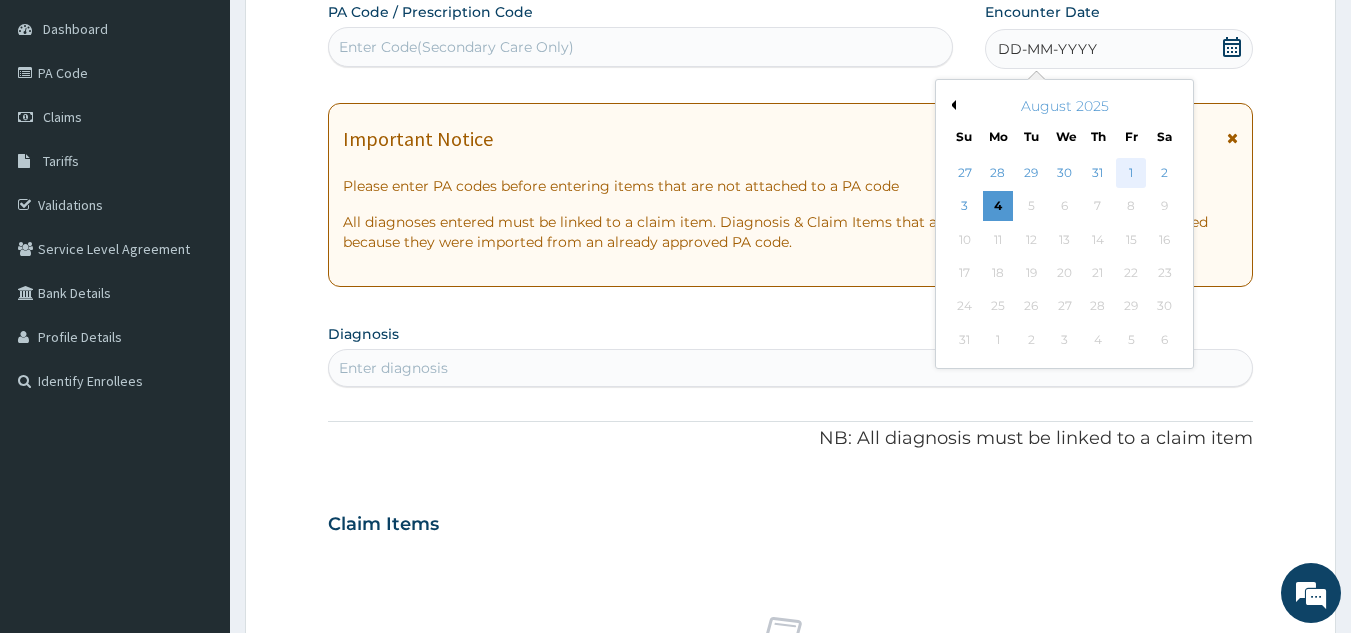 click on "1" at bounding box center (1131, 173) 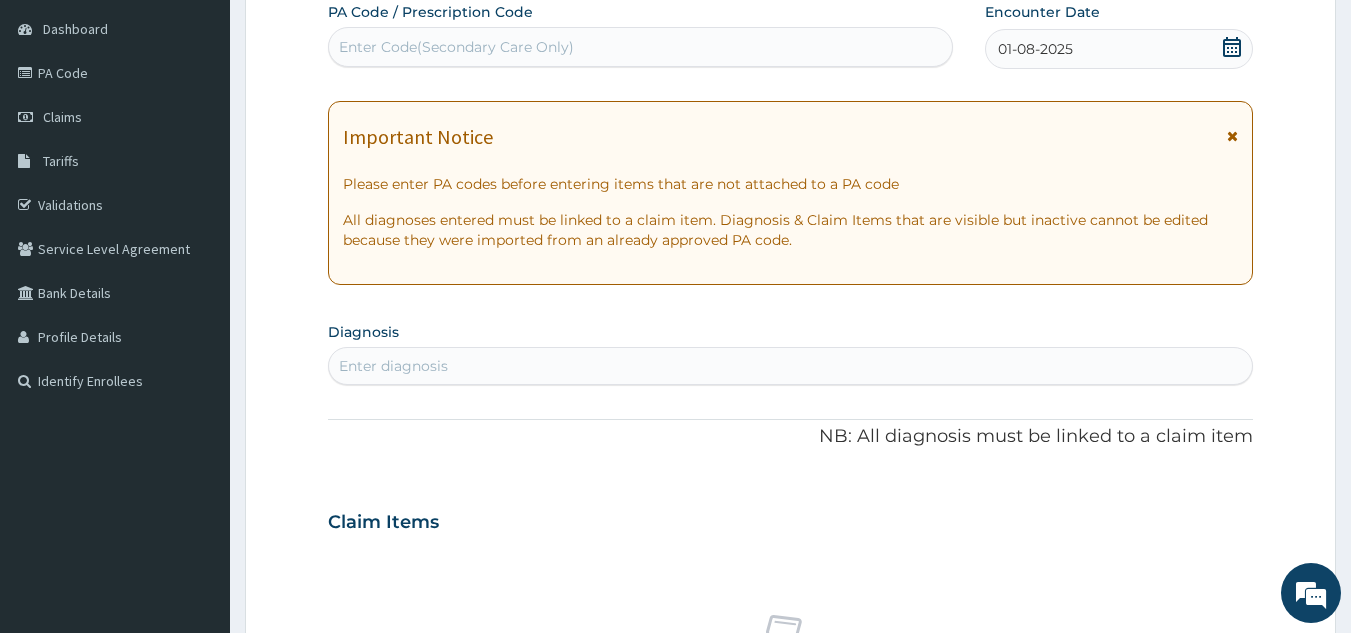 click on "Diagnosis Enter diagnosis" at bounding box center (791, 351) 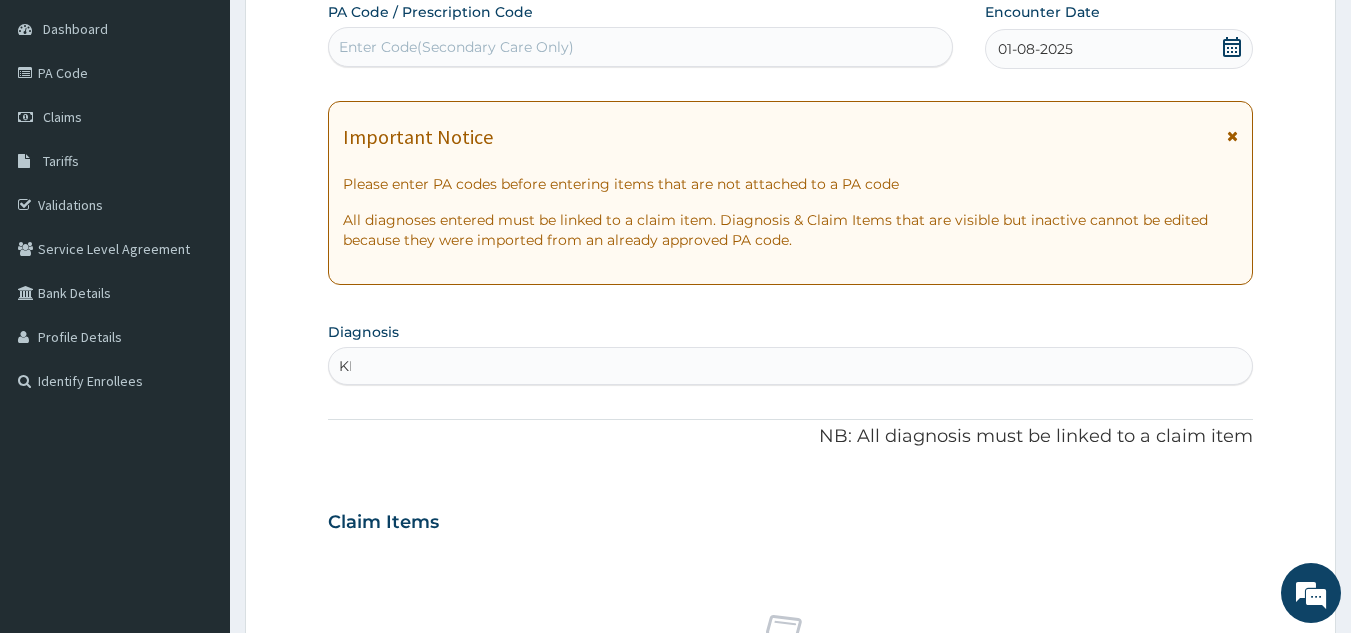 scroll, scrollTop: 0, scrollLeft: 0, axis: both 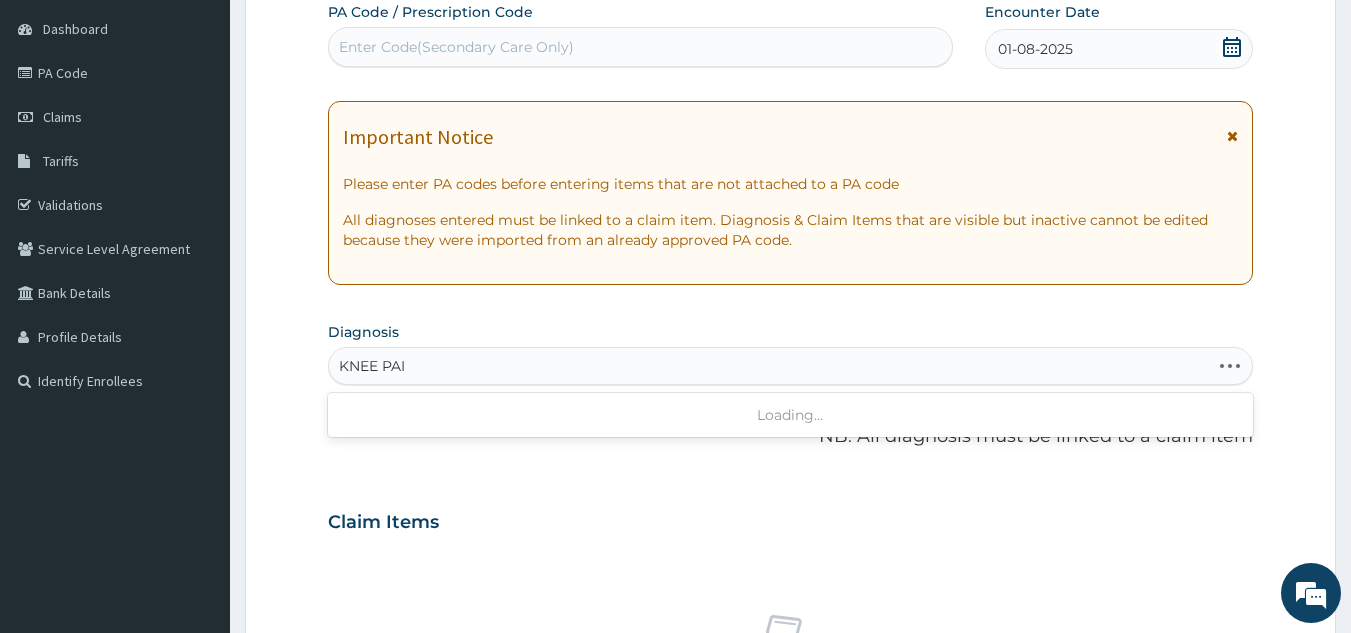 type on "KNEE PAIN" 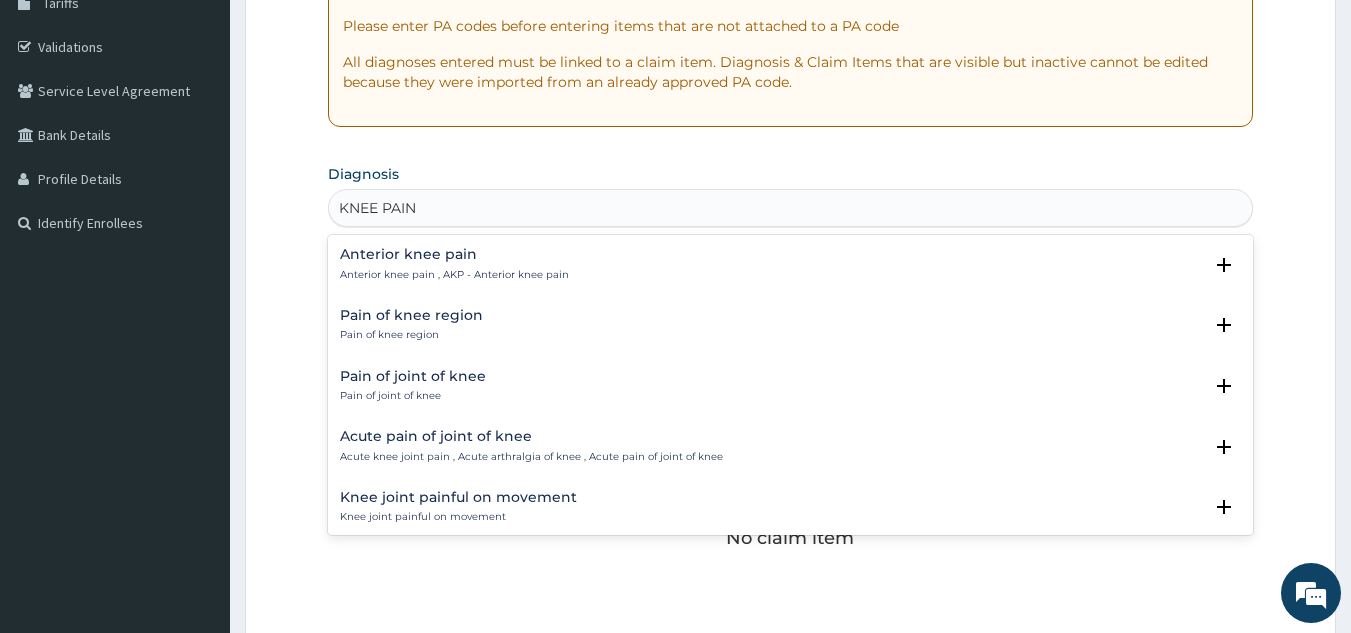 scroll, scrollTop: 349, scrollLeft: 0, axis: vertical 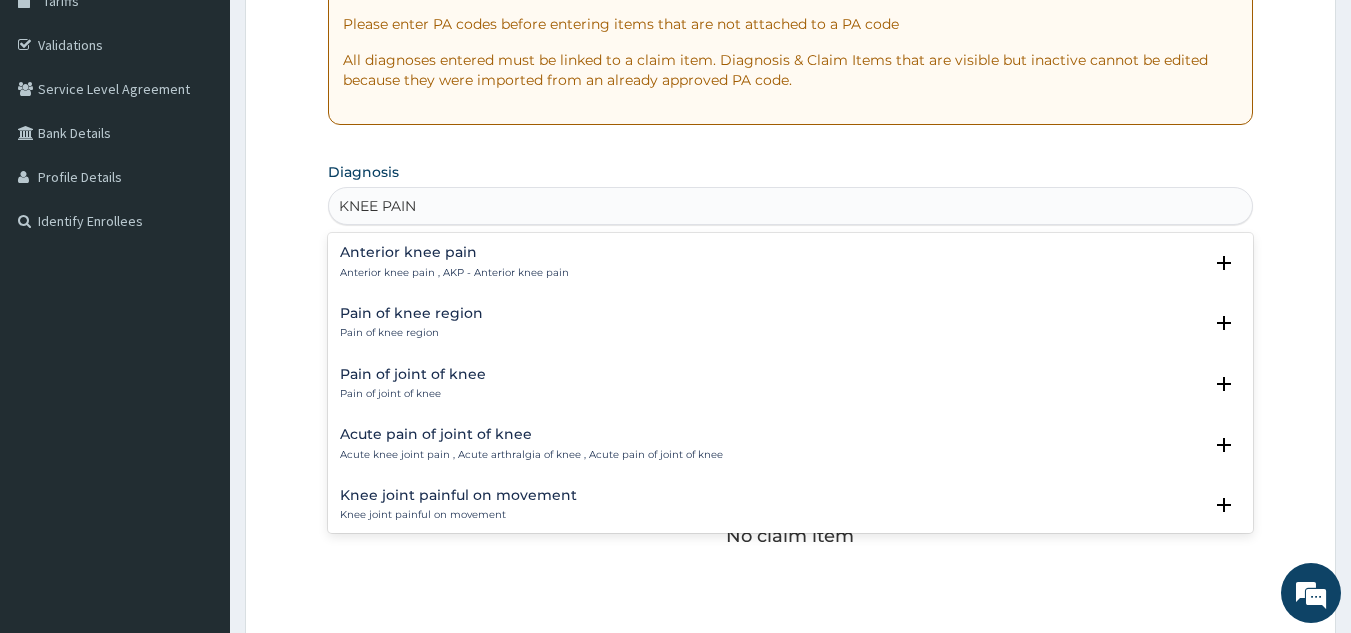 click on "Anterior knee pain" at bounding box center (454, 252) 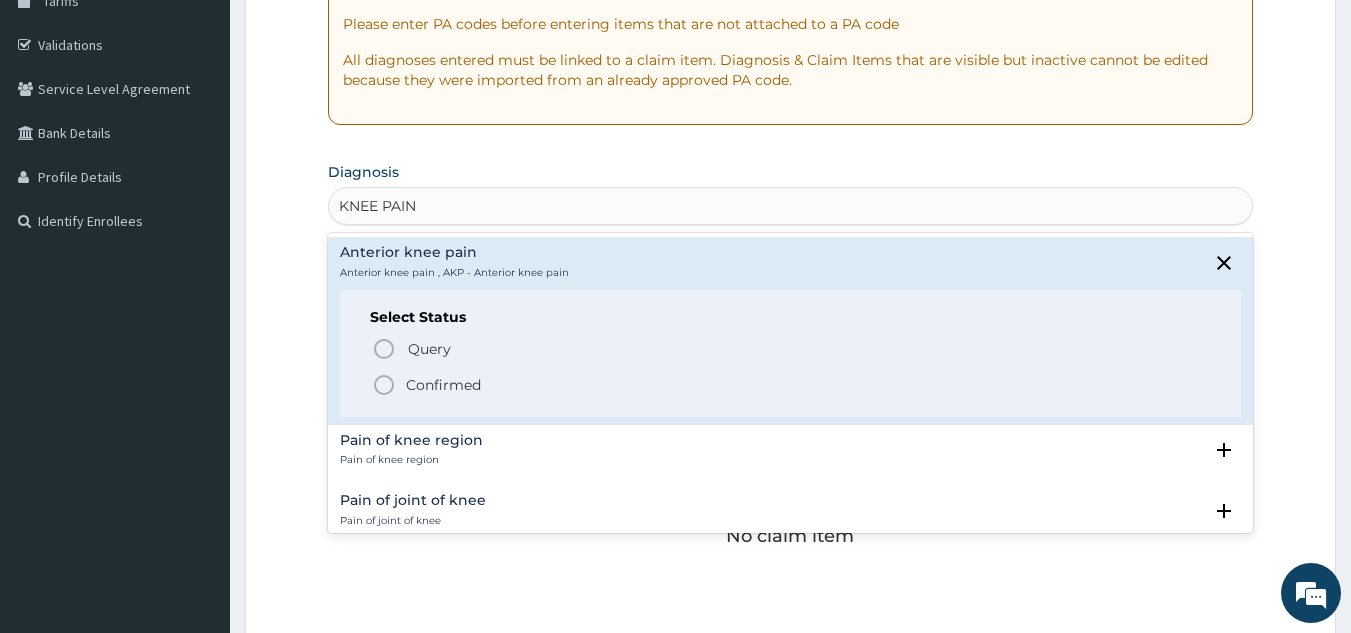 click on "Confirmed" at bounding box center (792, 385) 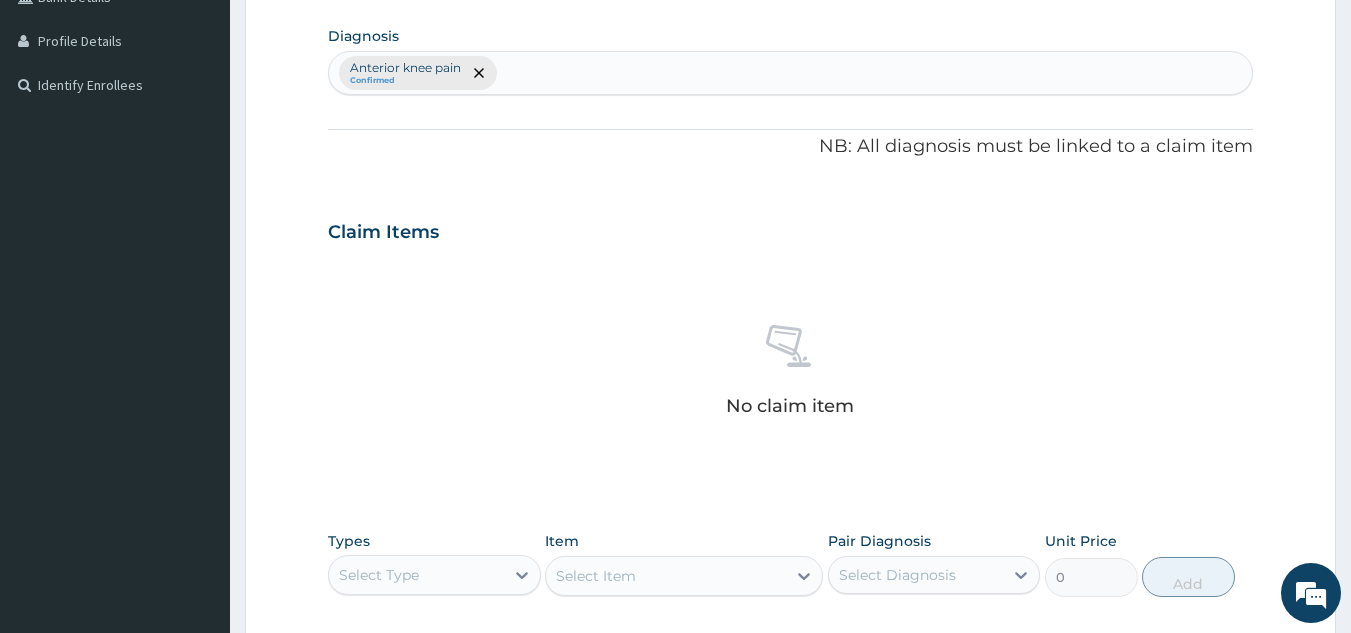 scroll, scrollTop: 809, scrollLeft: 0, axis: vertical 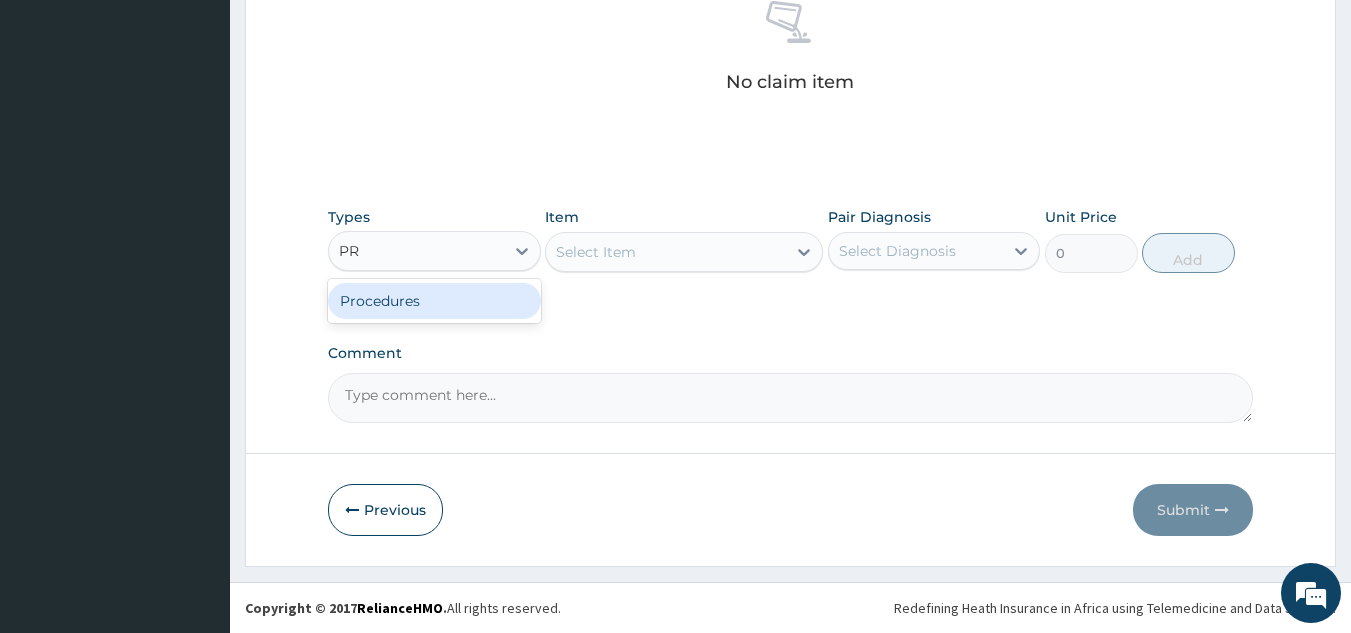 type on "PRO" 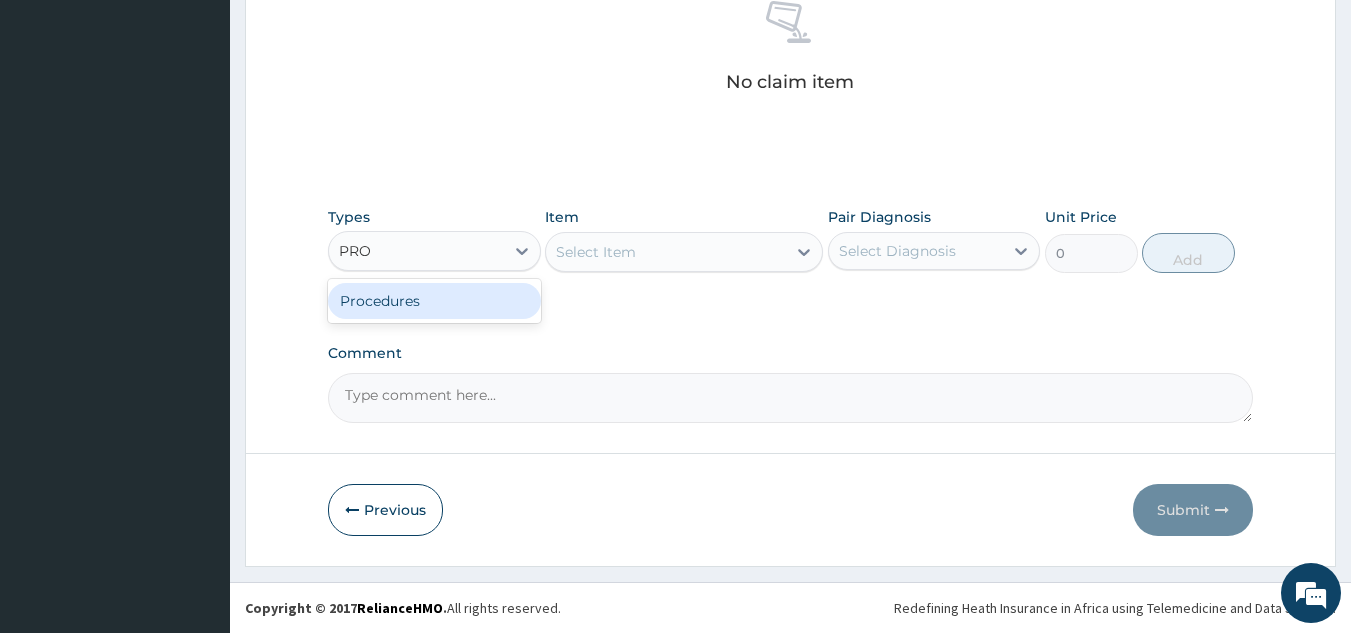 click on "Procedures" at bounding box center (434, 301) 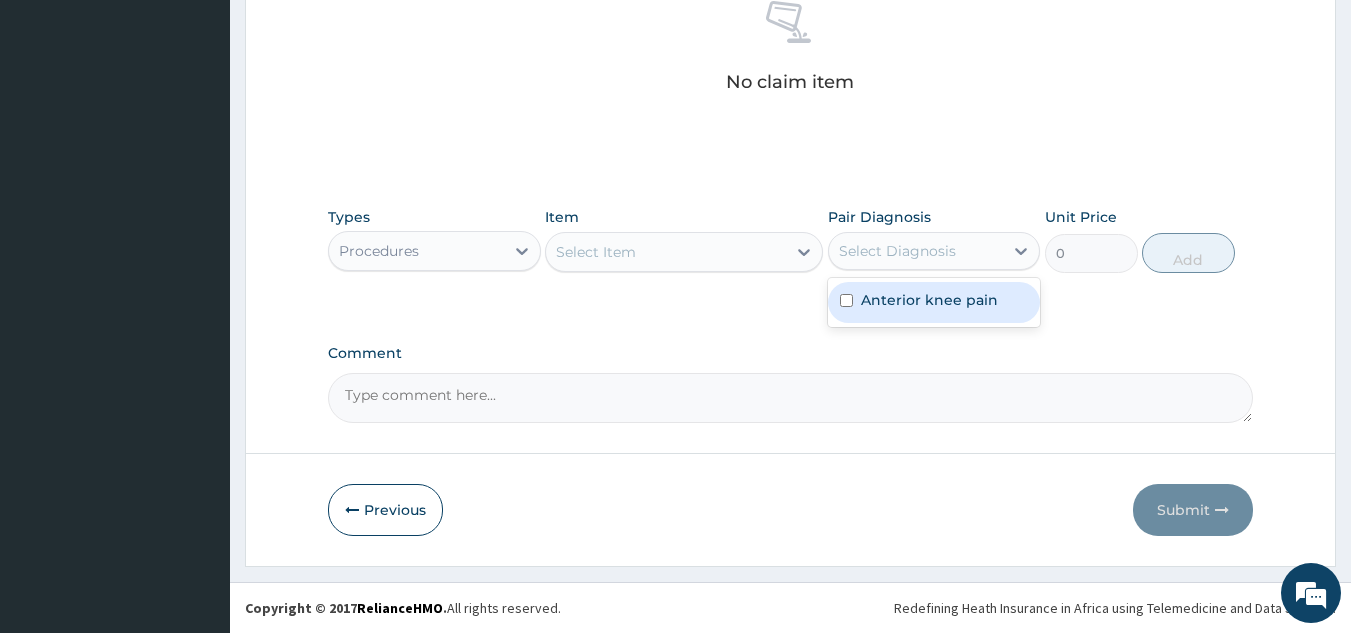 click on "Anterior knee pain" at bounding box center [929, 300] 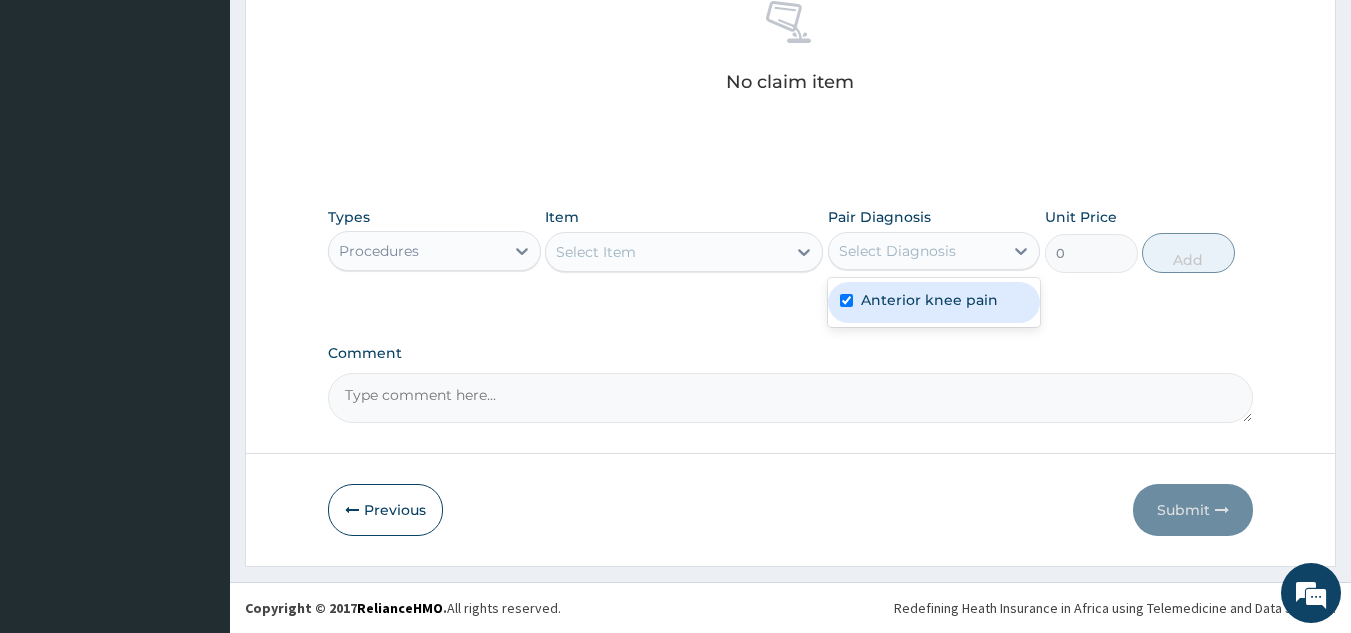 checkbox on "true" 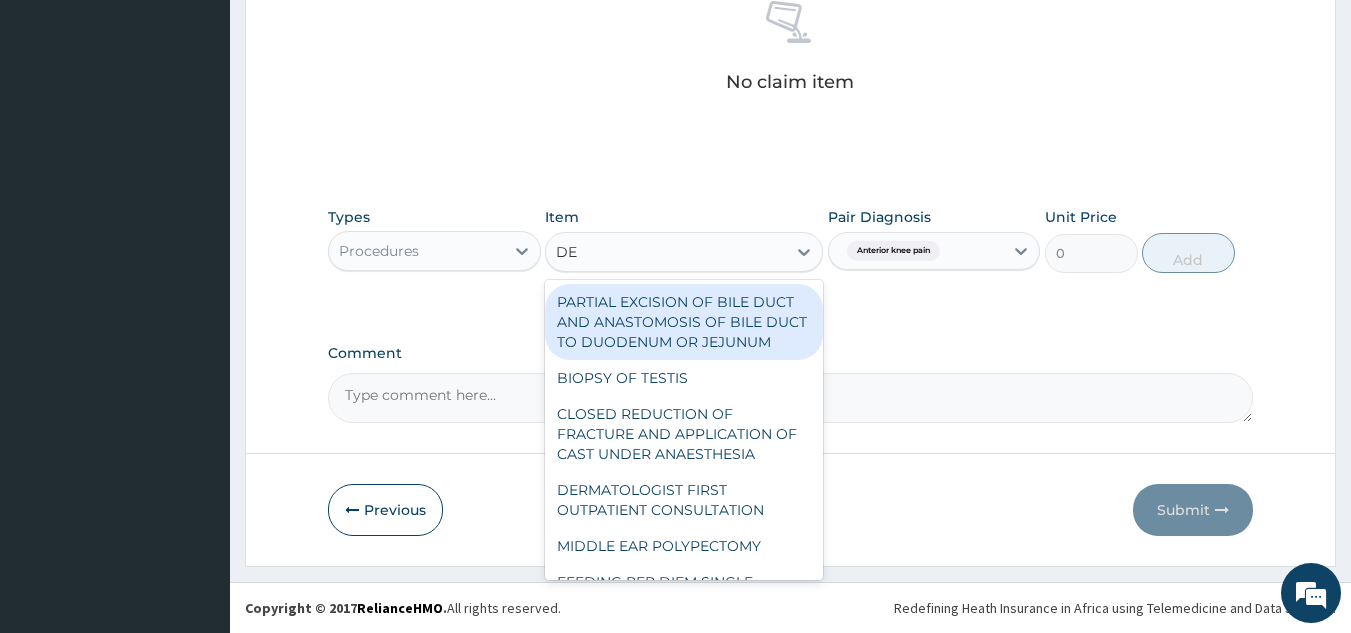 type on "D" 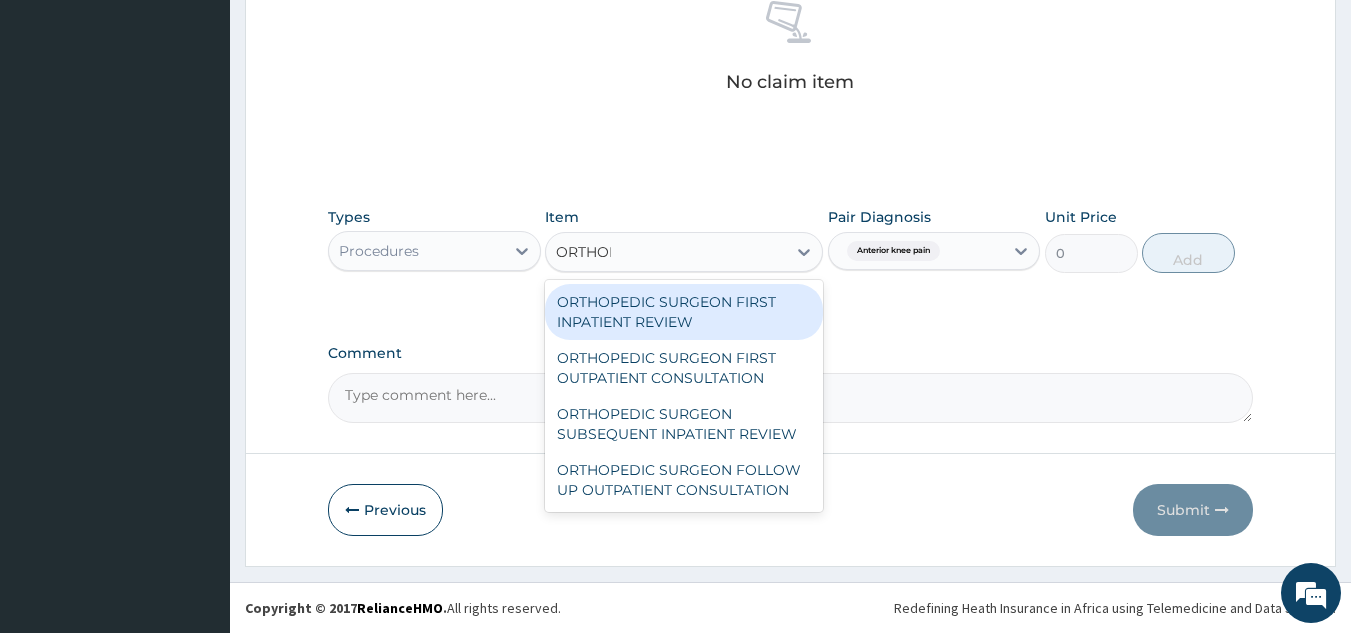 type on "ORTHOPE" 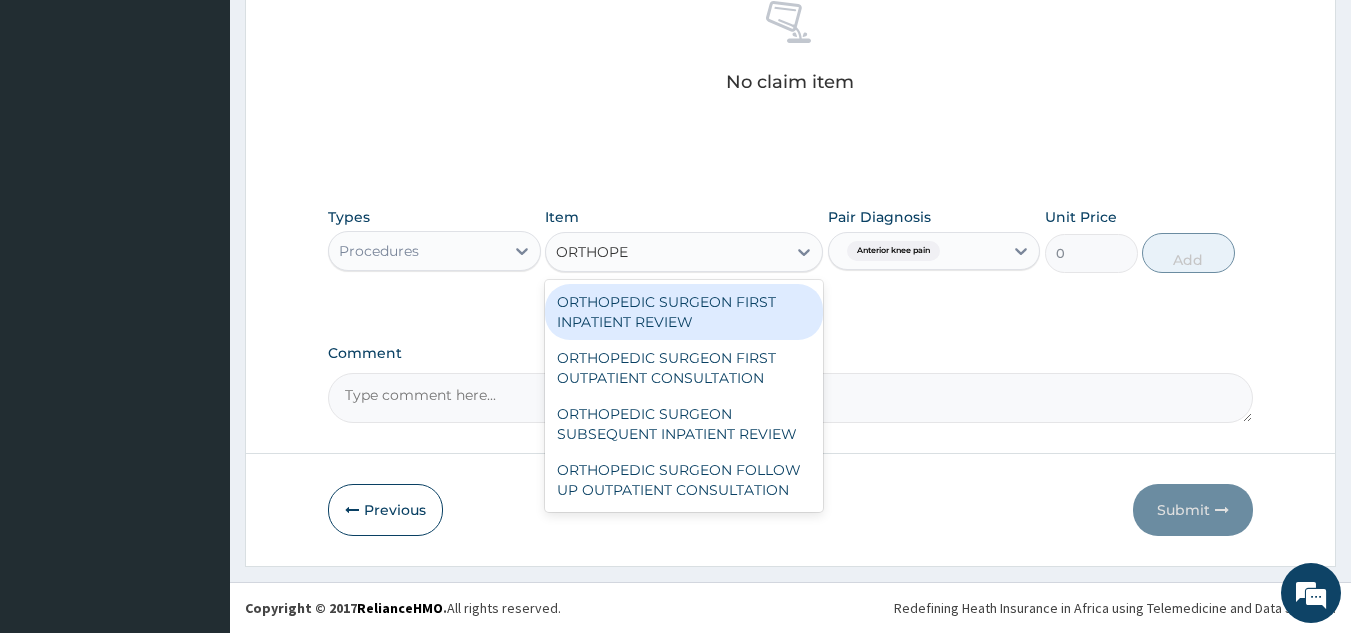click on "ORTHOPEDIC SURGEON FIRST OUTPATIENT CONSULTATION" at bounding box center [684, 368] 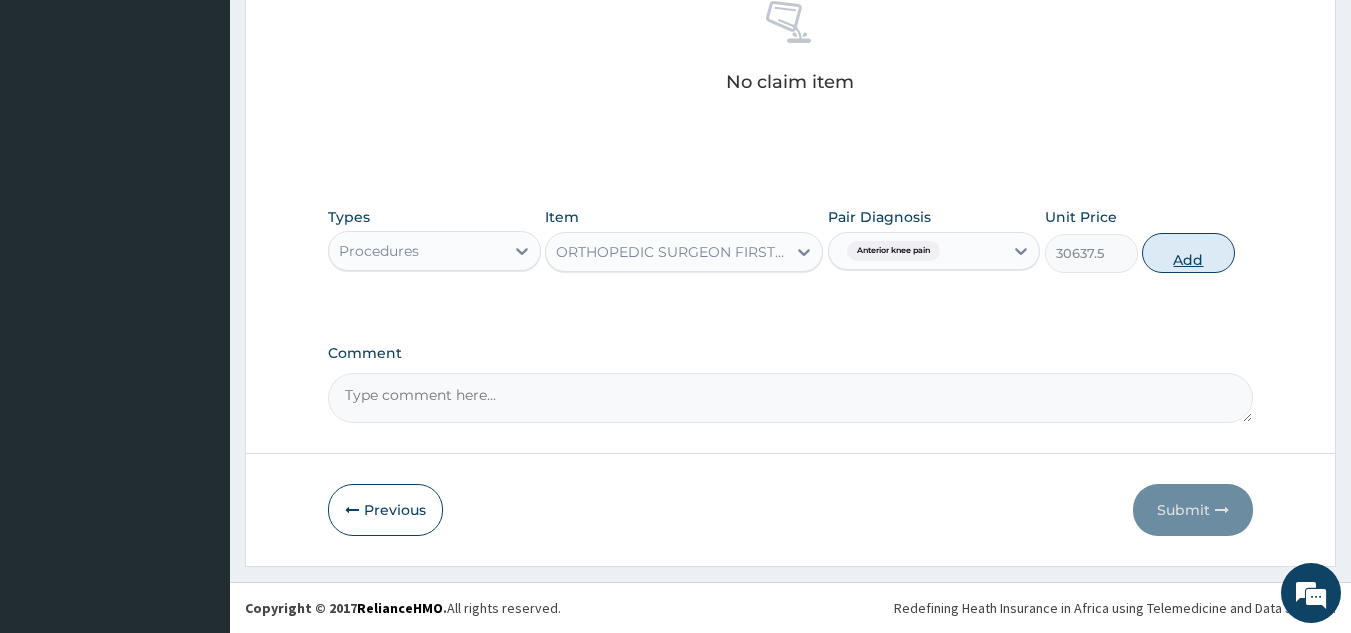 click on "Add" at bounding box center [1188, 253] 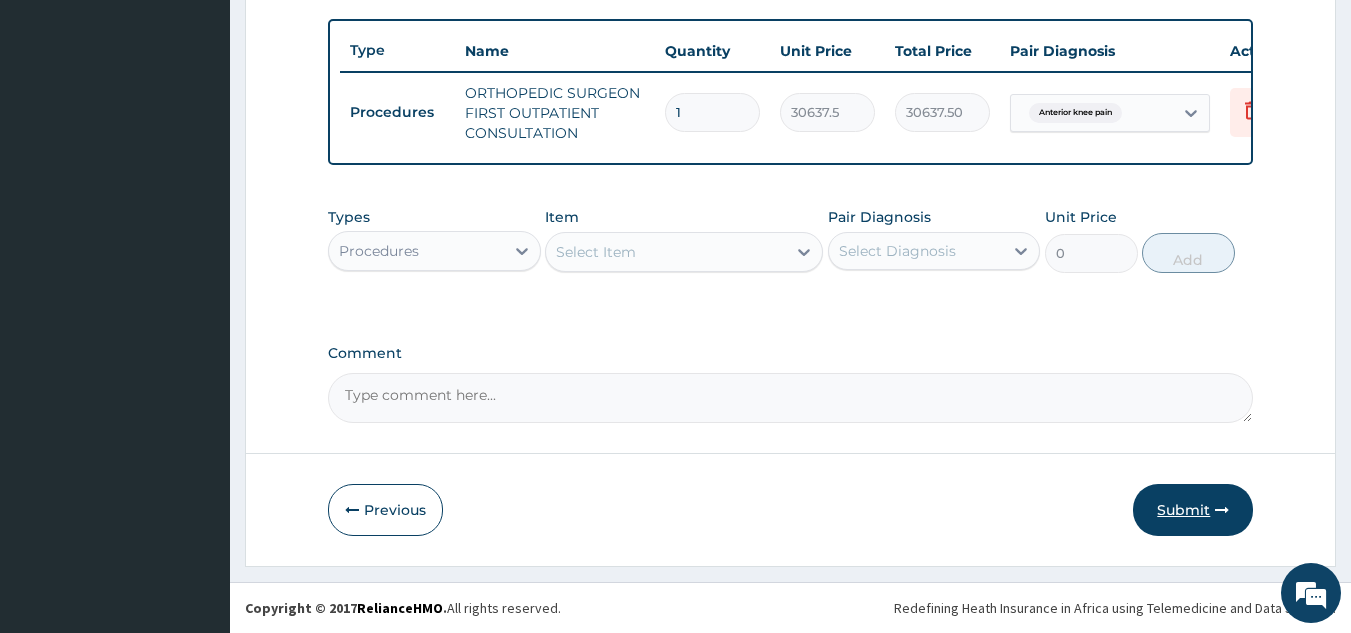 click on "Submit" at bounding box center [1193, 510] 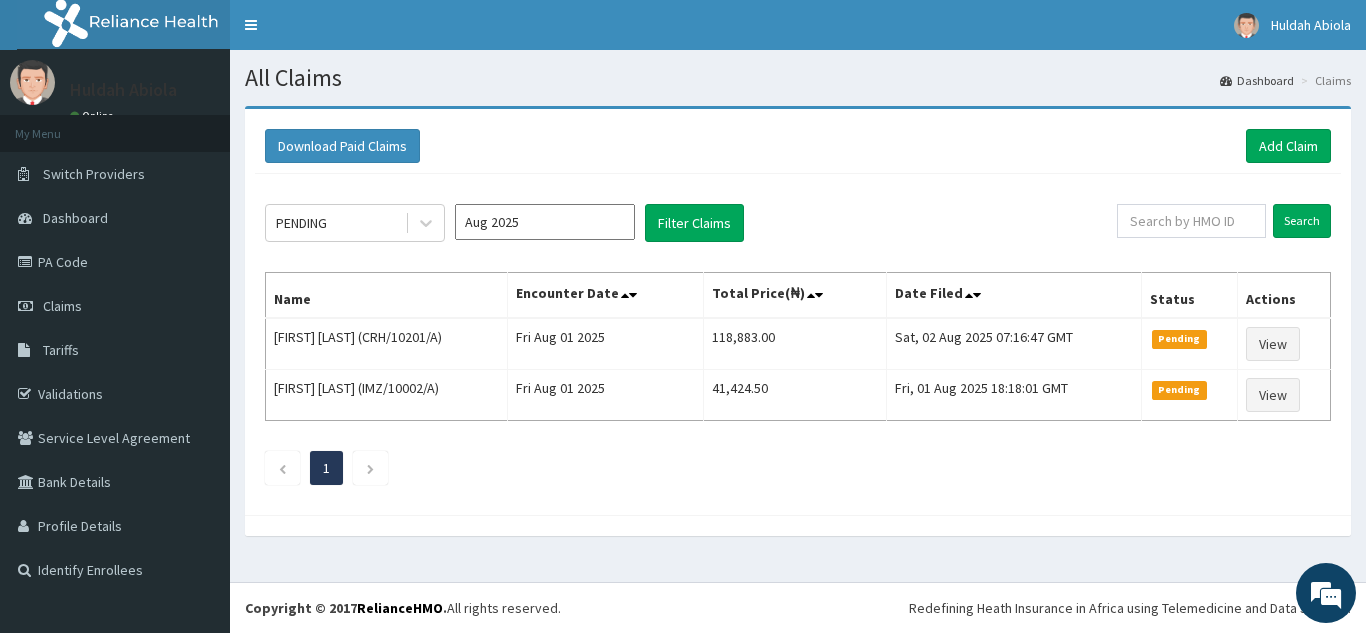 scroll, scrollTop: 0, scrollLeft: 0, axis: both 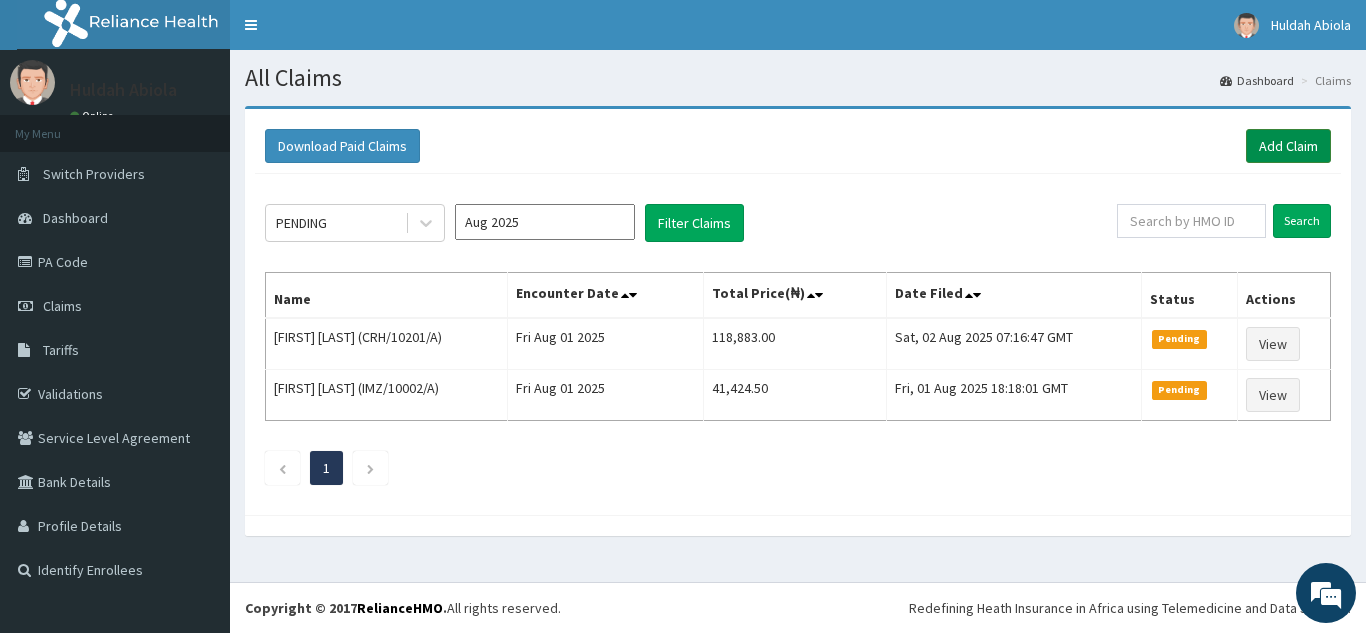 click on "Add Claim" at bounding box center (1288, 146) 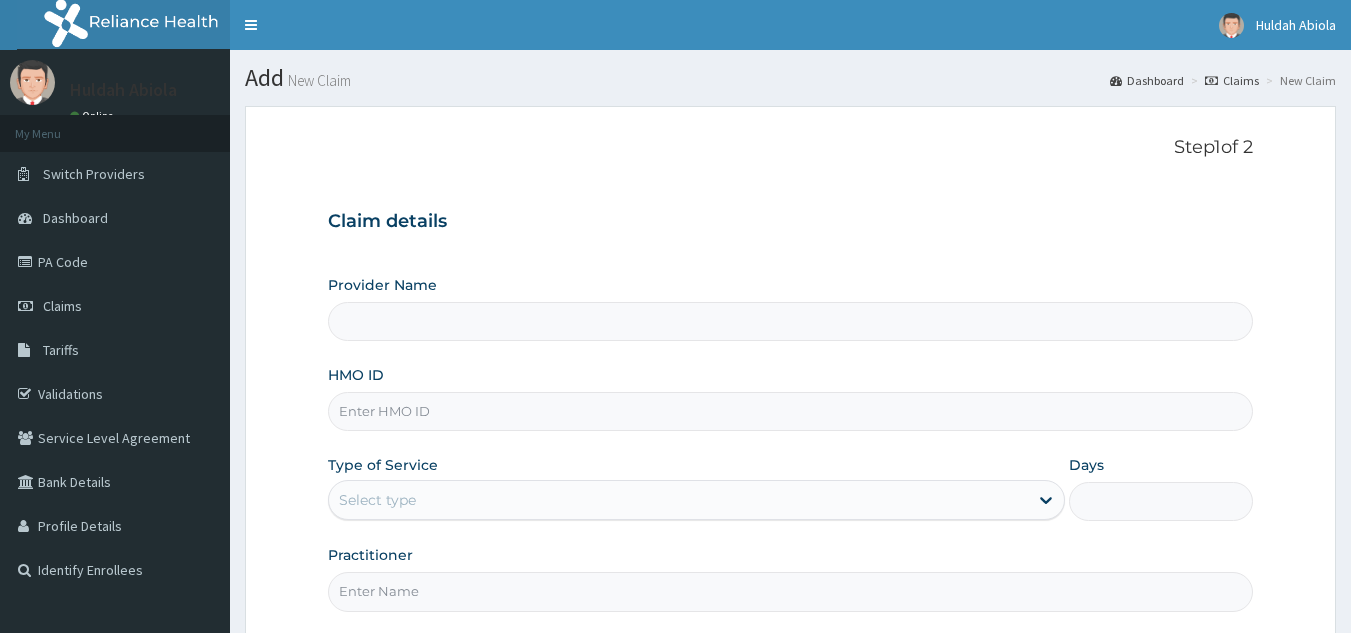 scroll, scrollTop: 0, scrollLeft: 0, axis: both 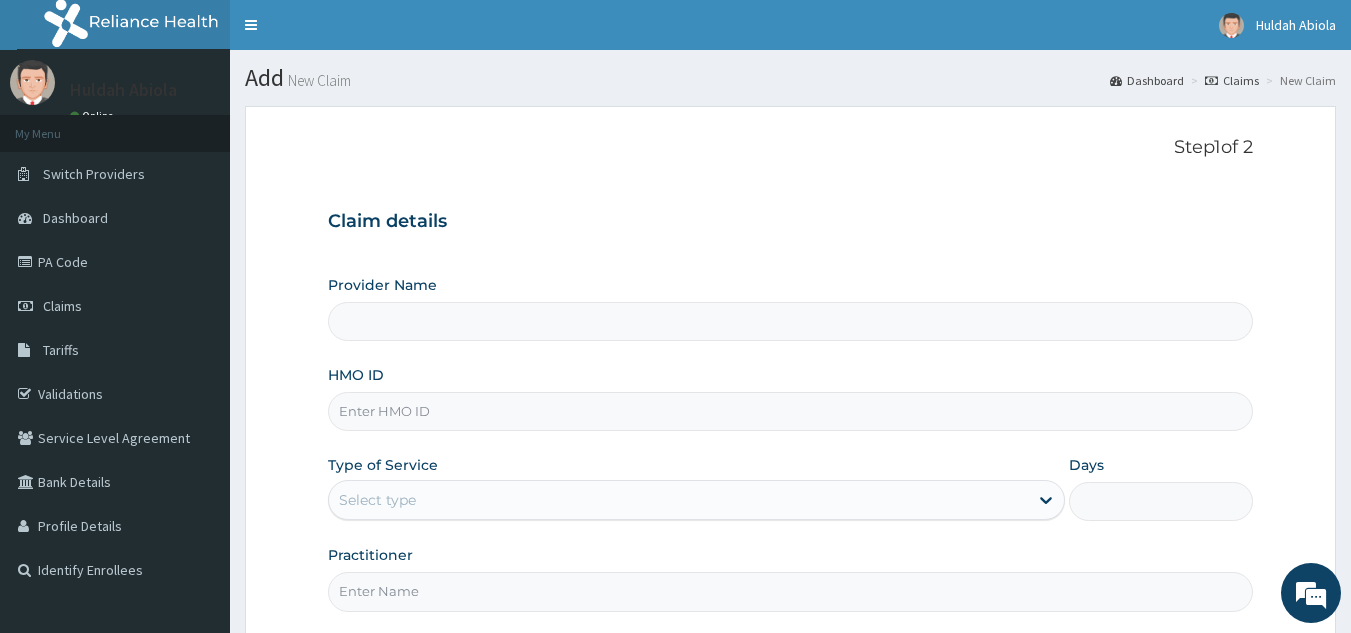 paste on "TOO/10254/A" 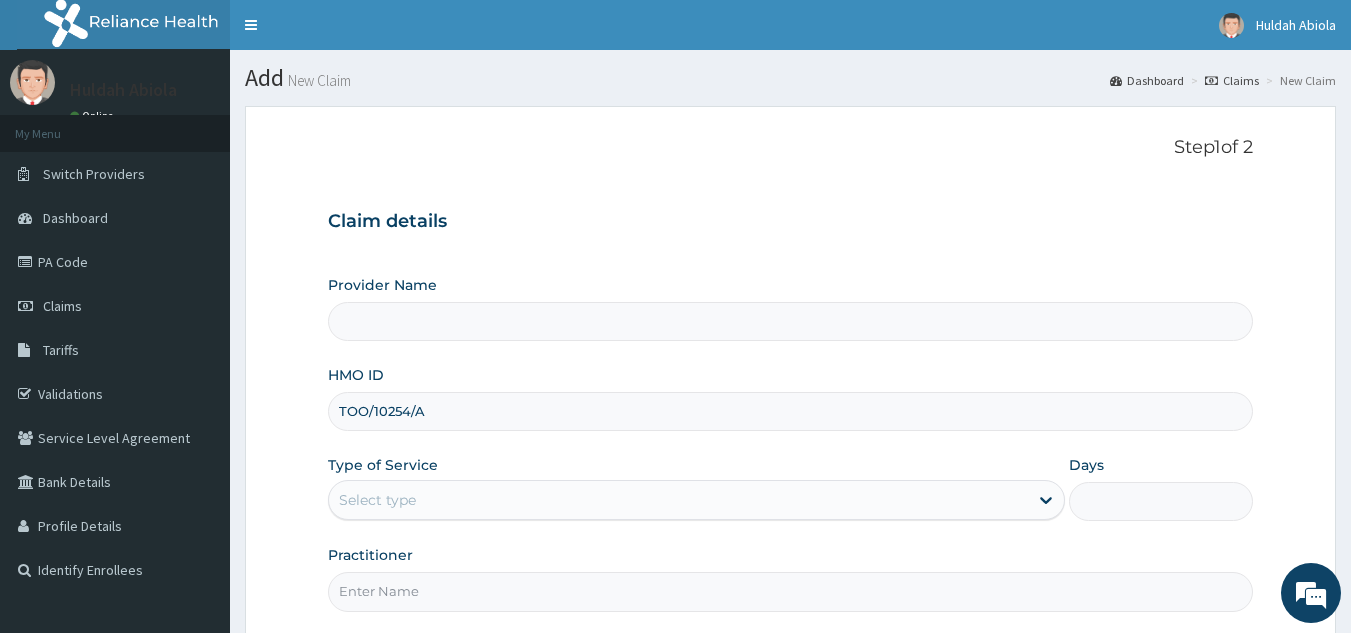 type on "Reliance Family Clinics (RFC) - Lekki" 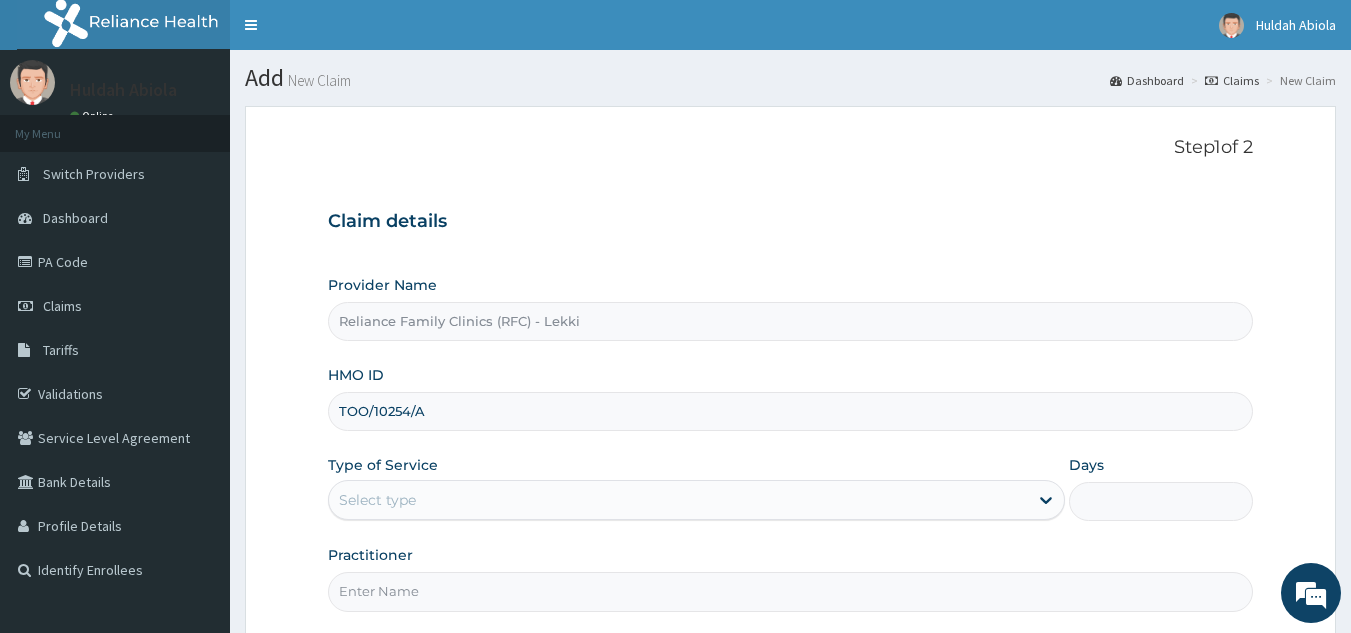 scroll, scrollTop: 189, scrollLeft: 0, axis: vertical 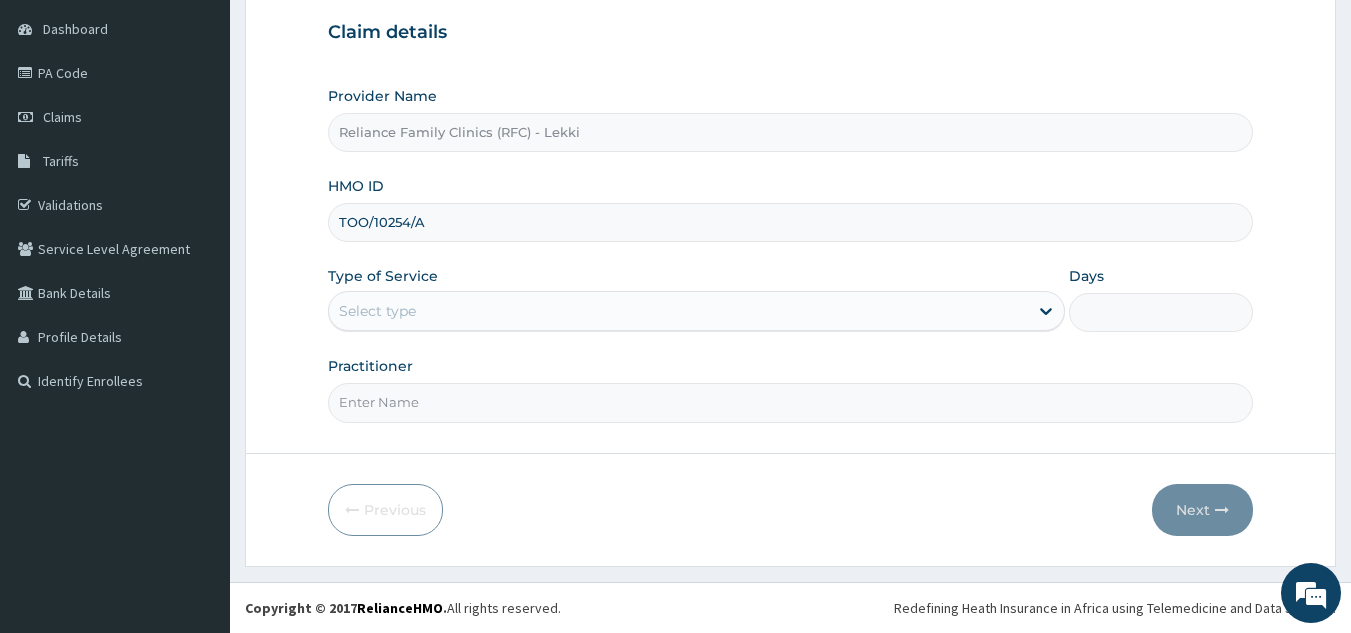 type on "TOO/10254/A" 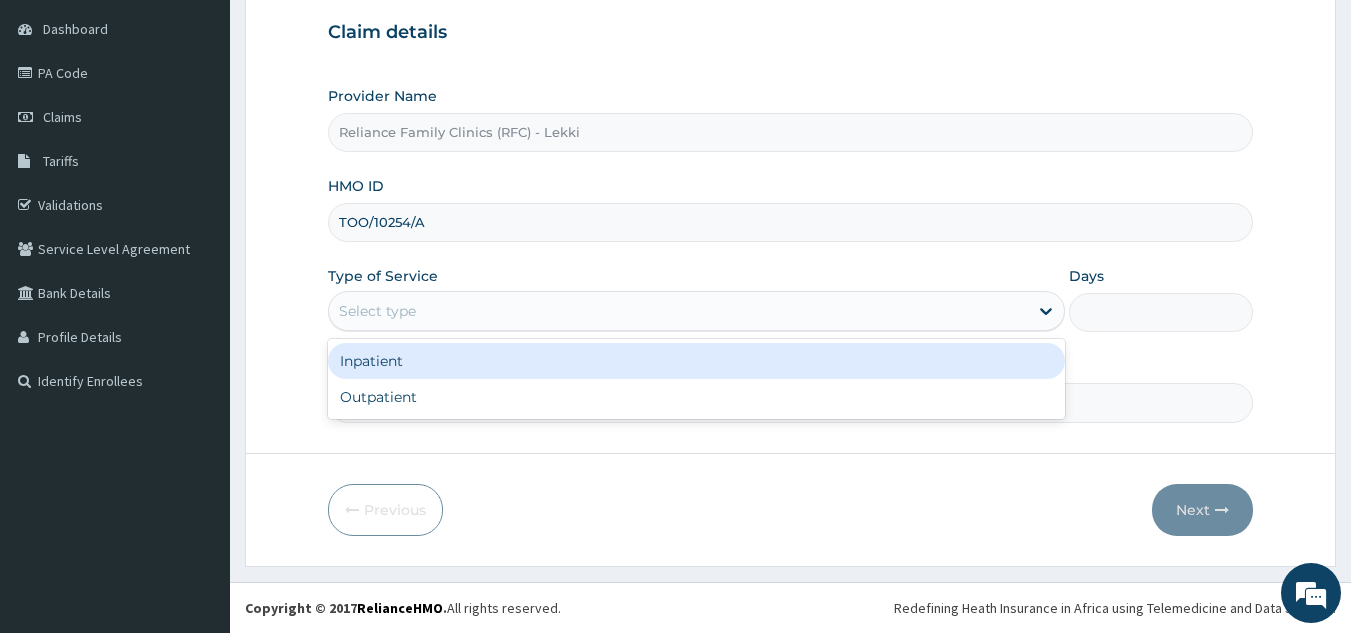 click on "Outpatient" at bounding box center [696, 397] 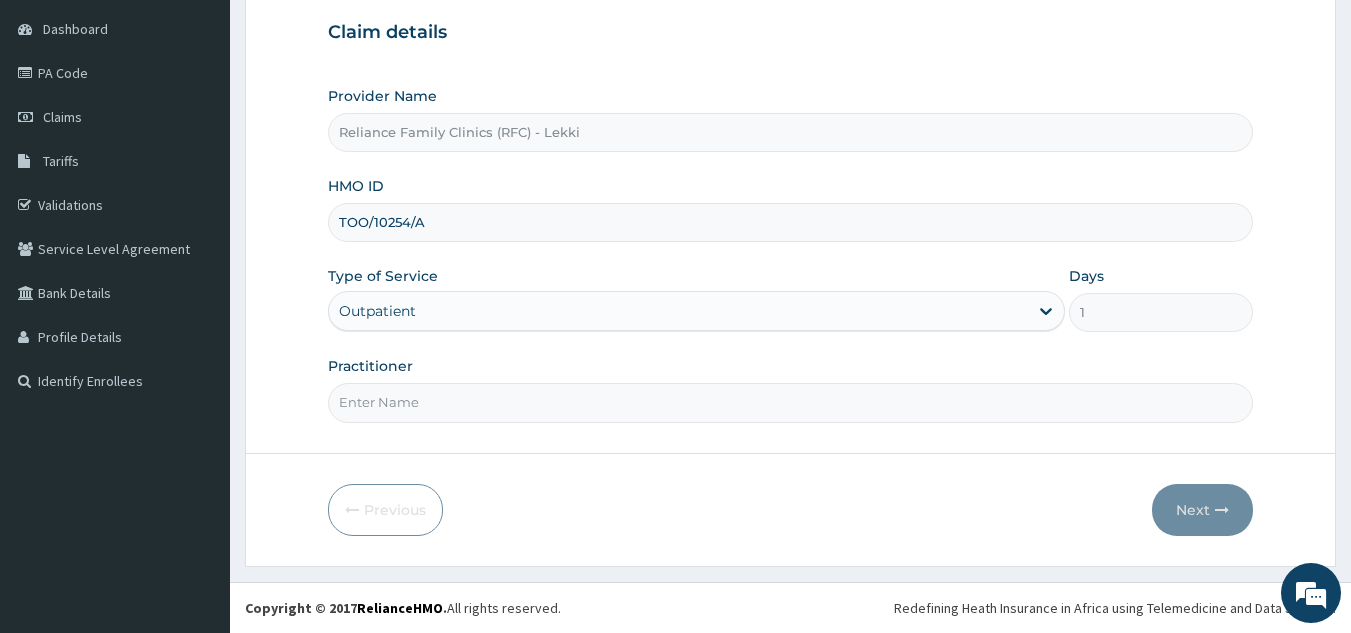 click on "Practitioner" at bounding box center [791, 402] 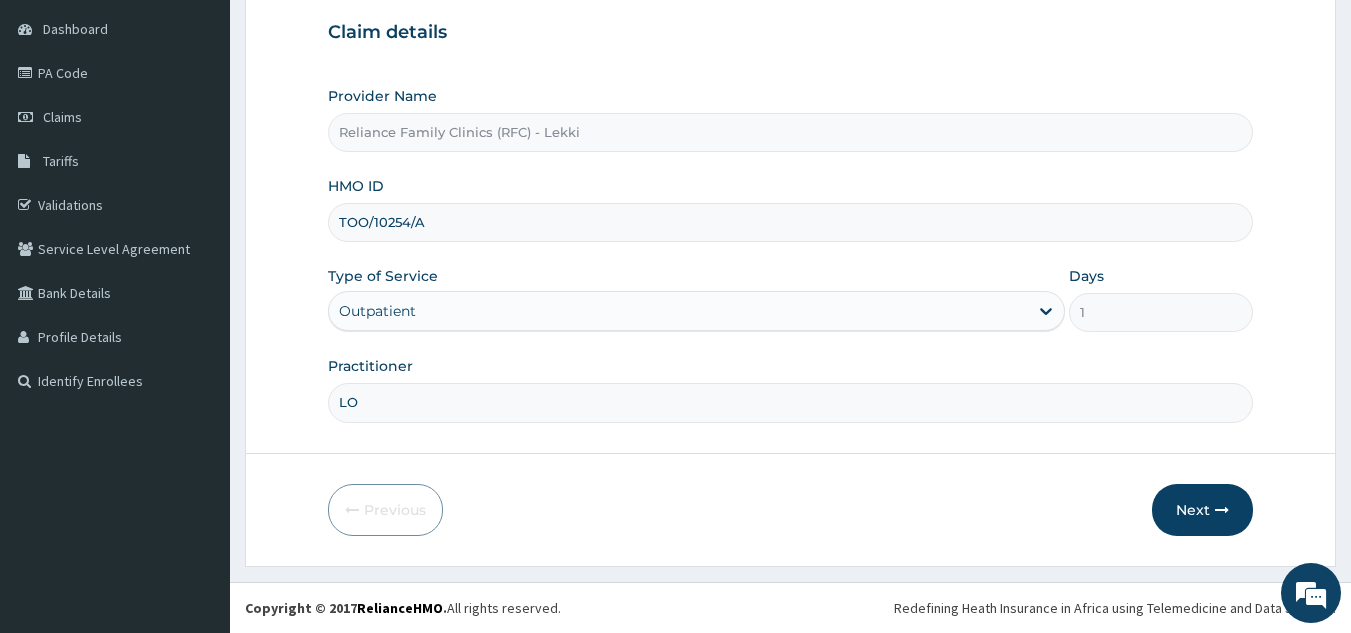 scroll, scrollTop: 0, scrollLeft: 0, axis: both 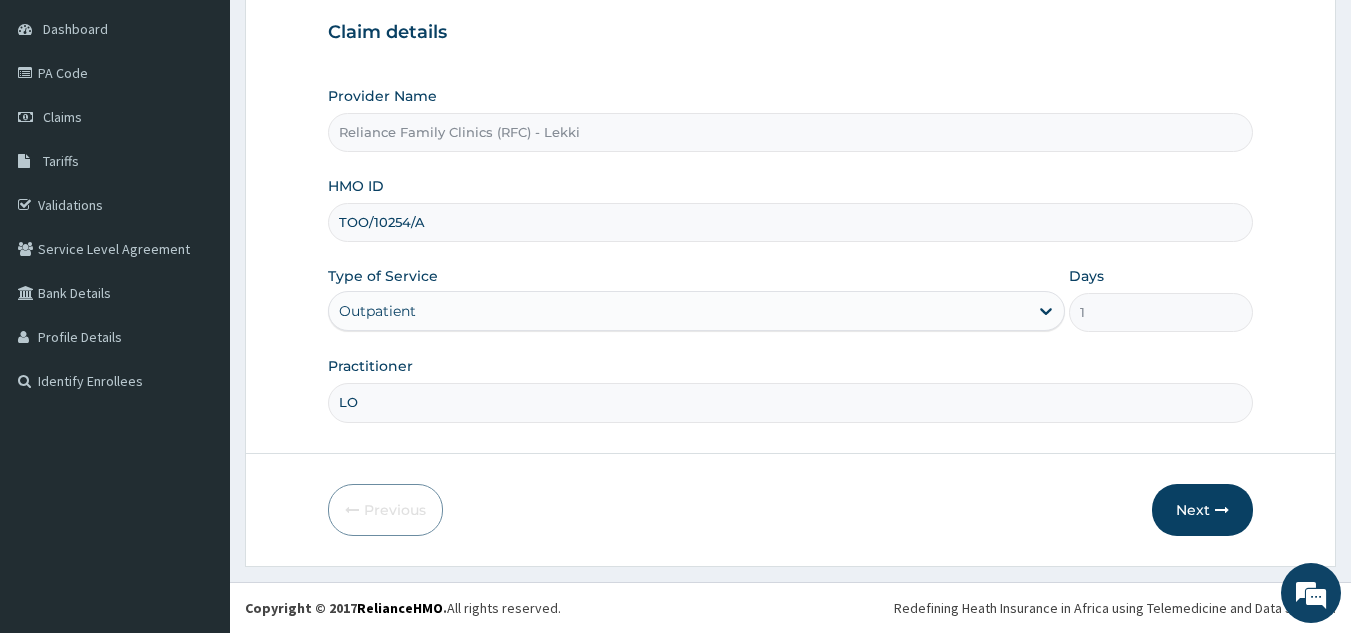 type on "L" 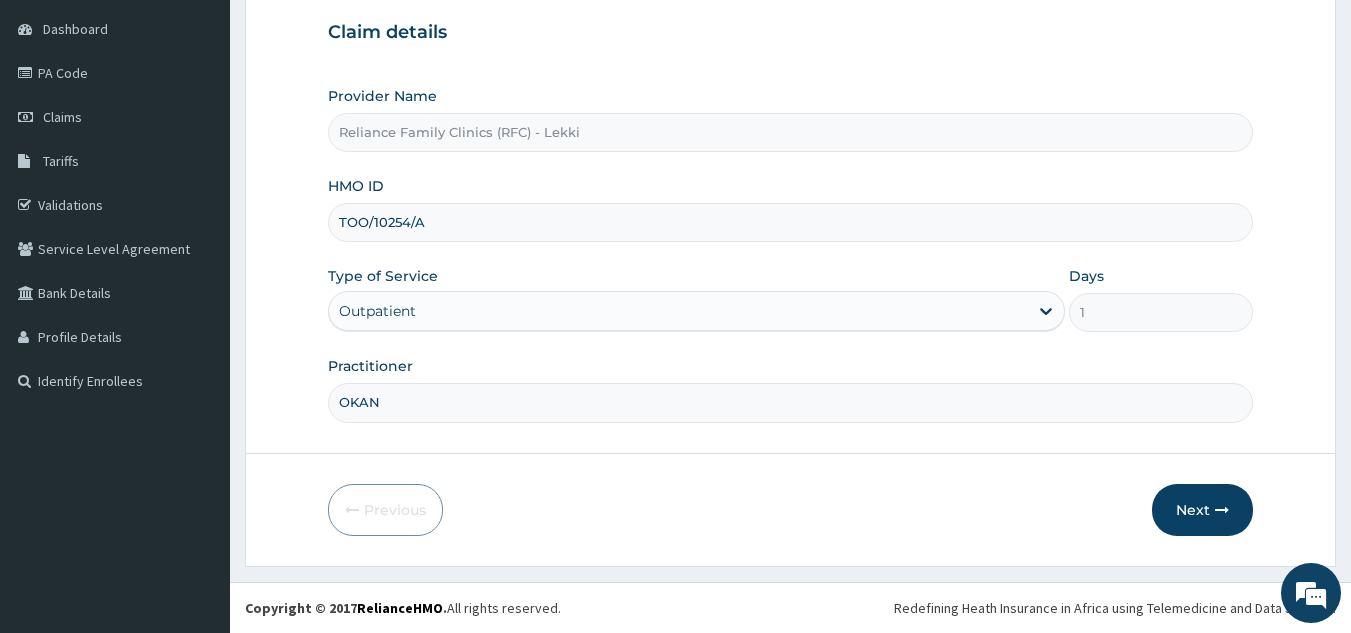 type on "OKANU" 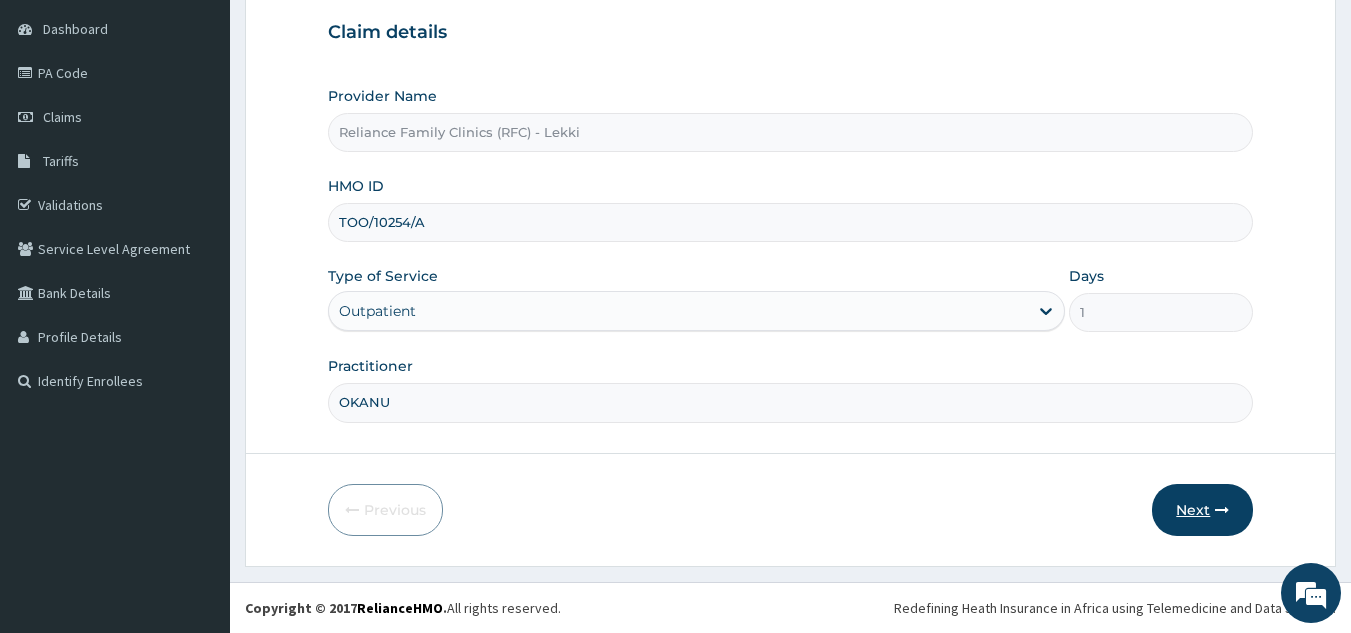 click on "Next" at bounding box center (1202, 510) 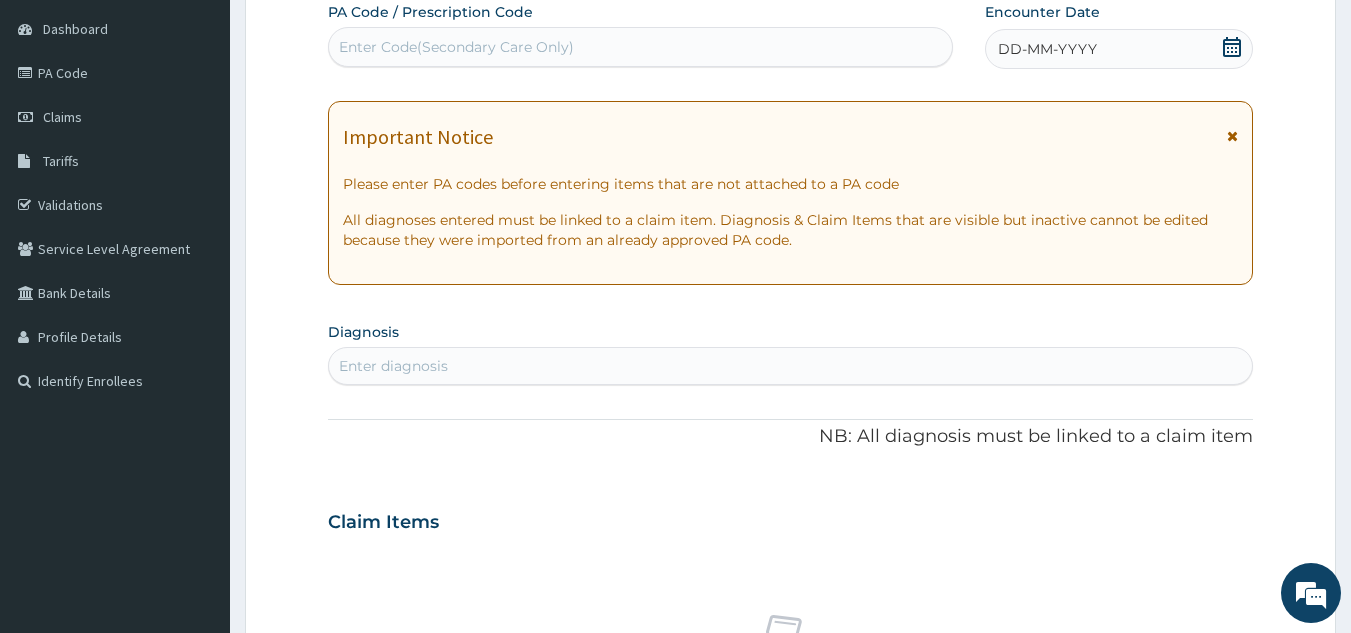 click on "DD-MM-YYYY" at bounding box center (1119, 49) 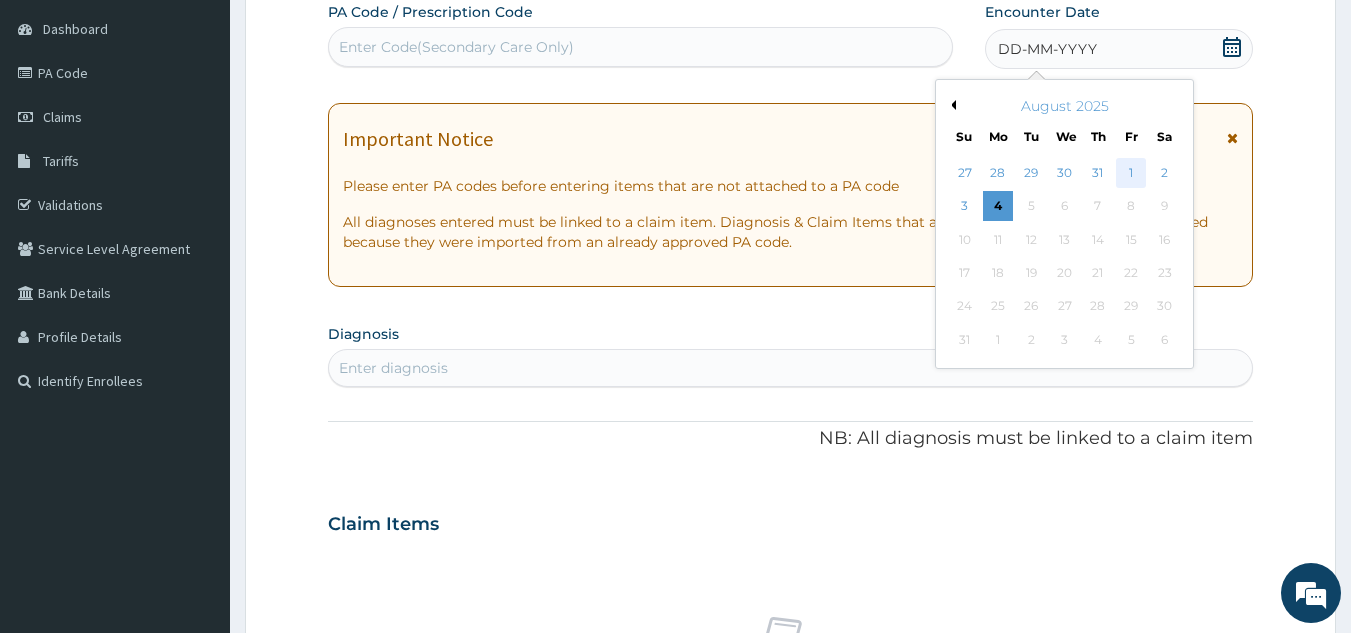 click on "1" at bounding box center [1131, 173] 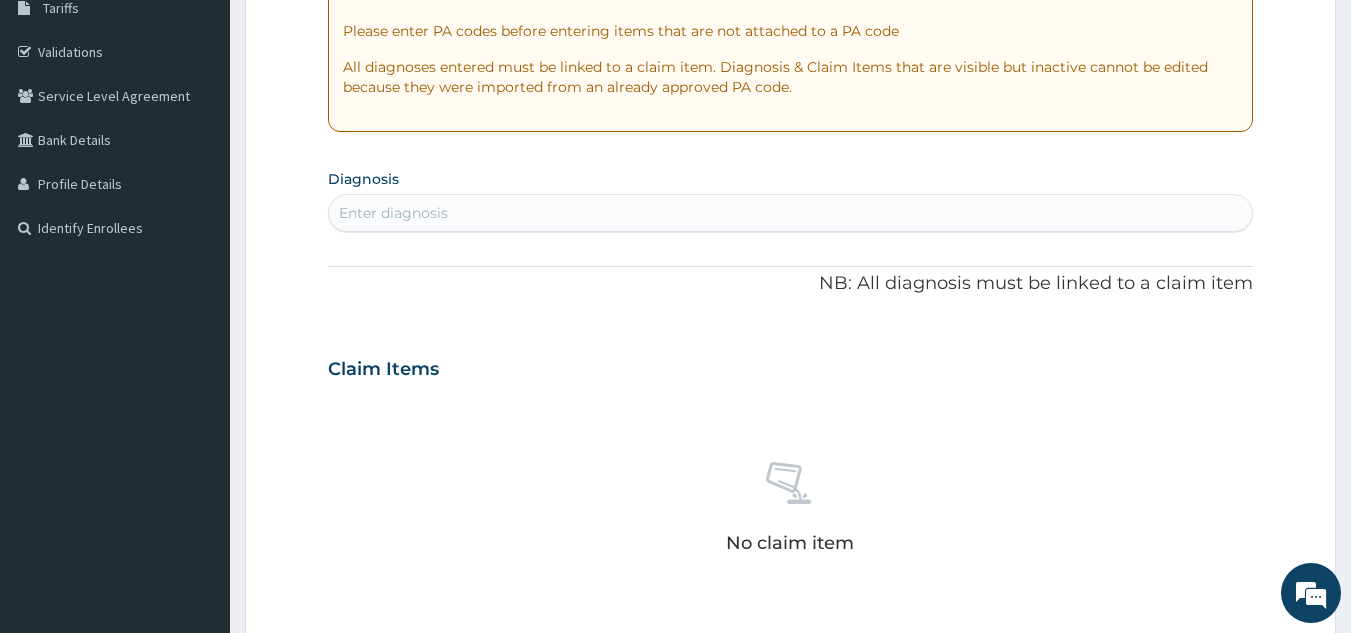scroll, scrollTop: 357, scrollLeft: 0, axis: vertical 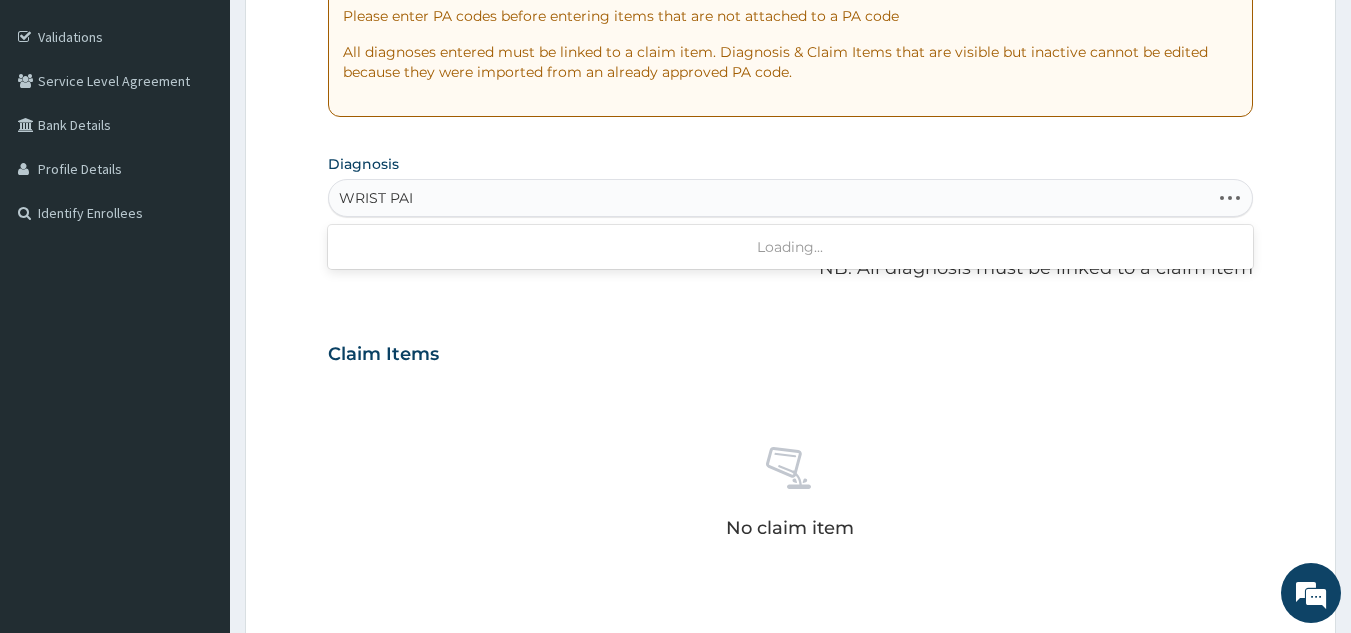type on "WRIST PAIN" 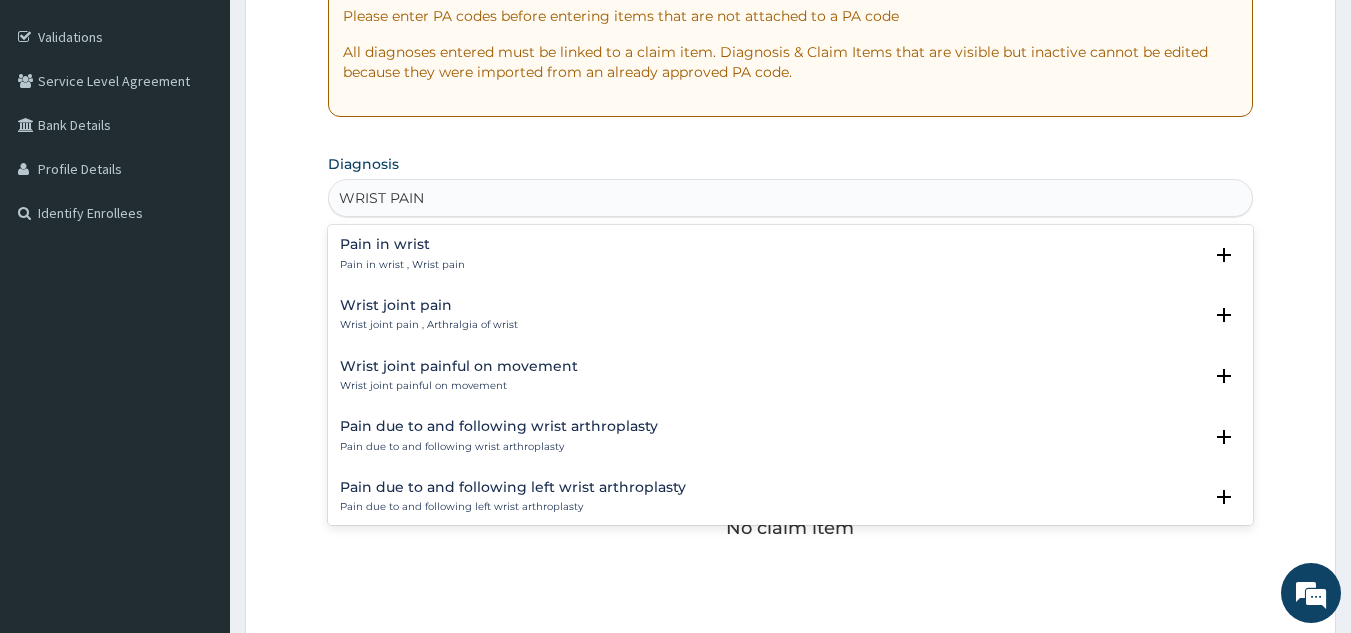 click on "Pain in wrist" at bounding box center (402, 244) 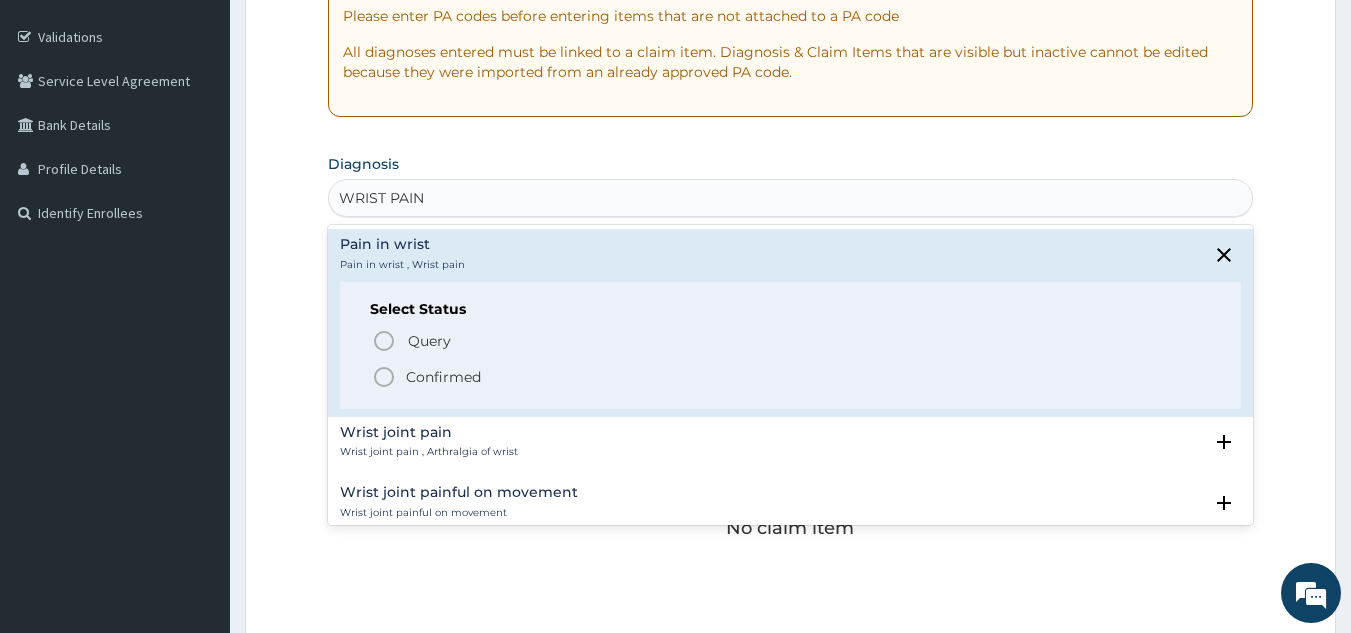 click on "Confirmed" at bounding box center (443, 377) 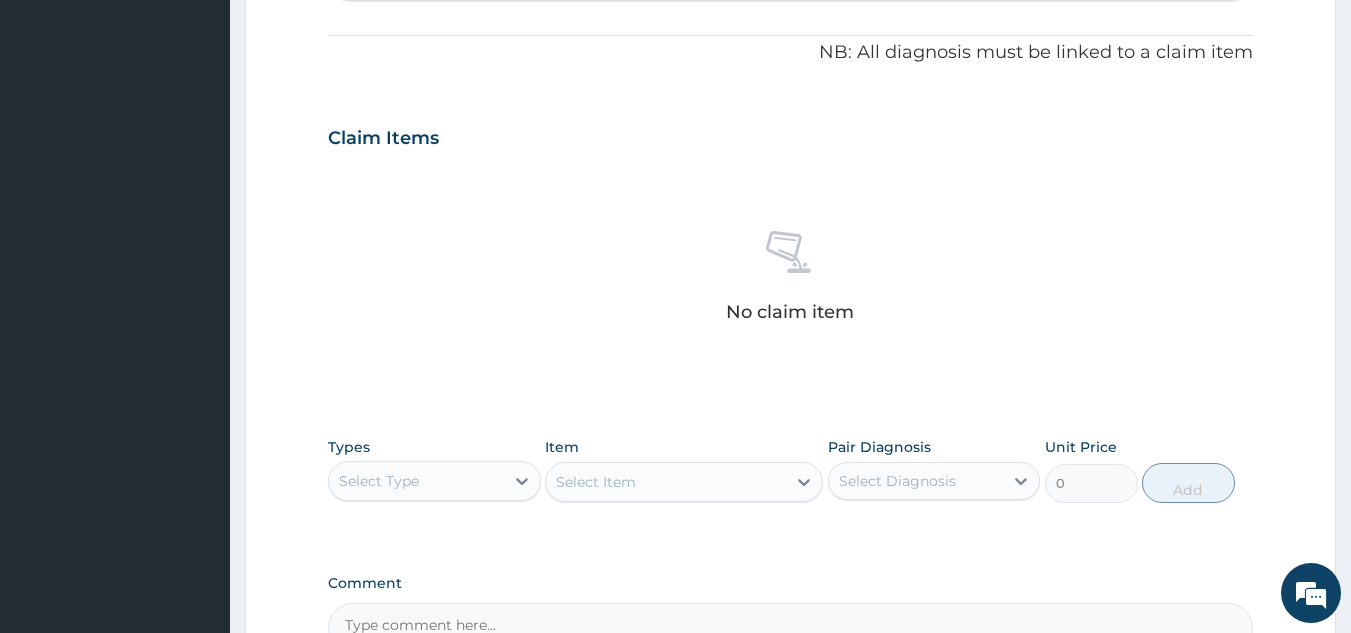 scroll, scrollTop: 809, scrollLeft: 0, axis: vertical 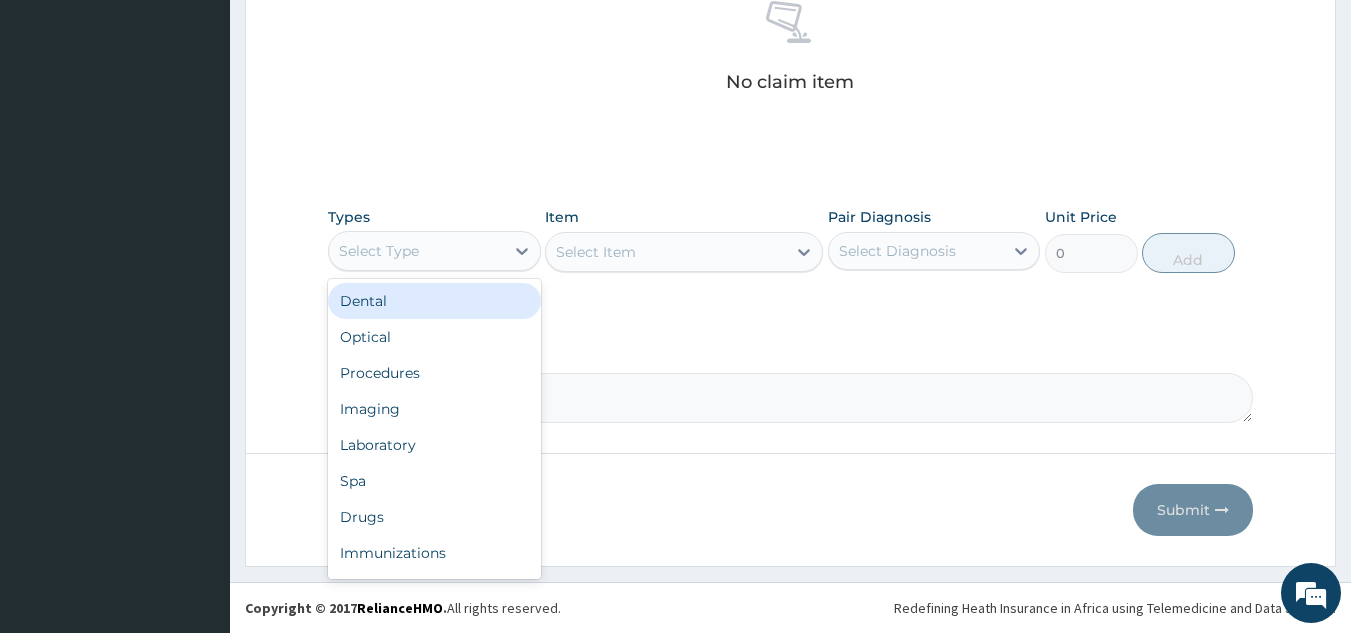 click on "Procedures" at bounding box center [434, 373] 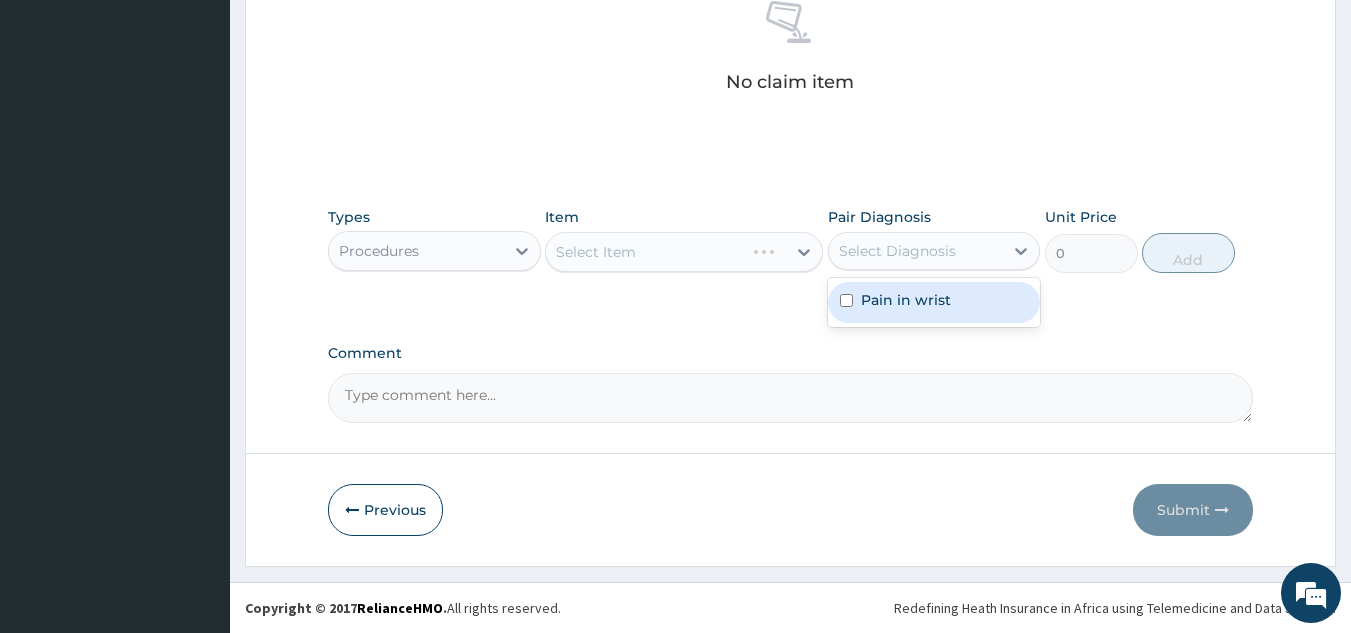 click on "Pain in wrist" at bounding box center [934, 302] 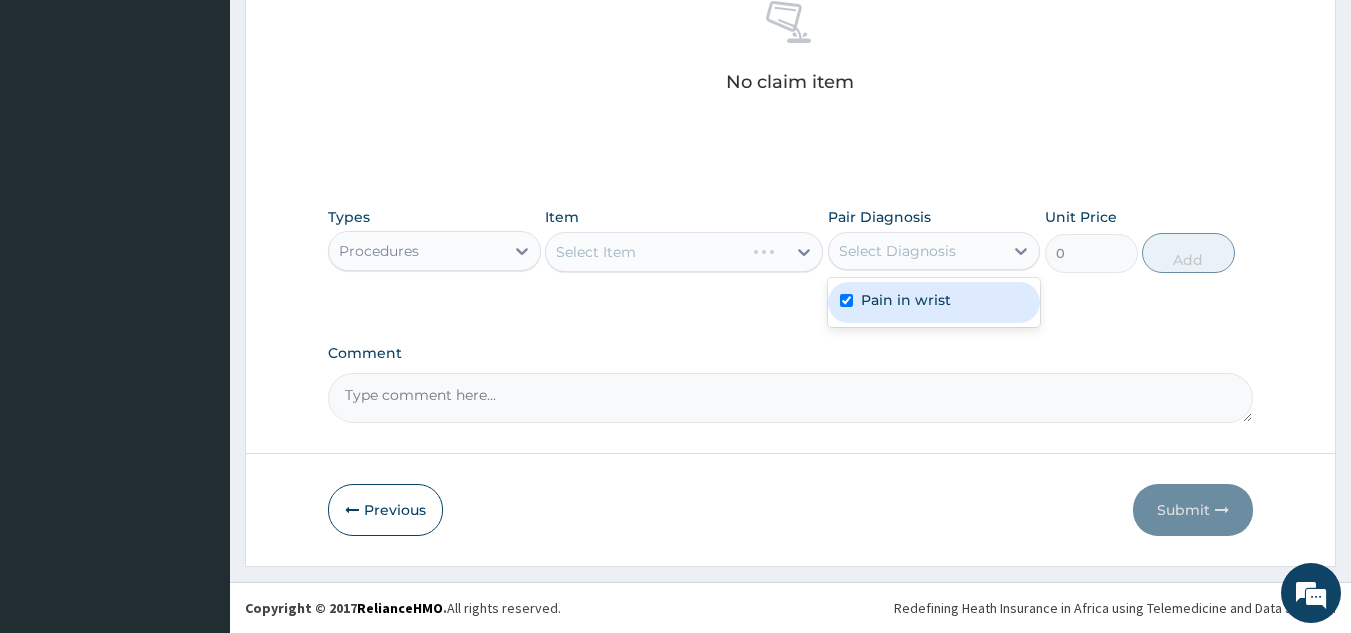 checkbox on "true" 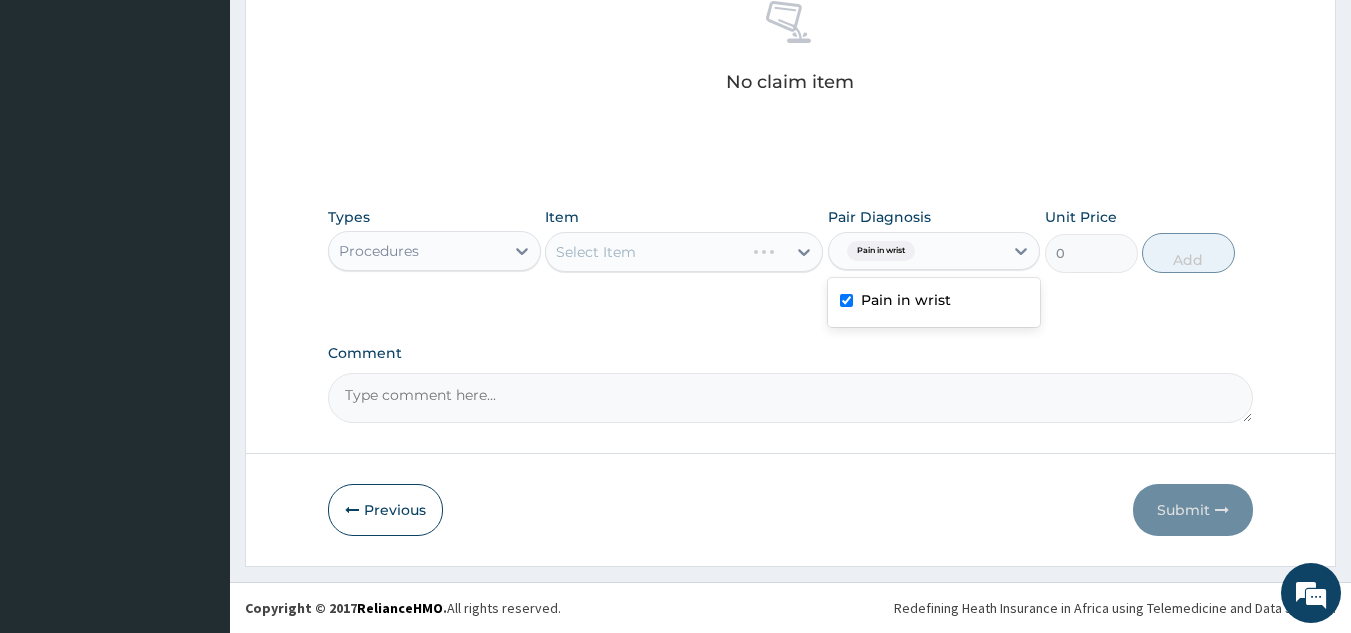 click on "Select Item" at bounding box center (684, 252) 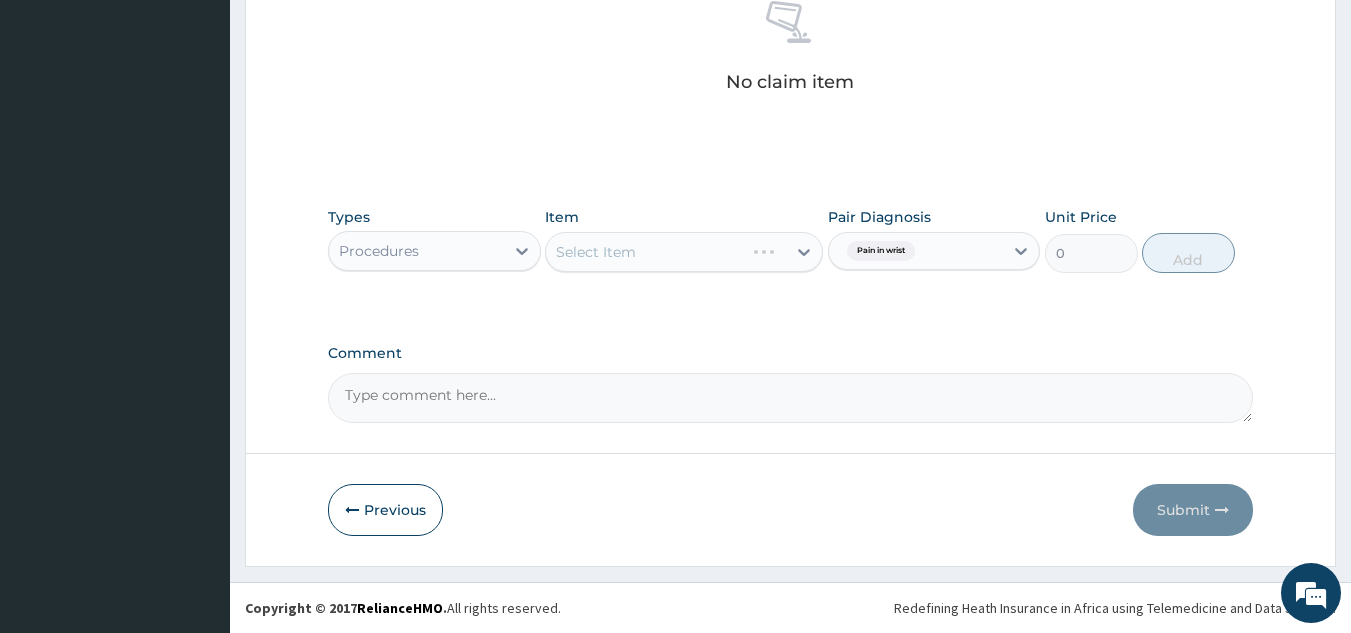 click on "Select Item" at bounding box center (684, 252) 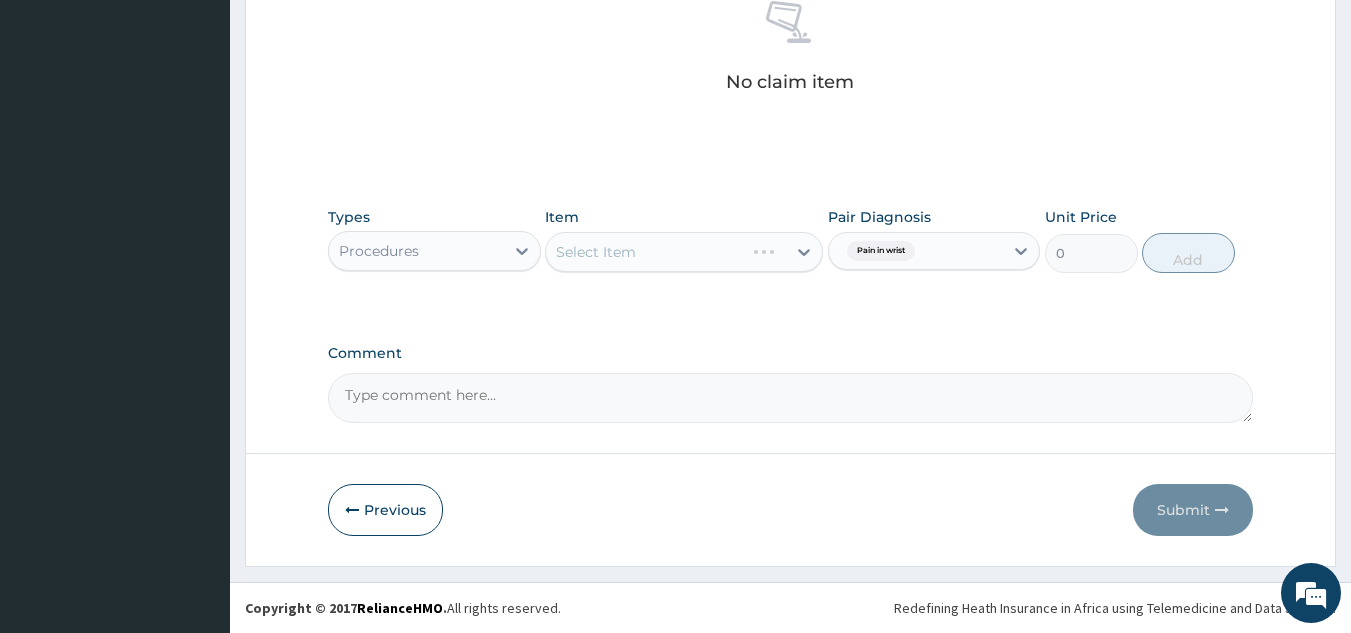 click on "Select Item" at bounding box center [684, 252] 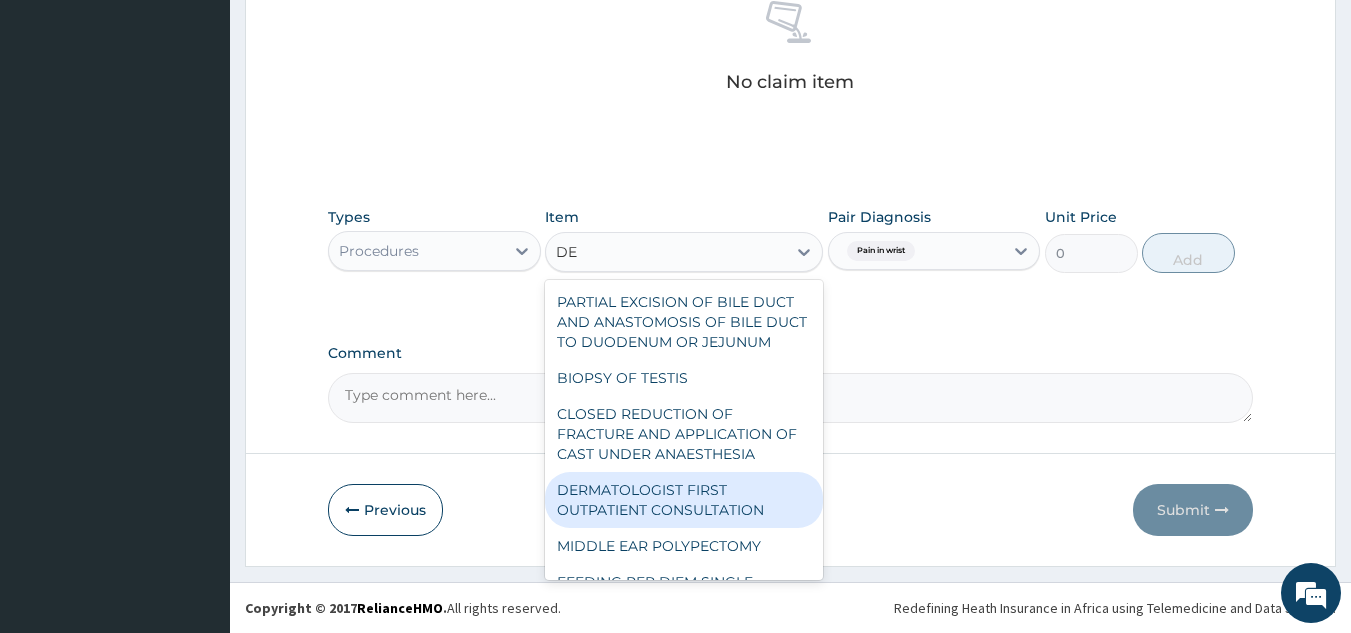 type on "D" 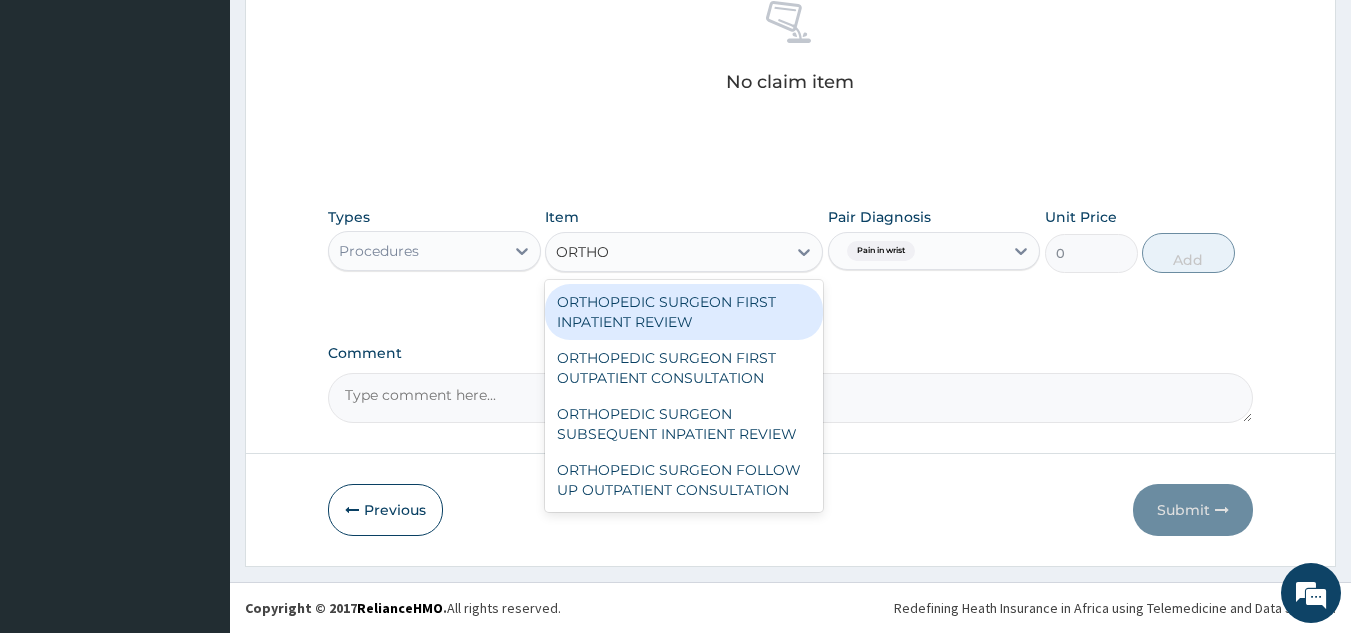 type on "ORTHOP" 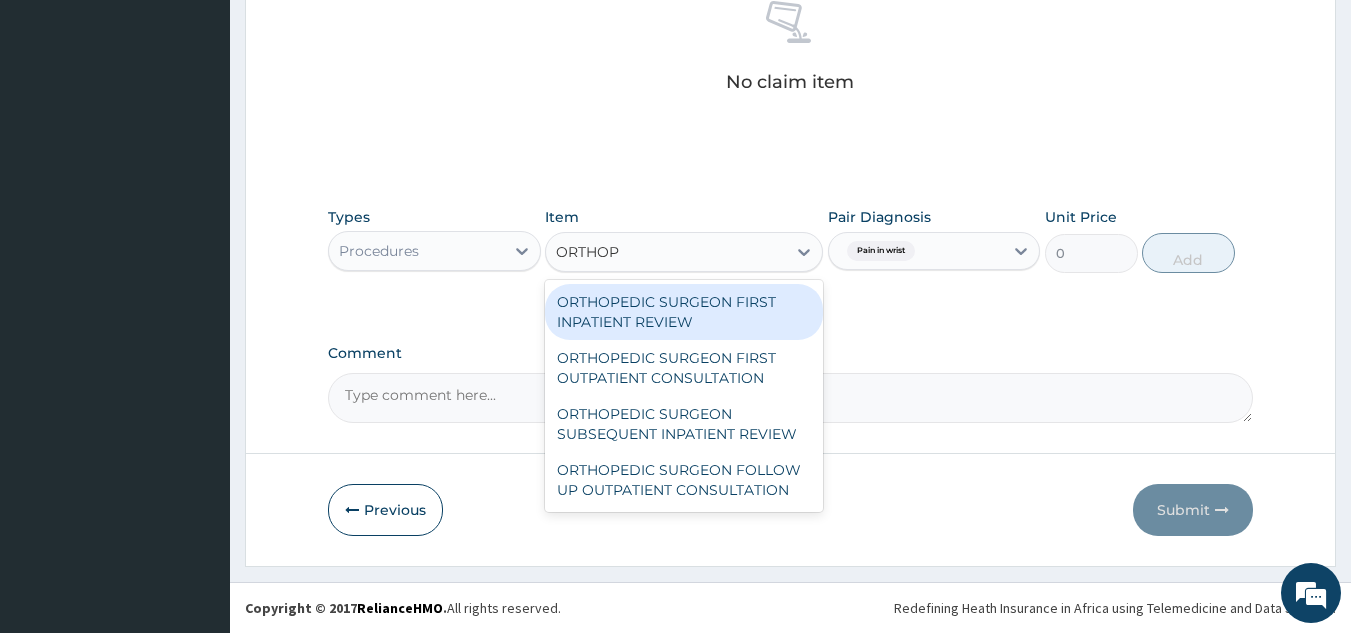 click on "ORTHOPEDIC SURGEON FIRST OUTPATIENT CONSULTATION" at bounding box center [684, 368] 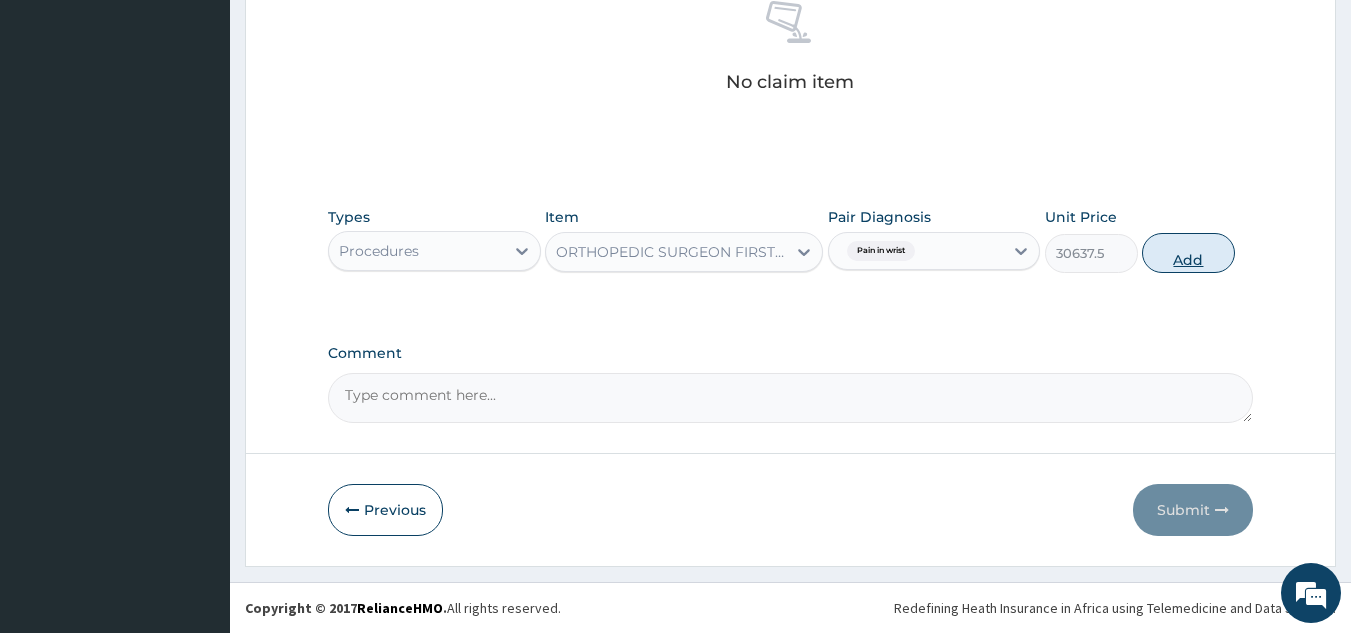 click on "Add" at bounding box center [1188, 253] 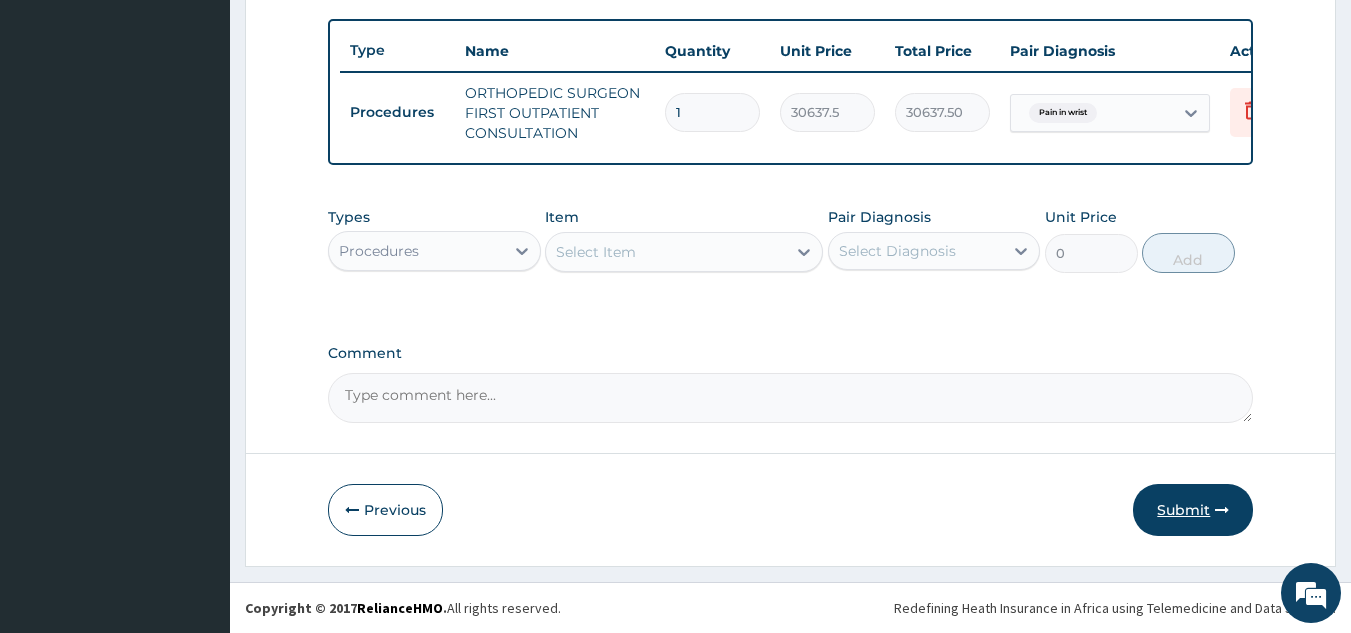 click on "Submit" at bounding box center [1193, 510] 